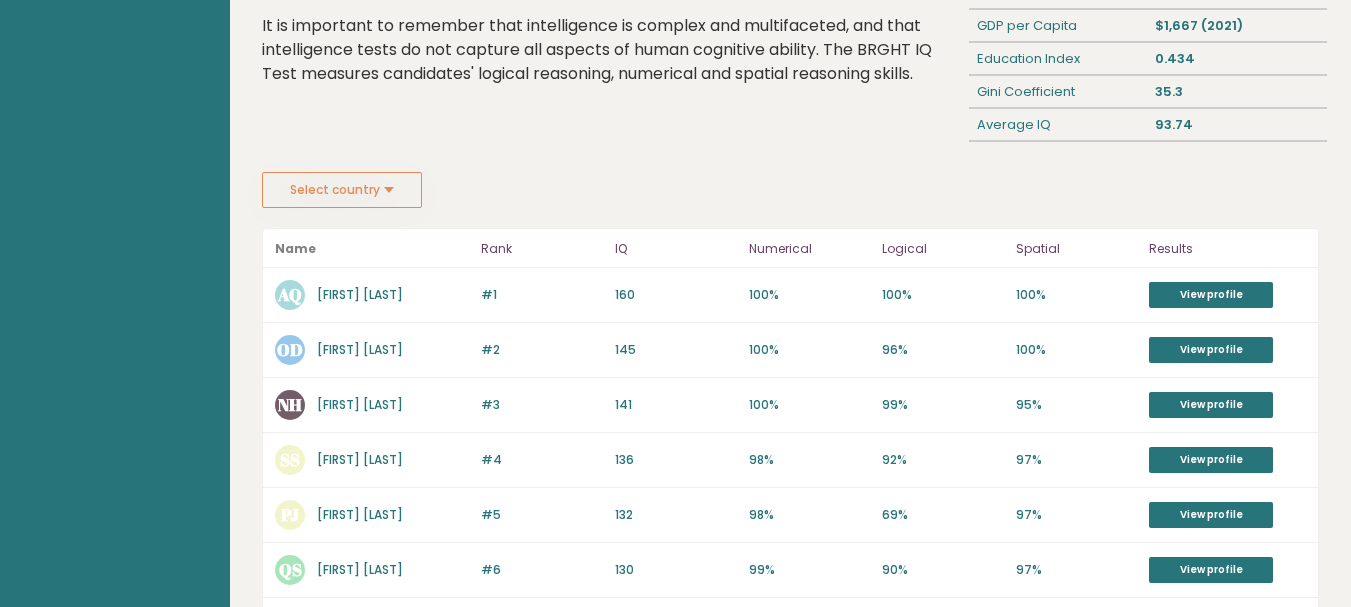 scroll, scrollTop: 0, scrollLeft: 0, axis: both 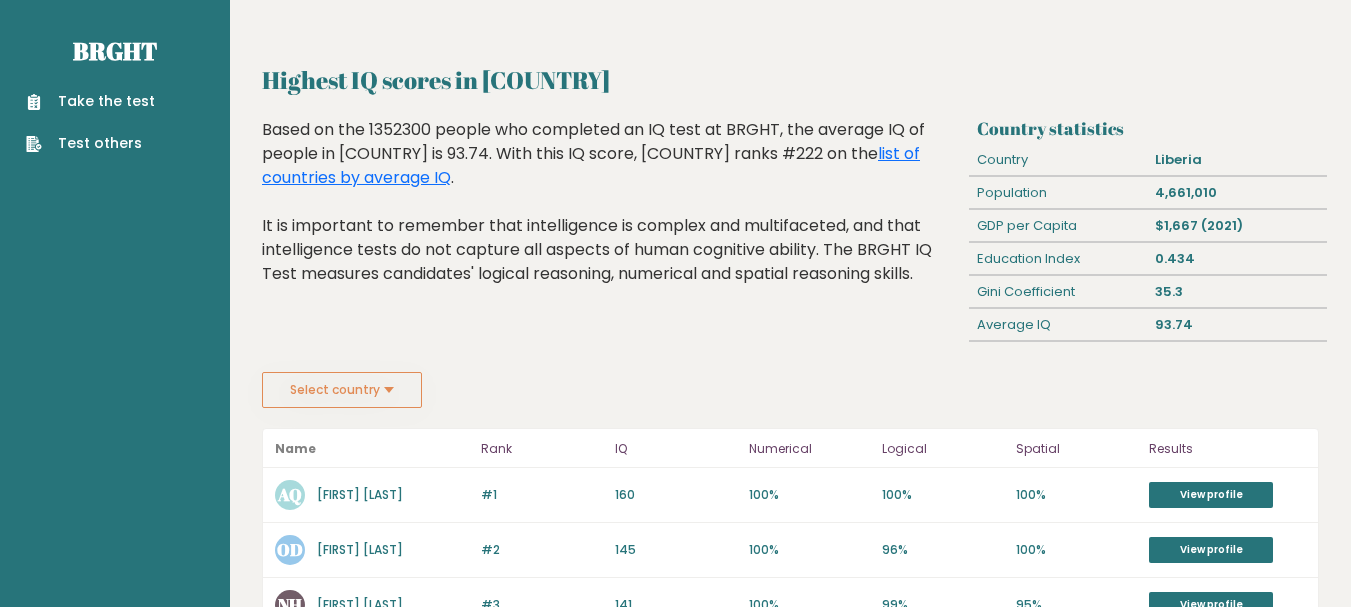 click on "Take the test" at bounding box center (90, 101) 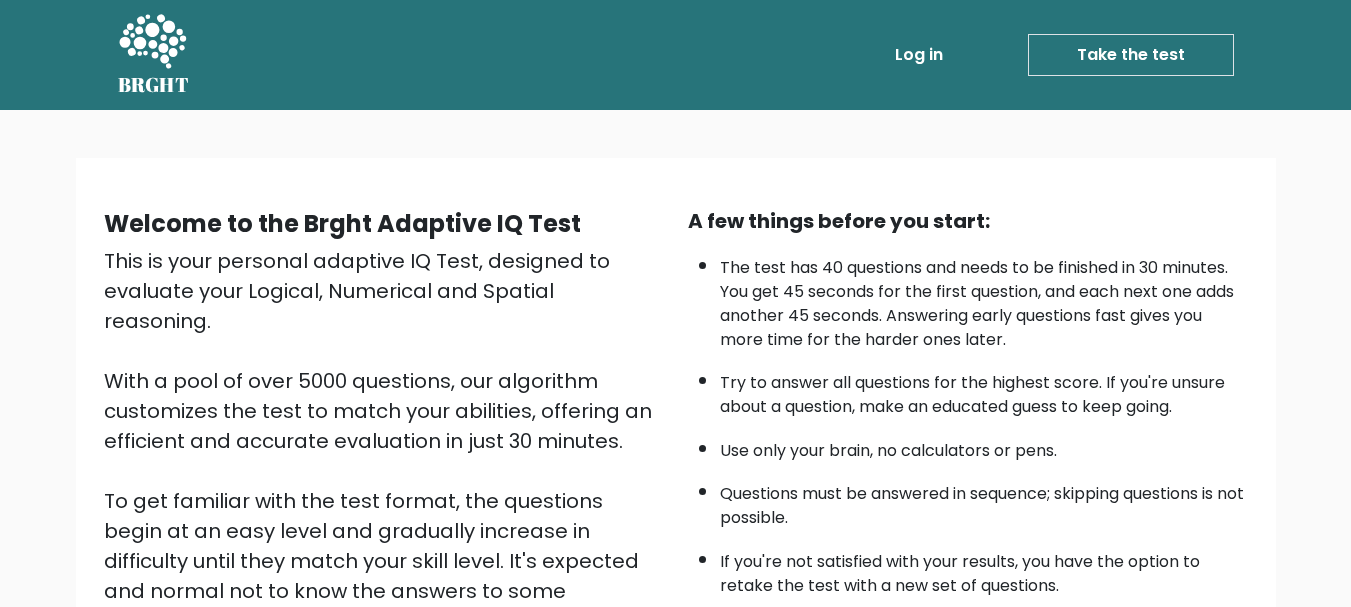 scroll, scrollTop: 0, scrollLeft: 0, axis: both 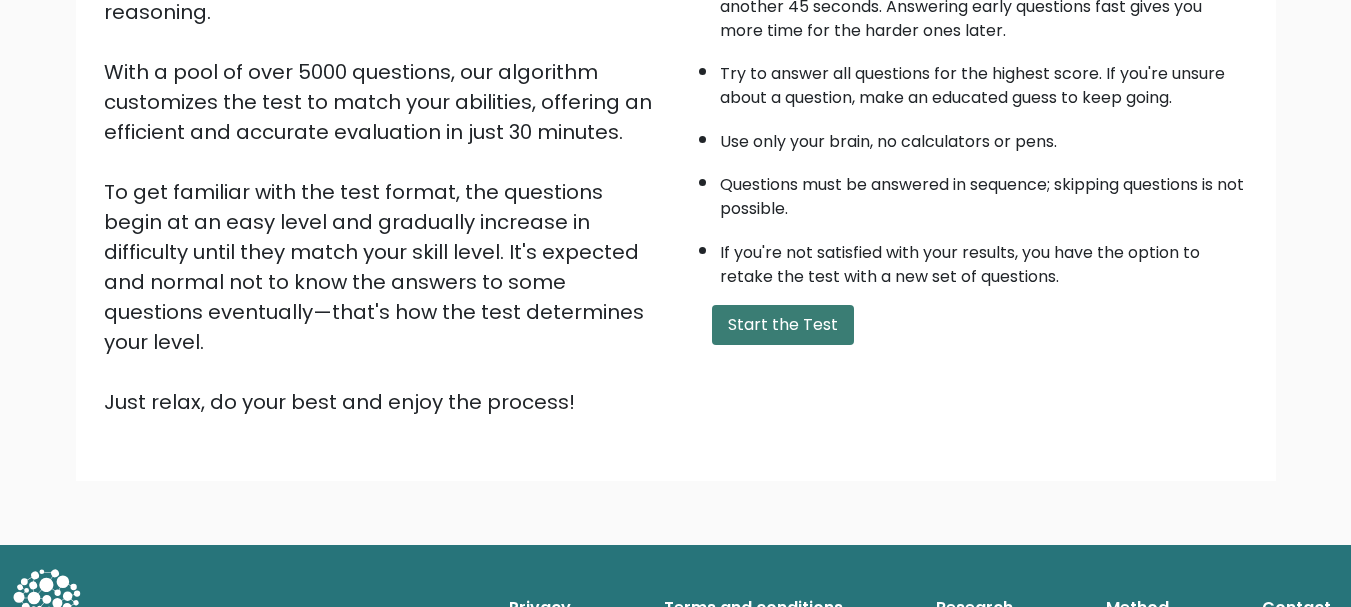 click on "Start the Test" at bounding box center (783, 325) 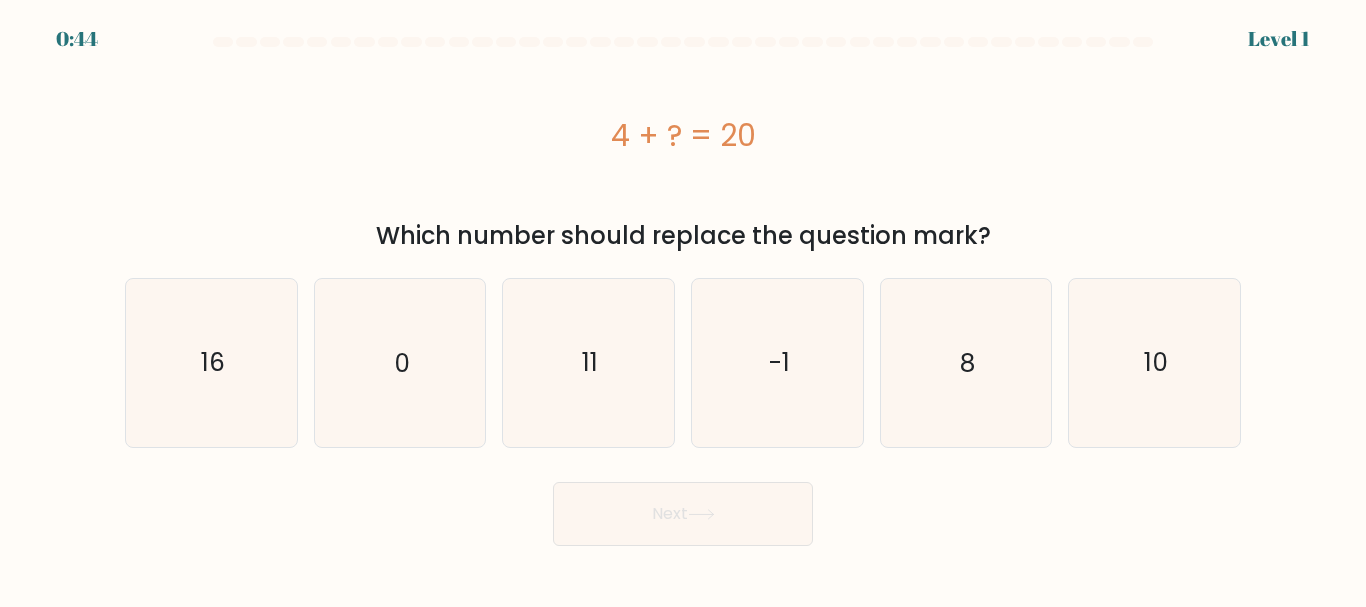scroll, scrollTop: 0, scrollLeft: 0, axis: both 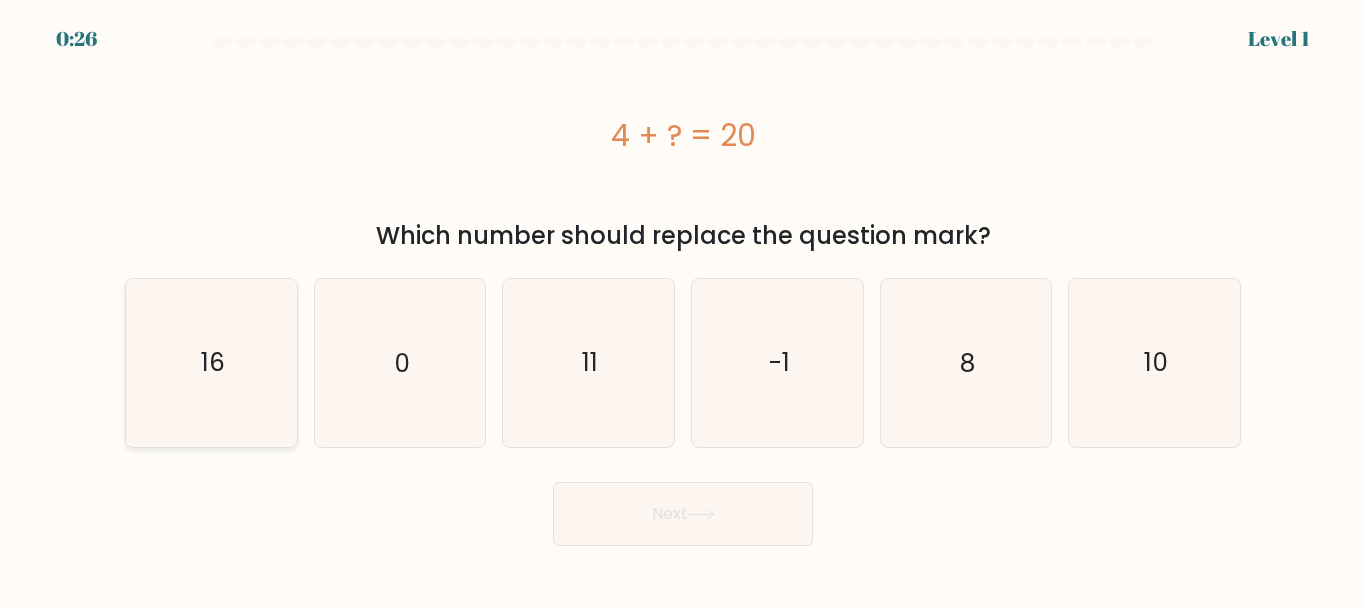click on "16" 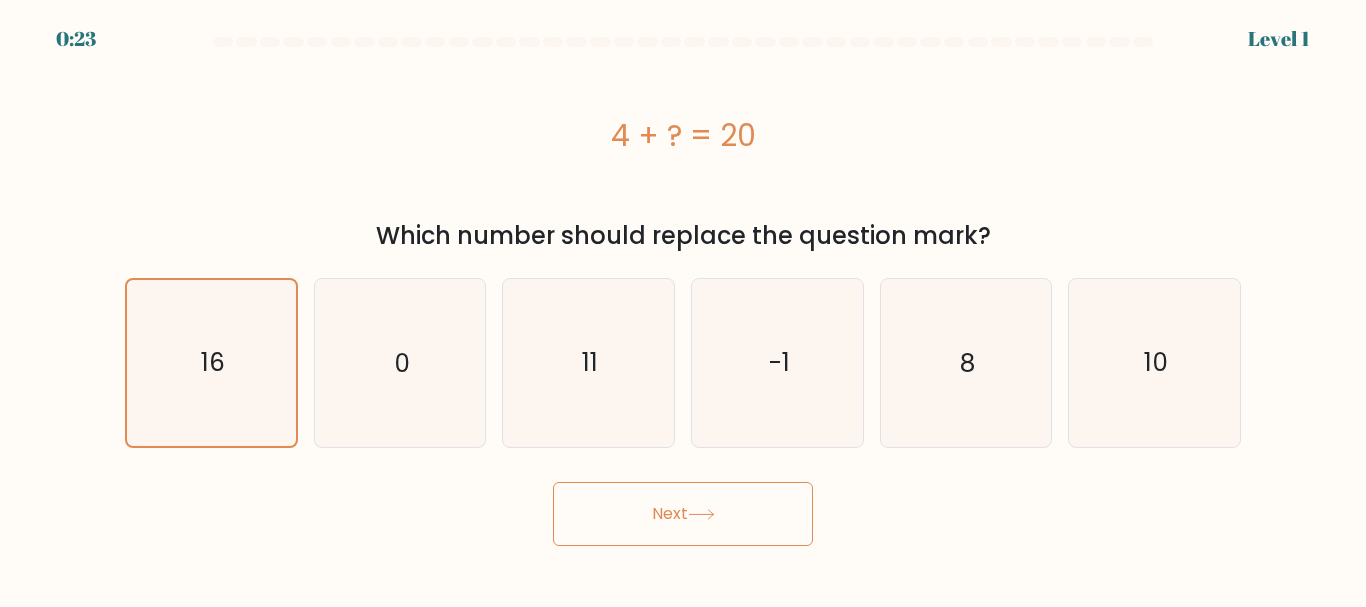 click on "Next" at bounding box center (683, 514) 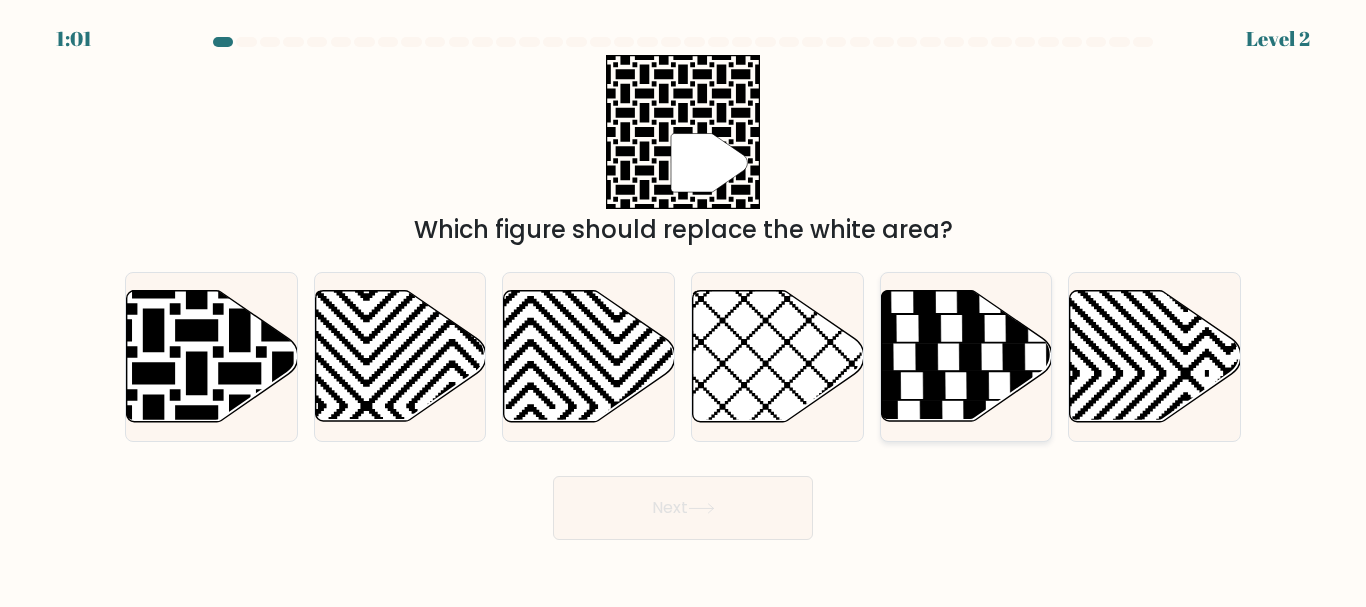click 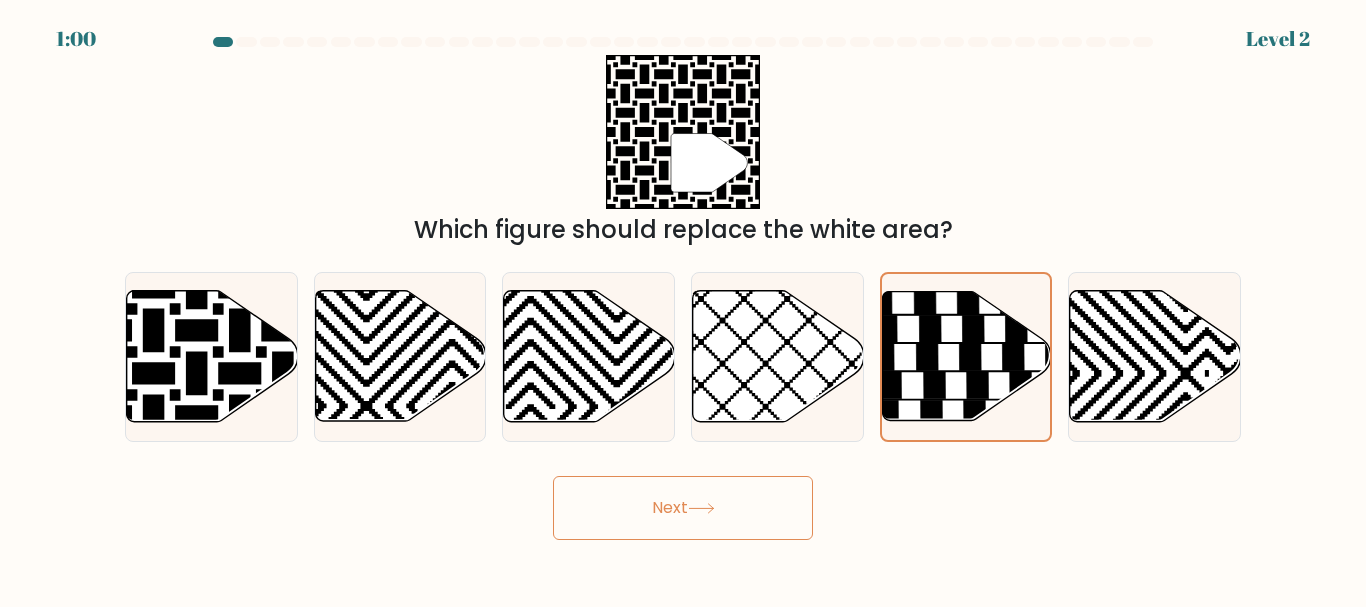 click on "Next" at bounding box center (683, 508) 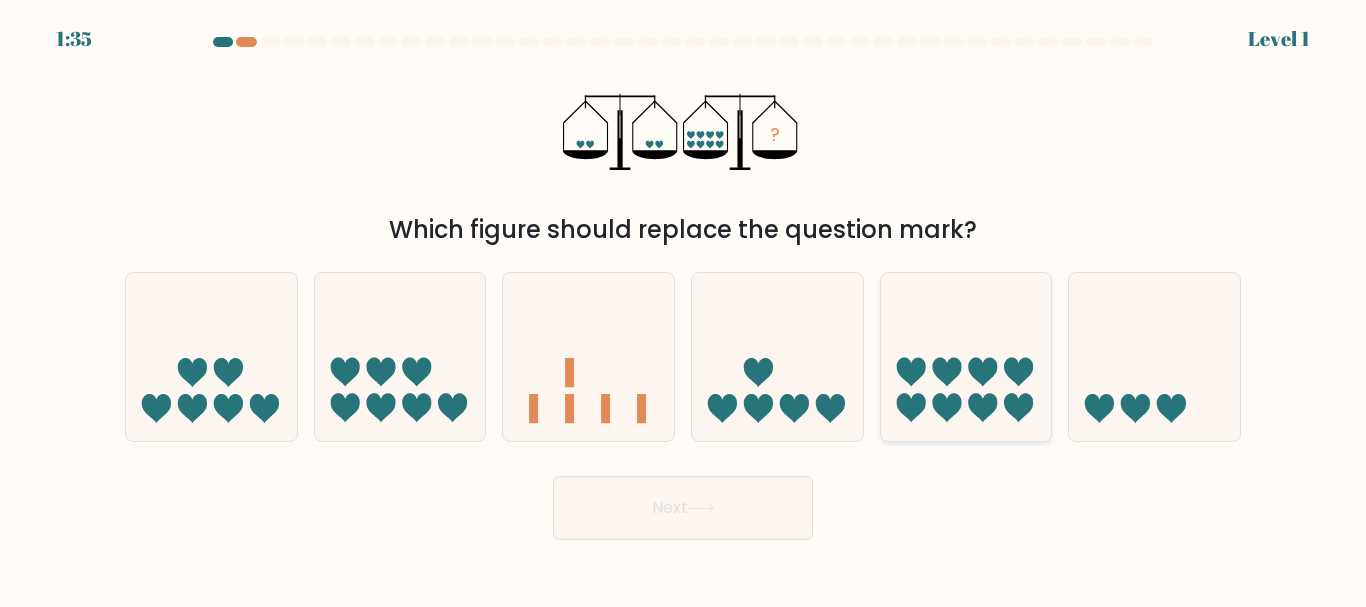 click 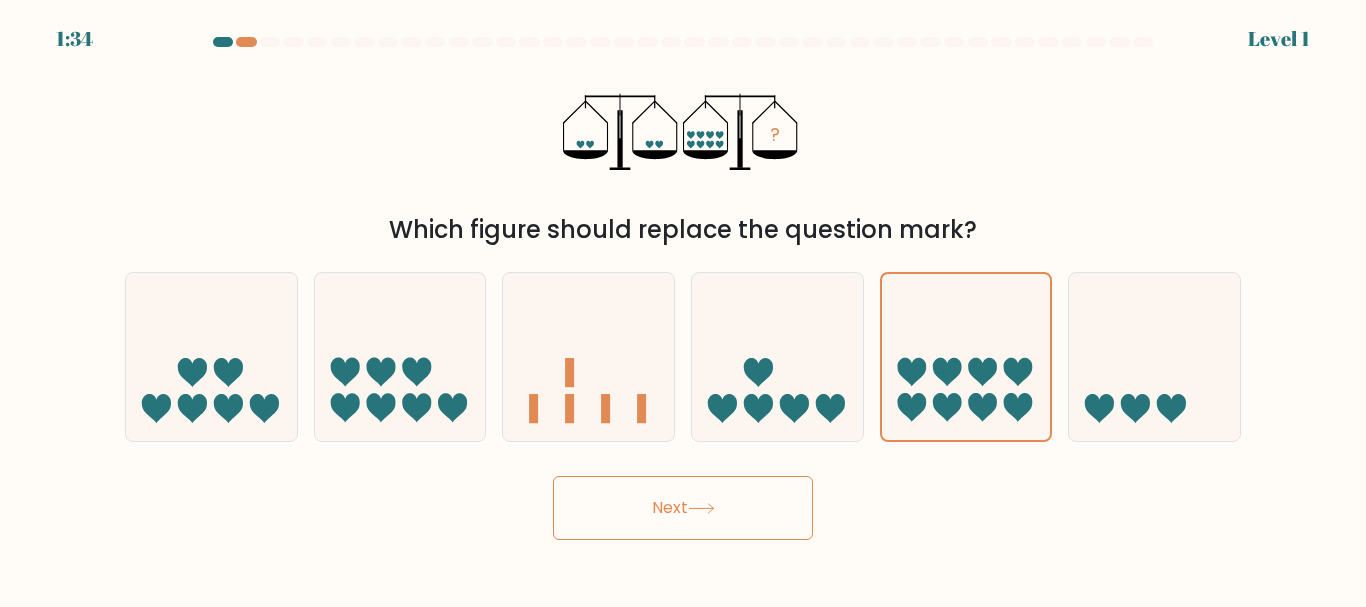 click on "Next" at bounding box center [683, 508] 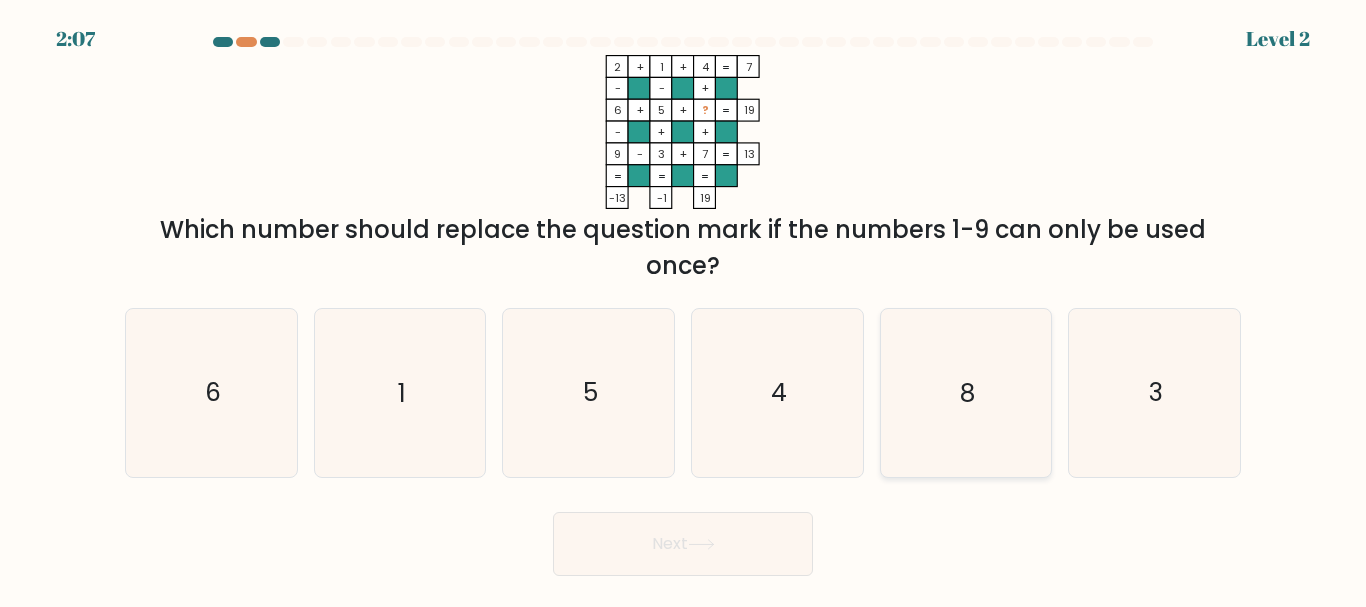 click on "8" 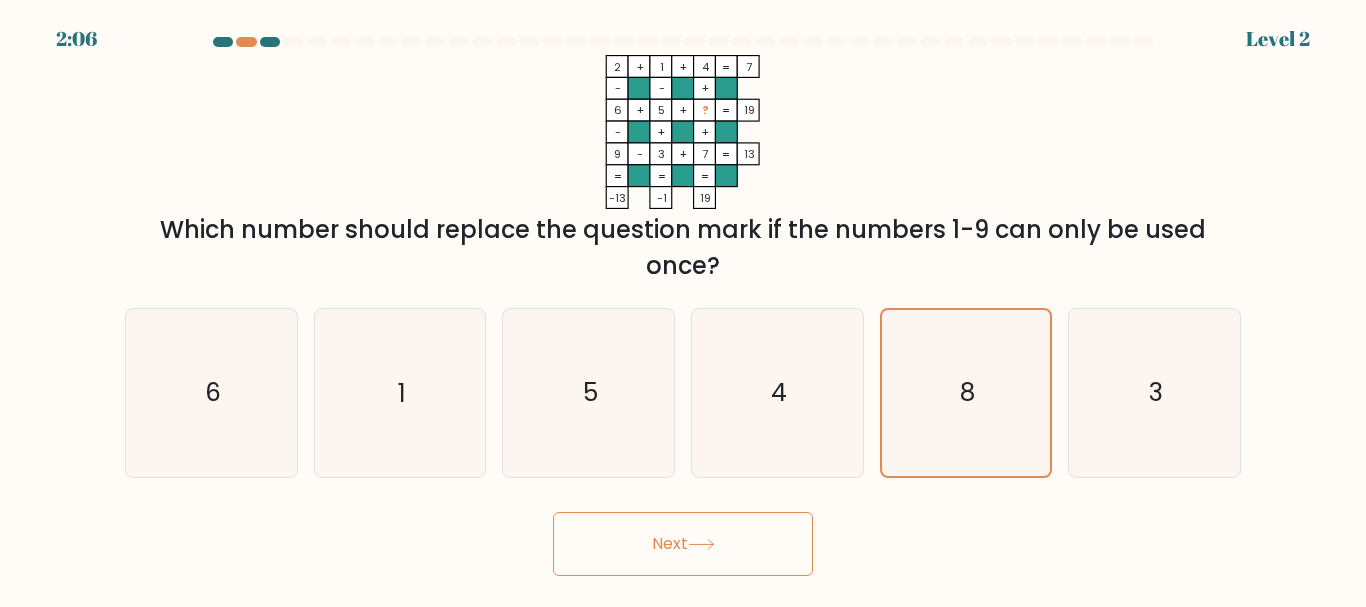 click on "Next" at bounding box center (683, 544) 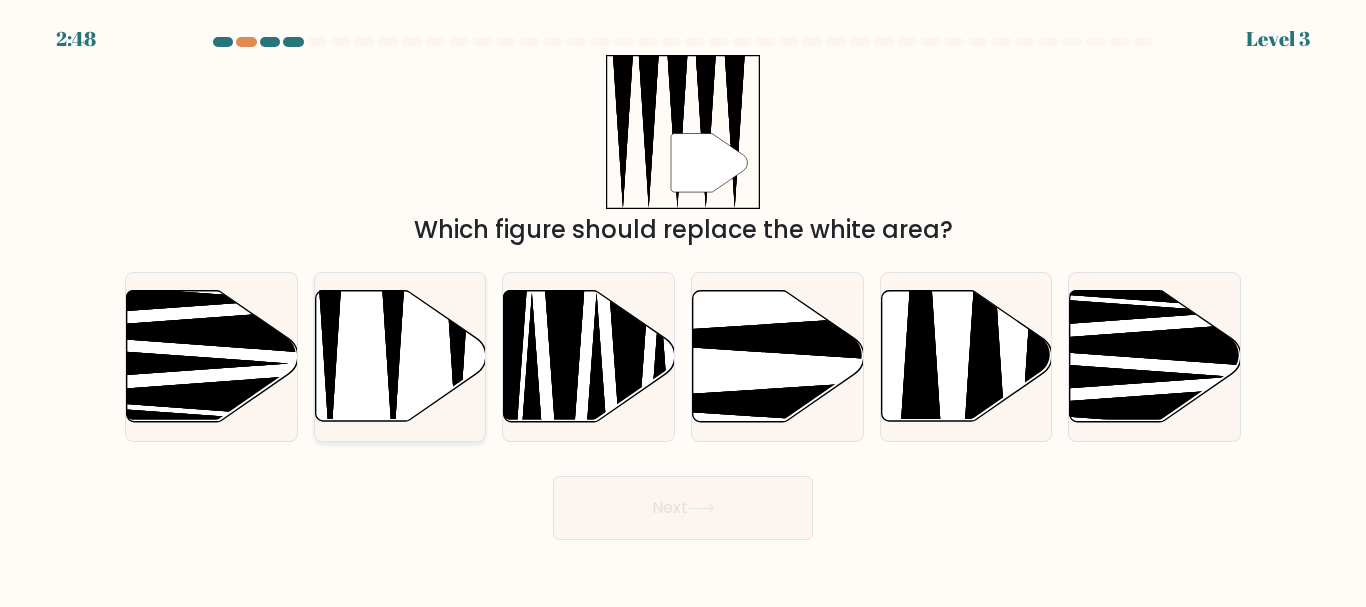 click 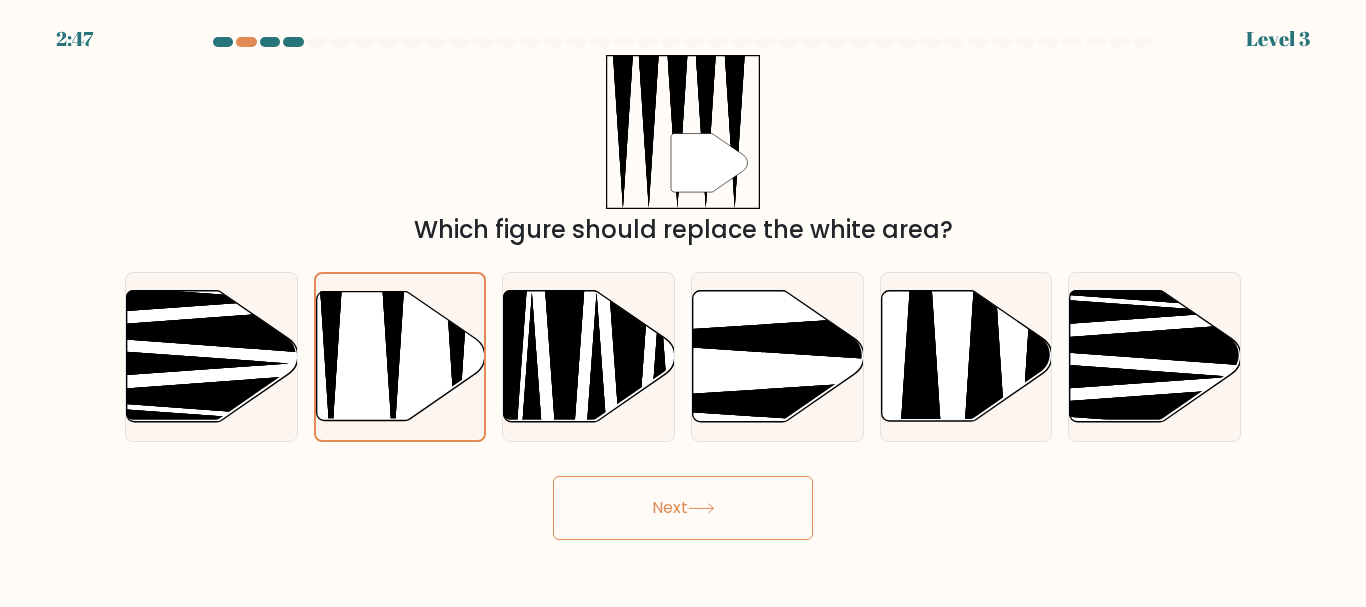 click on "Next" at bounding box center [683, 508] 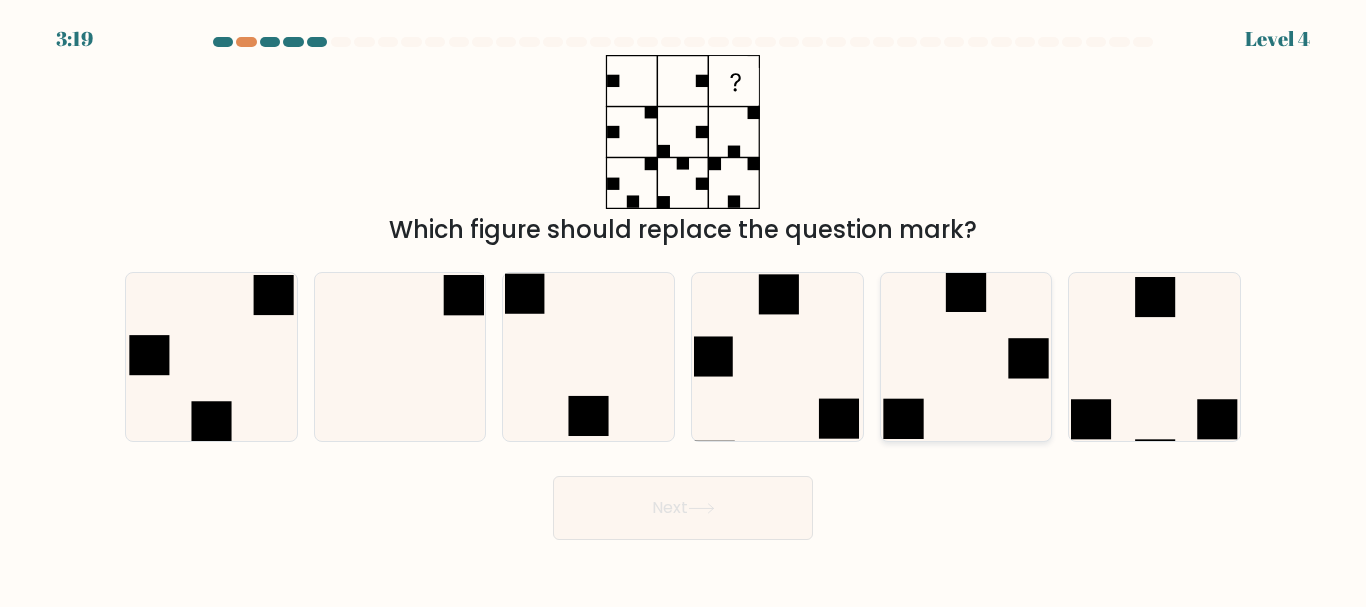 click 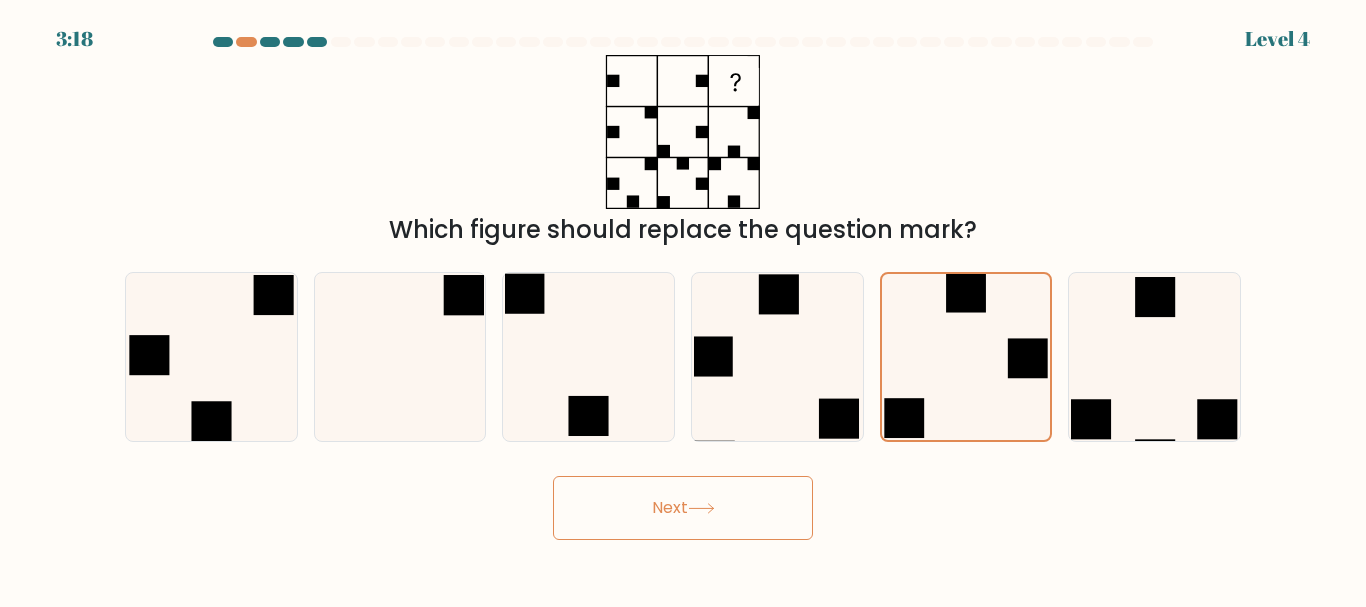 click on "Next" at bounding box center (683, 508) 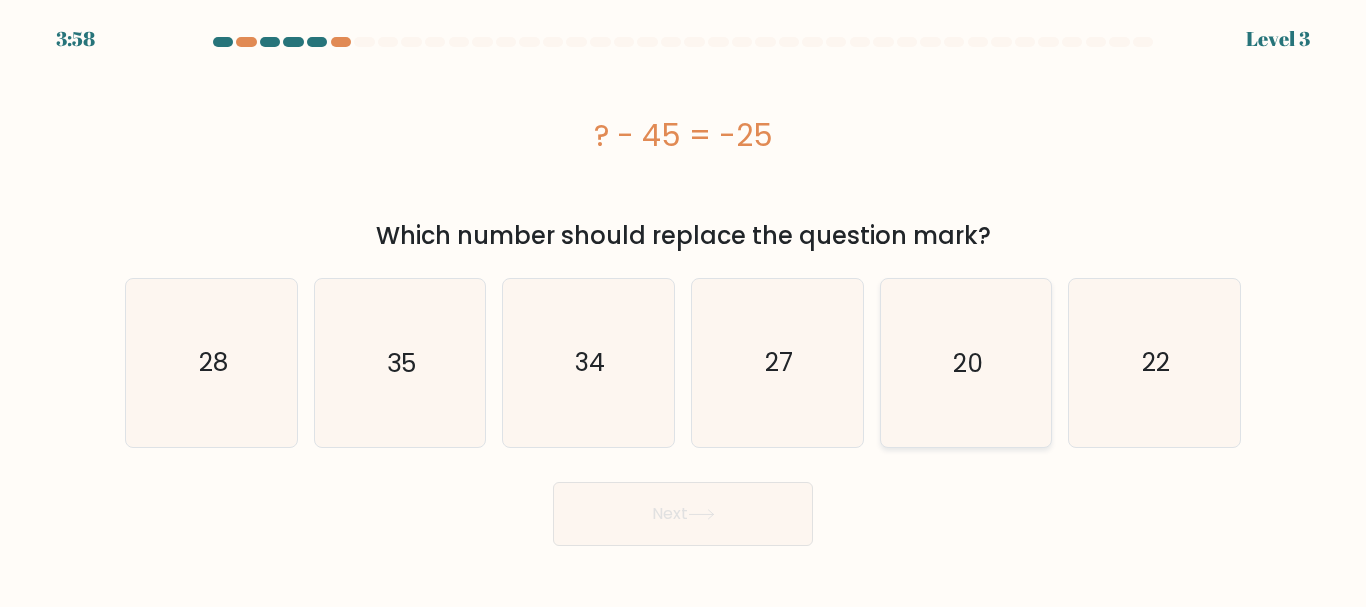 click on "20" 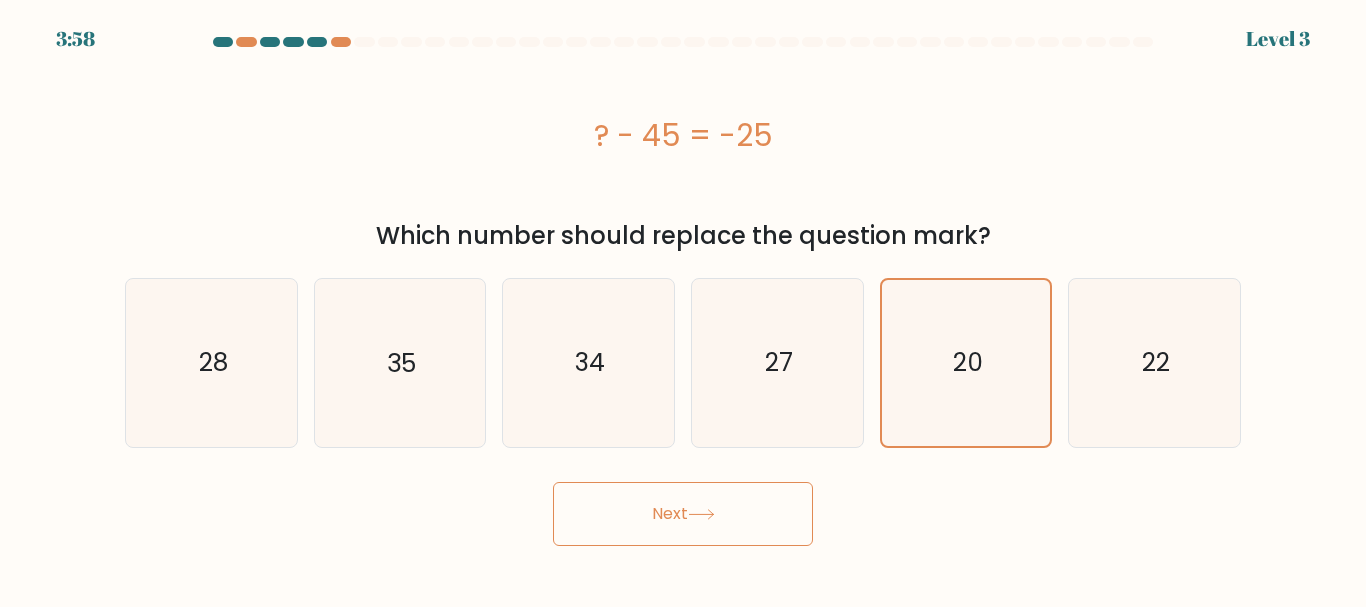 click 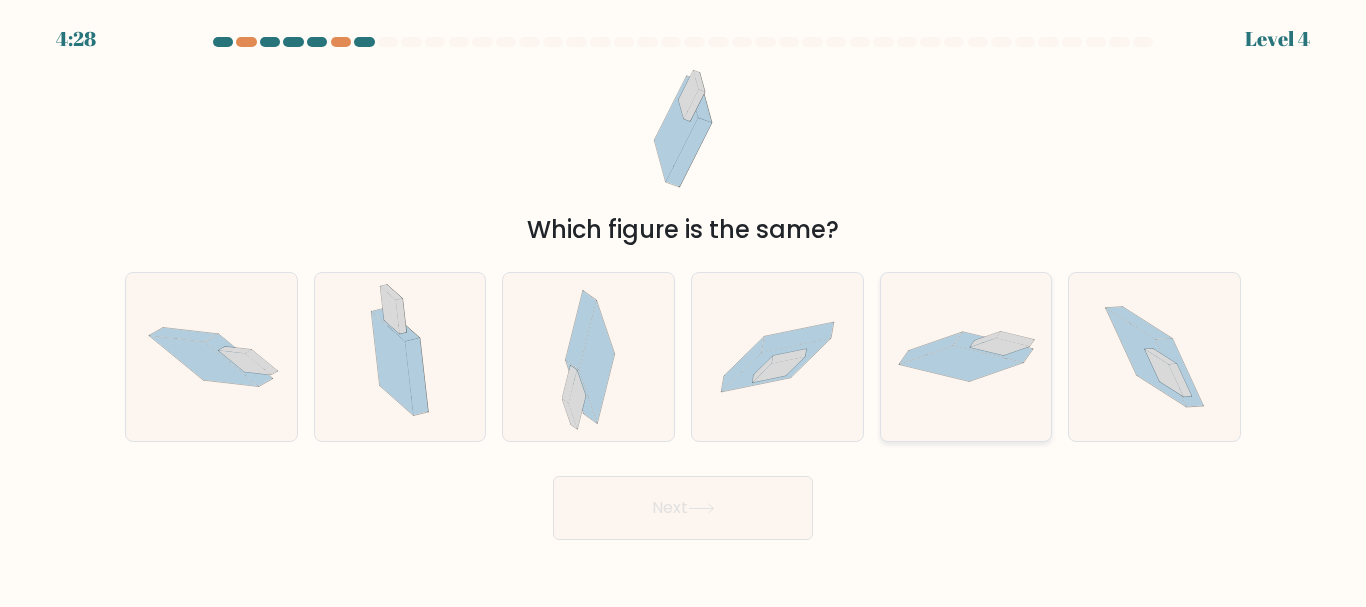 click at bounding box center [966, 356] 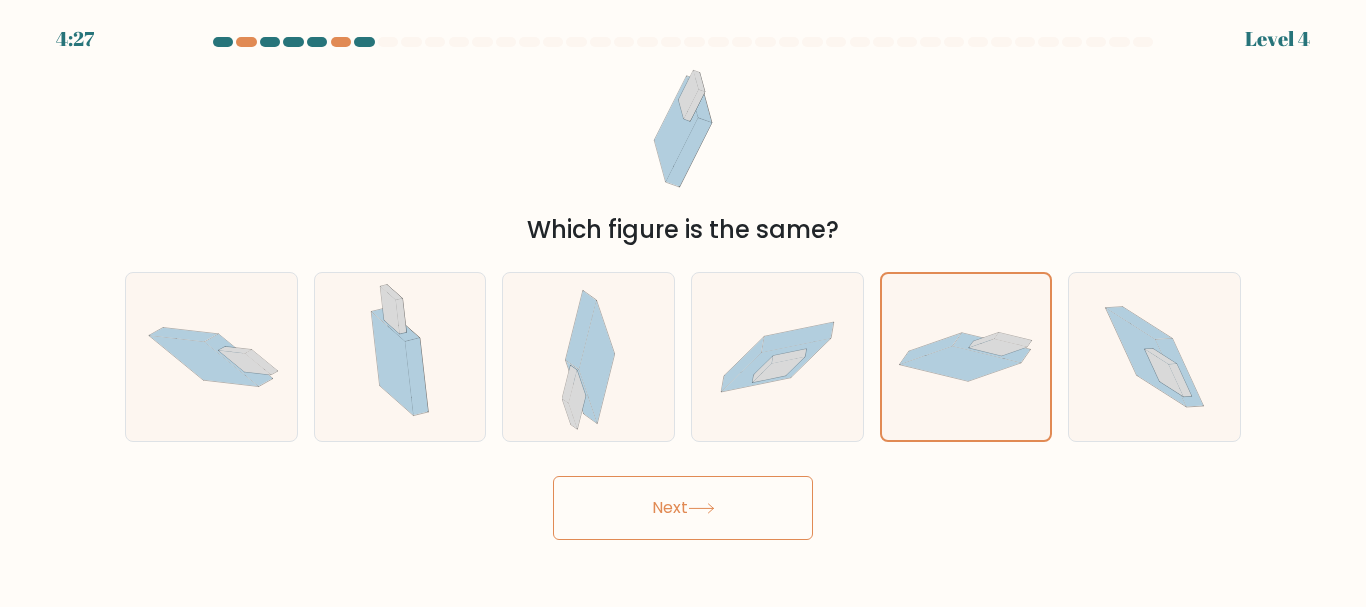 click 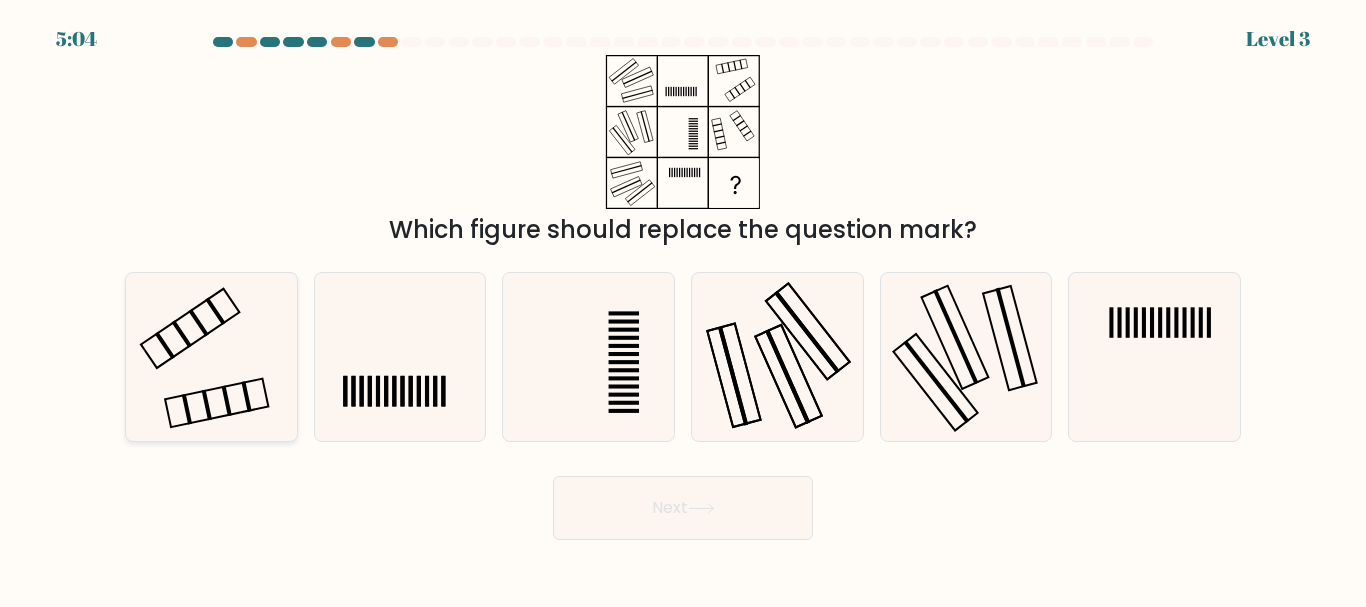 click 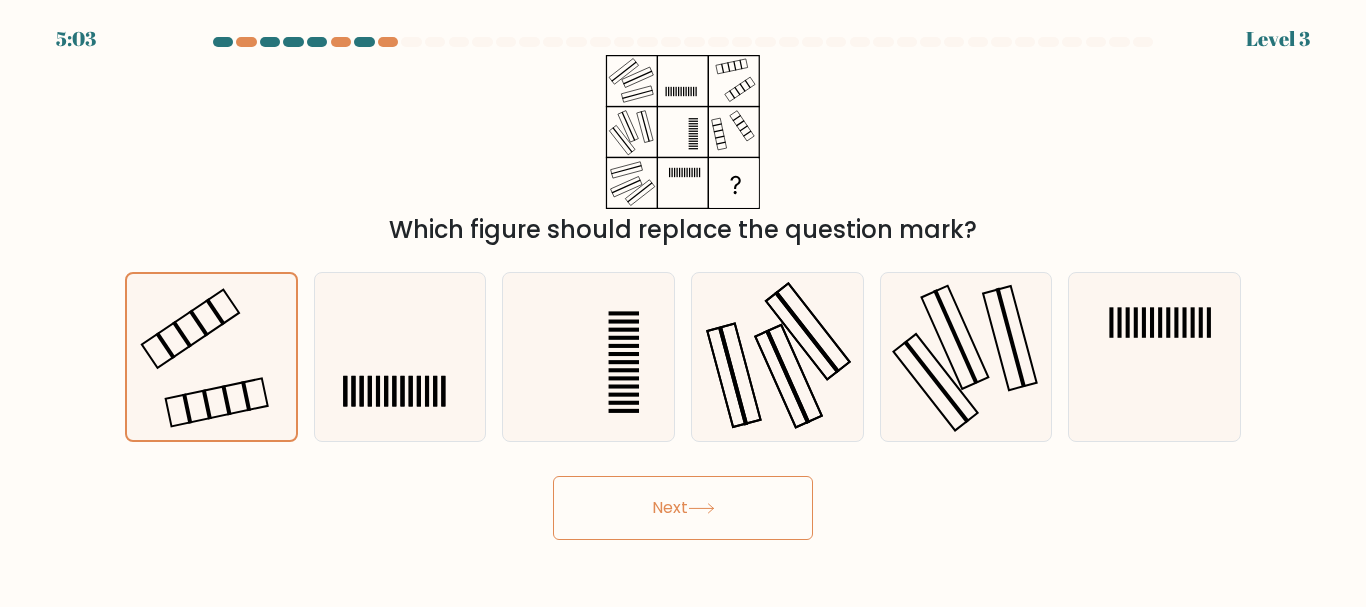 click on "Next" at bounding box center [683, 508] 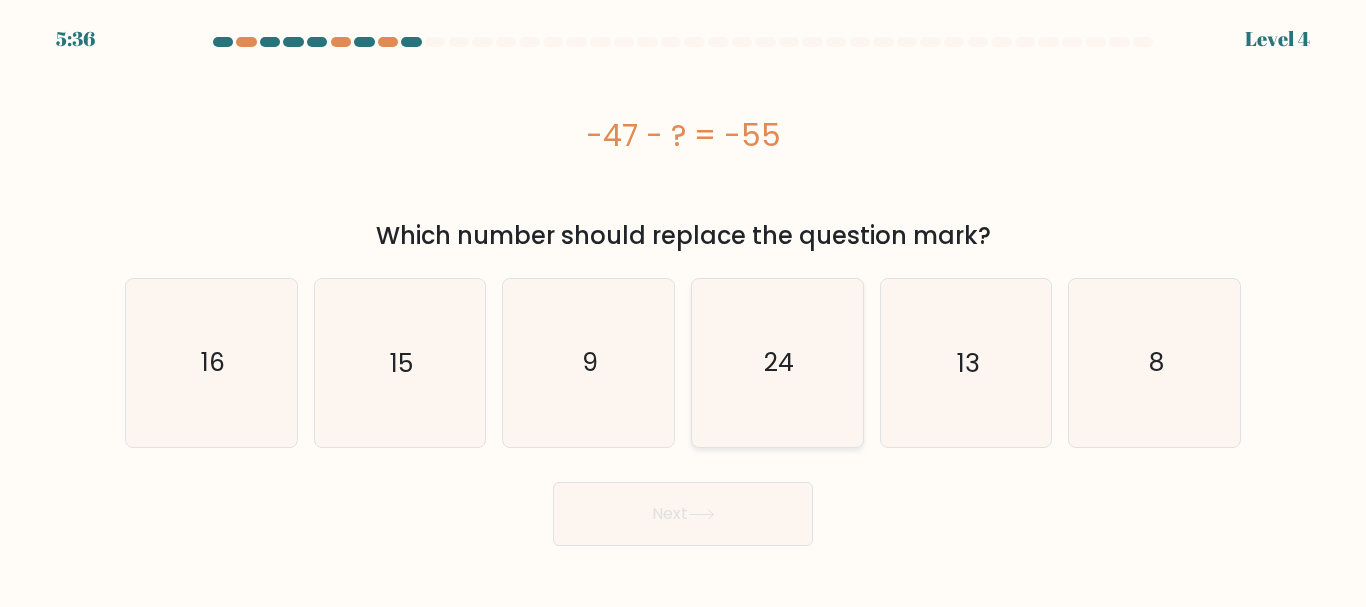 click on "24" 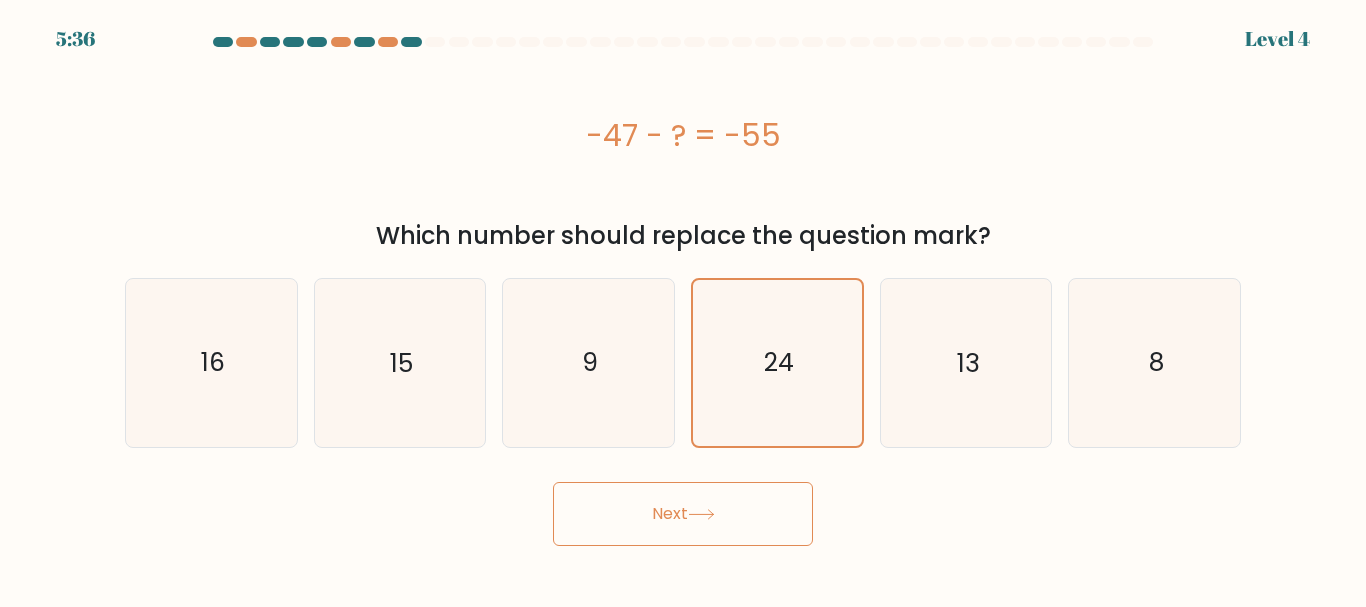click on "Next" at bounding box center (683, 509) 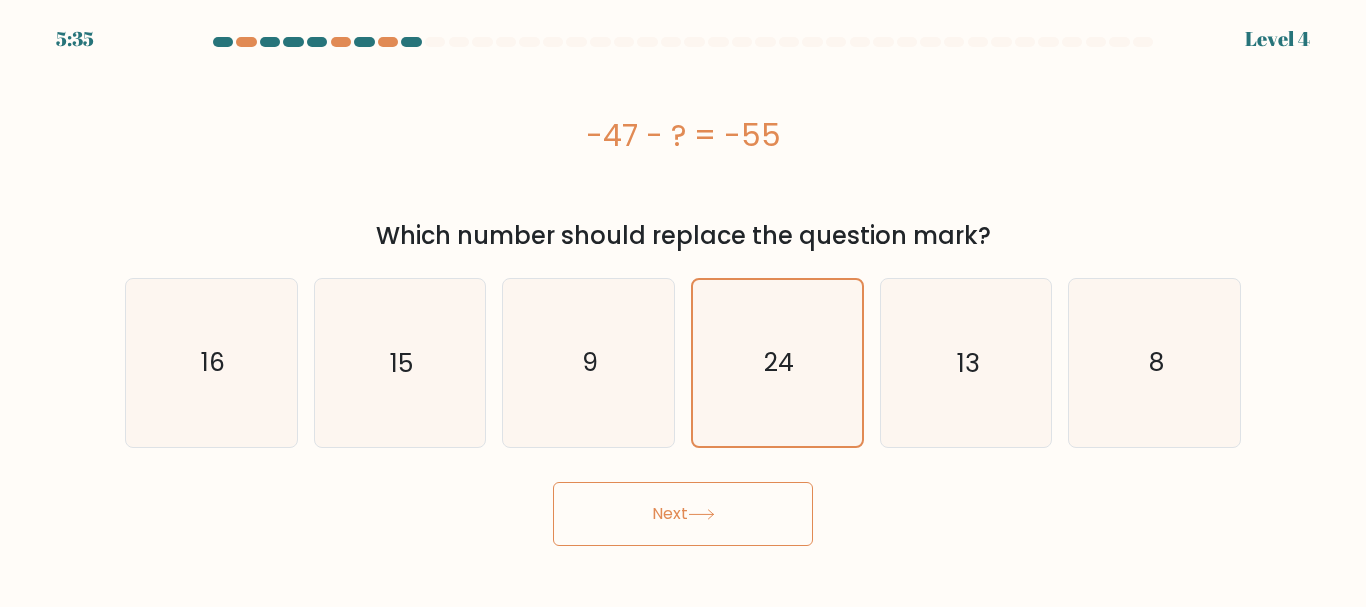 click on "Next" at bounding box center (683, 514) 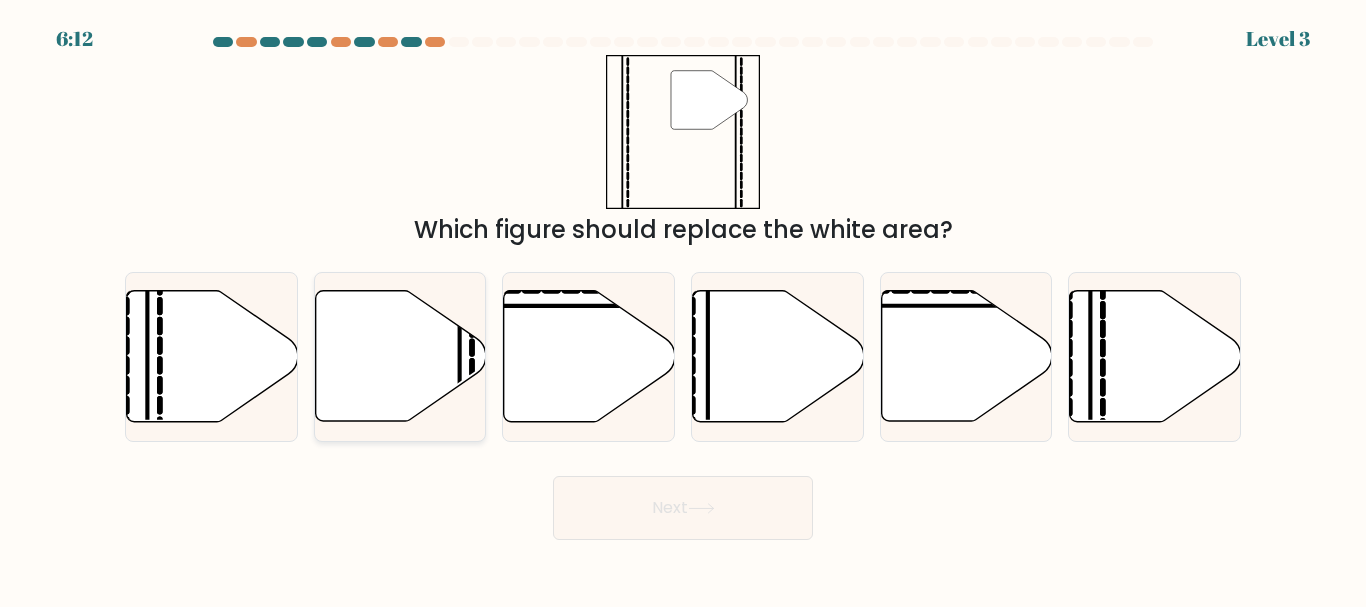 click 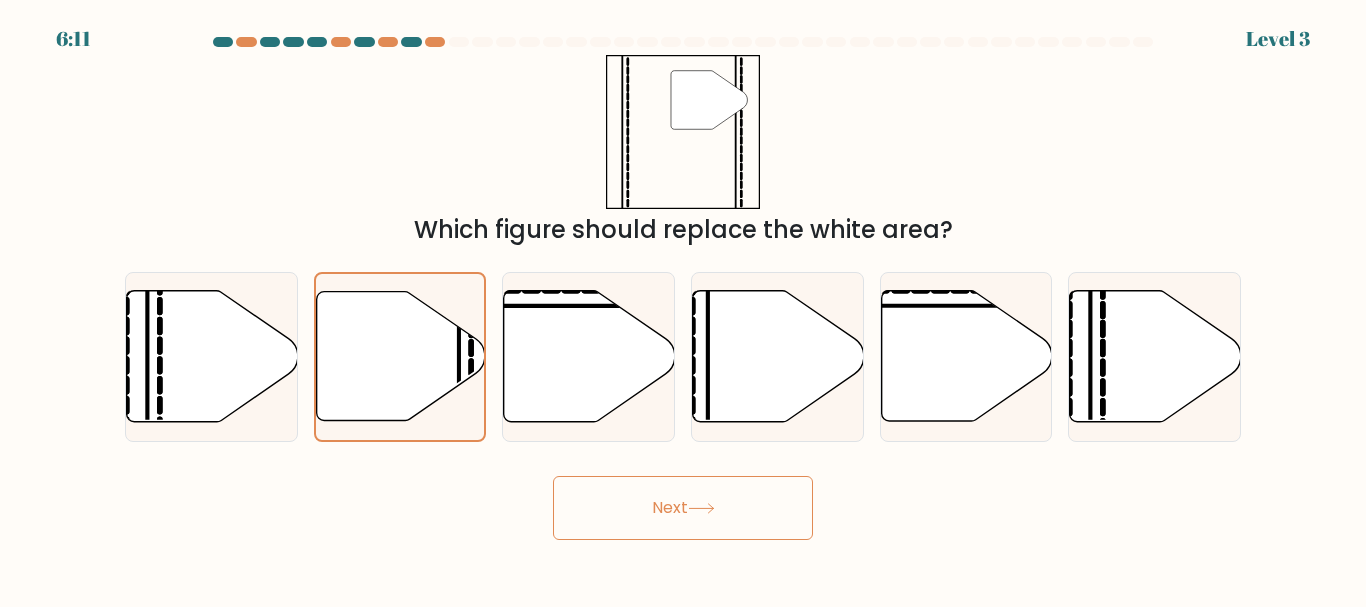 click on "Next" at bounding box center [683, 508] 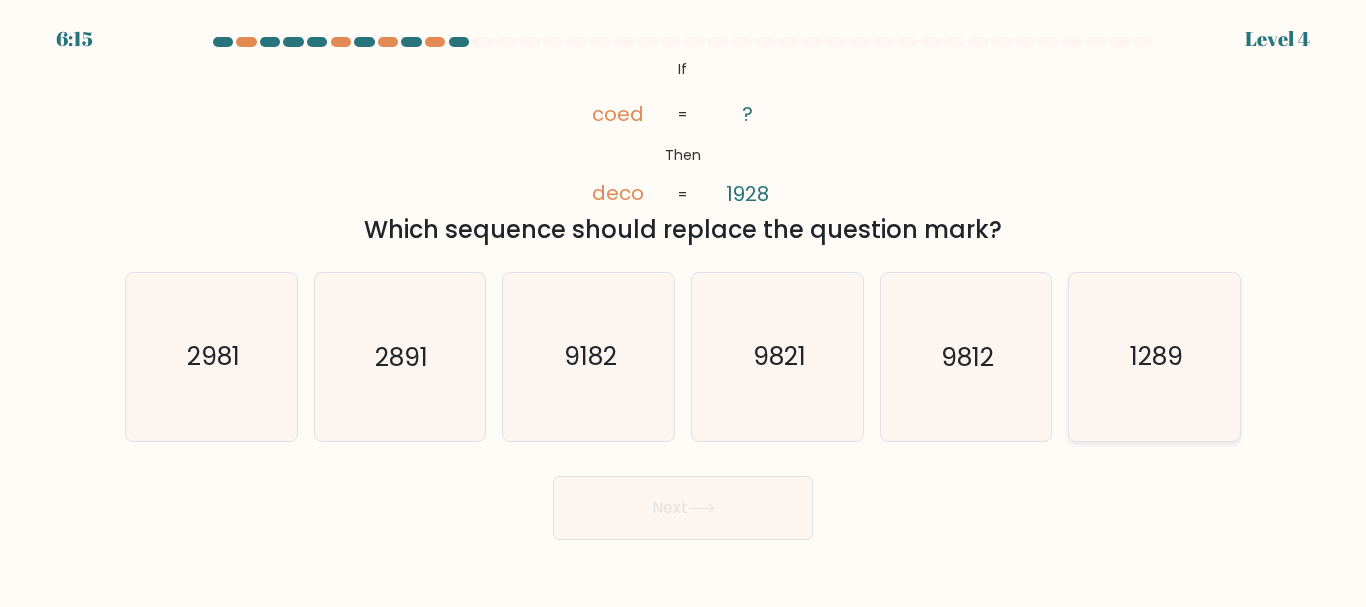 click on "1289" 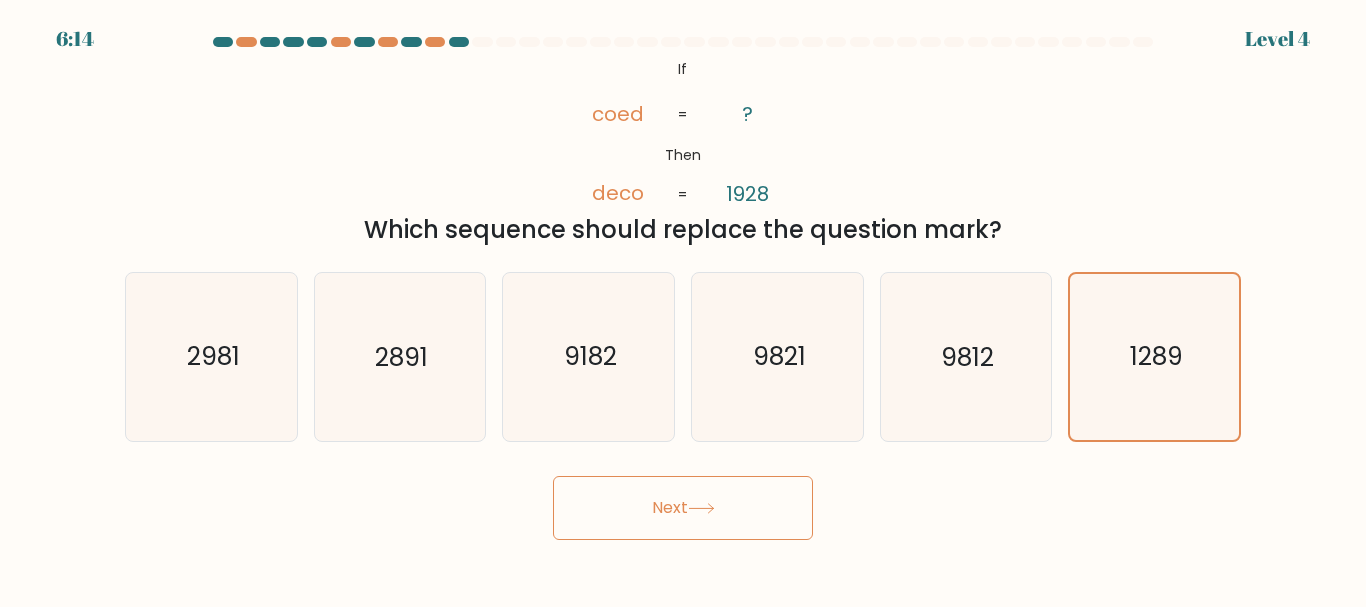 click on "Next" at bounding box center [683, 508] 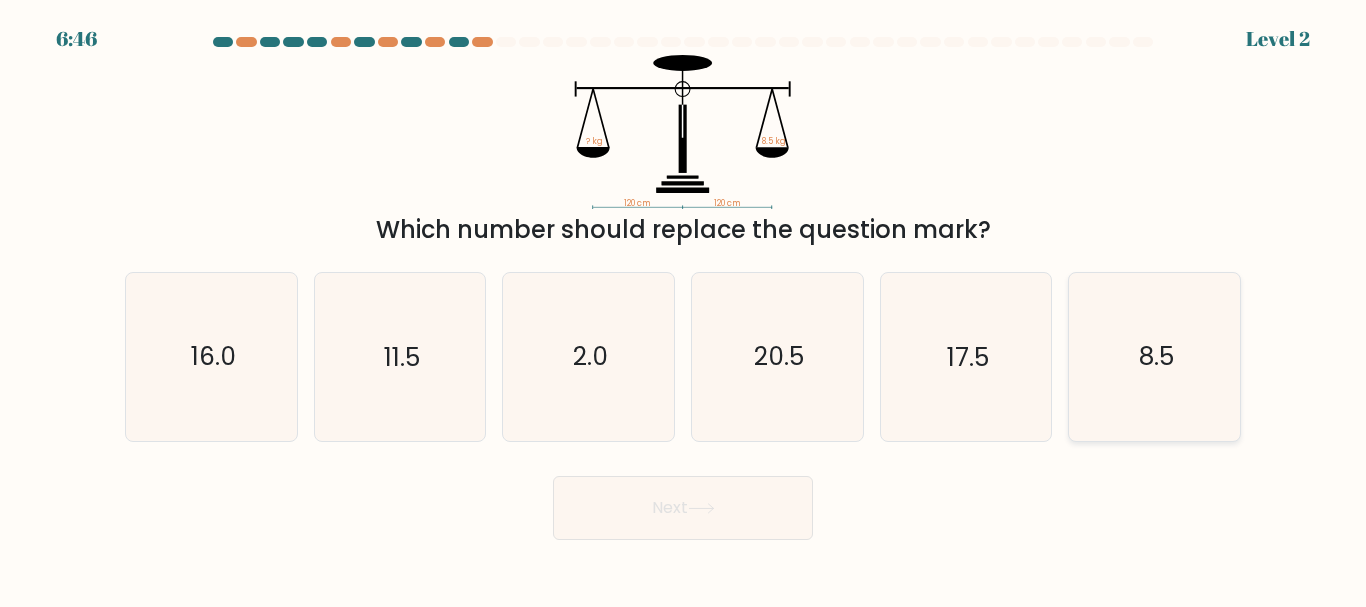 click on "8.5" 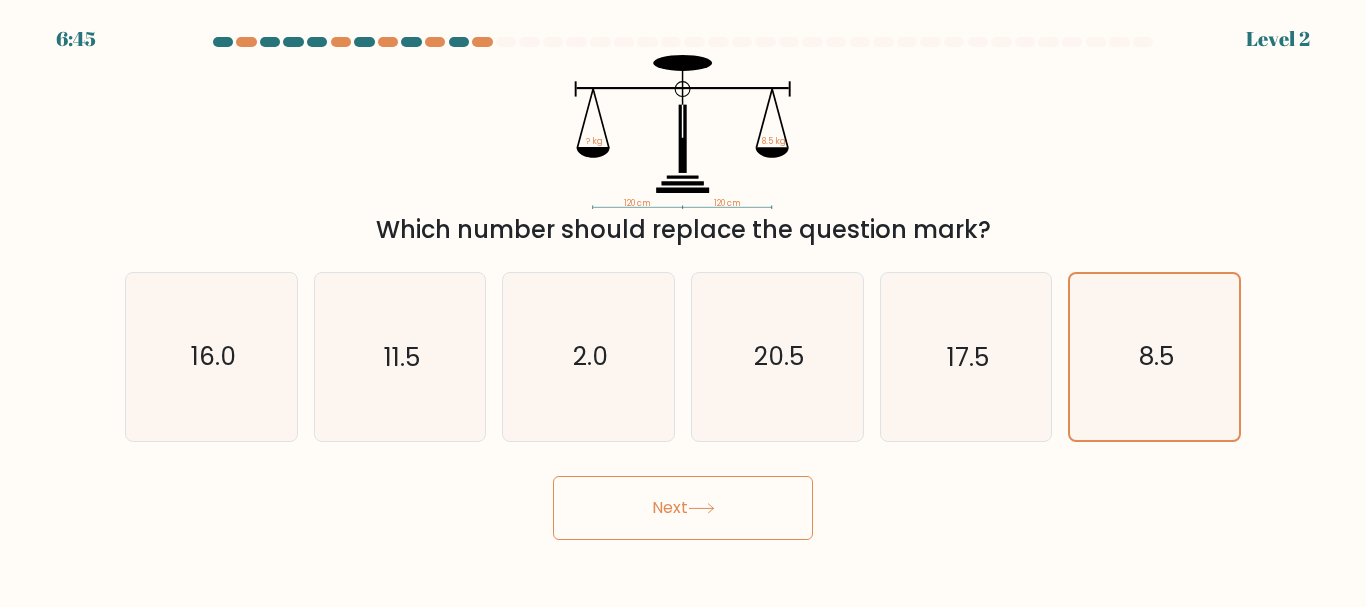 click on "Next" at bounding box center [683, 508] 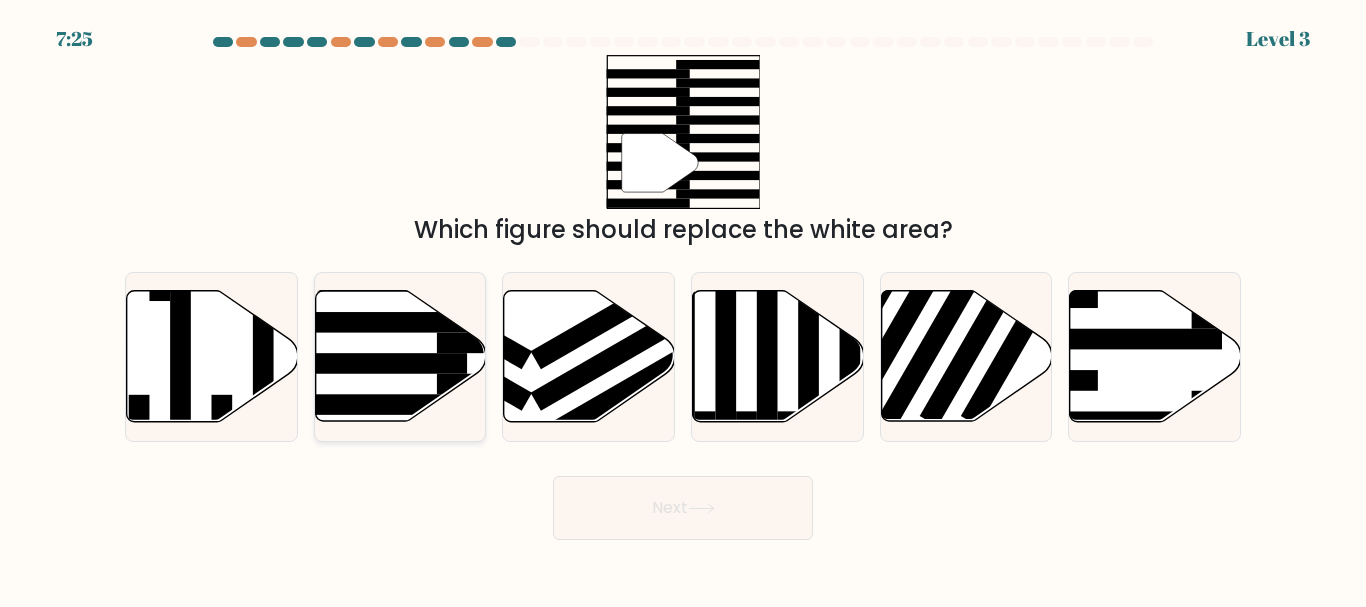 click 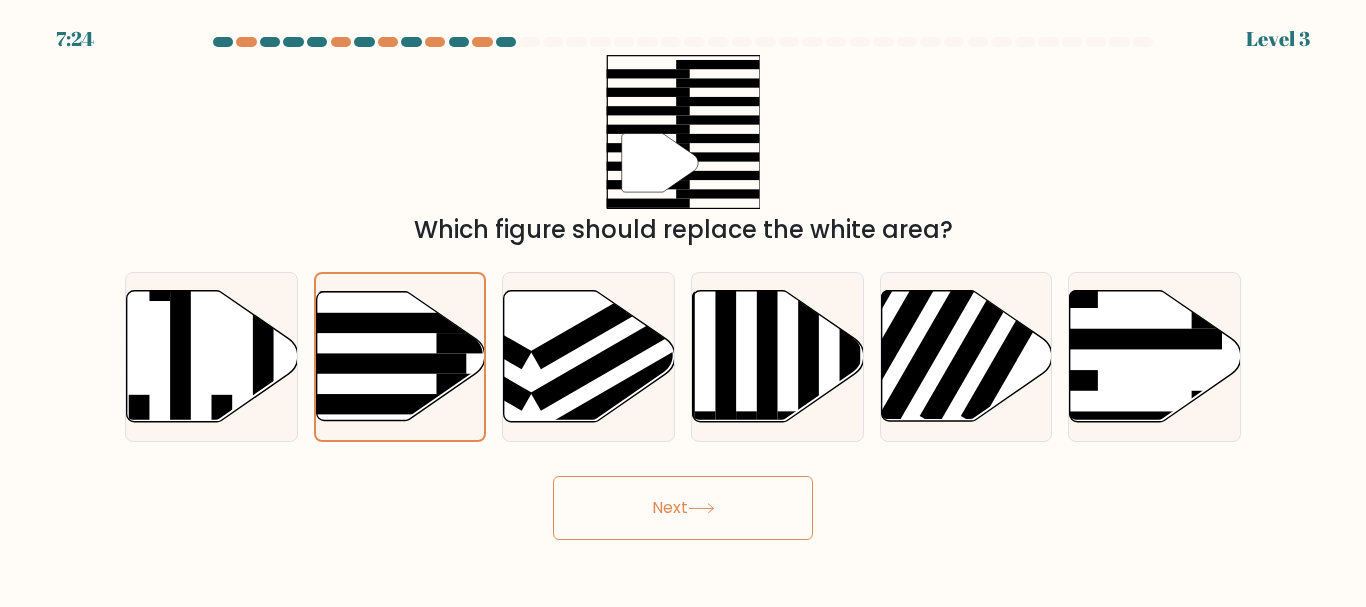 click on "Next" at bounding box center (683, 508) 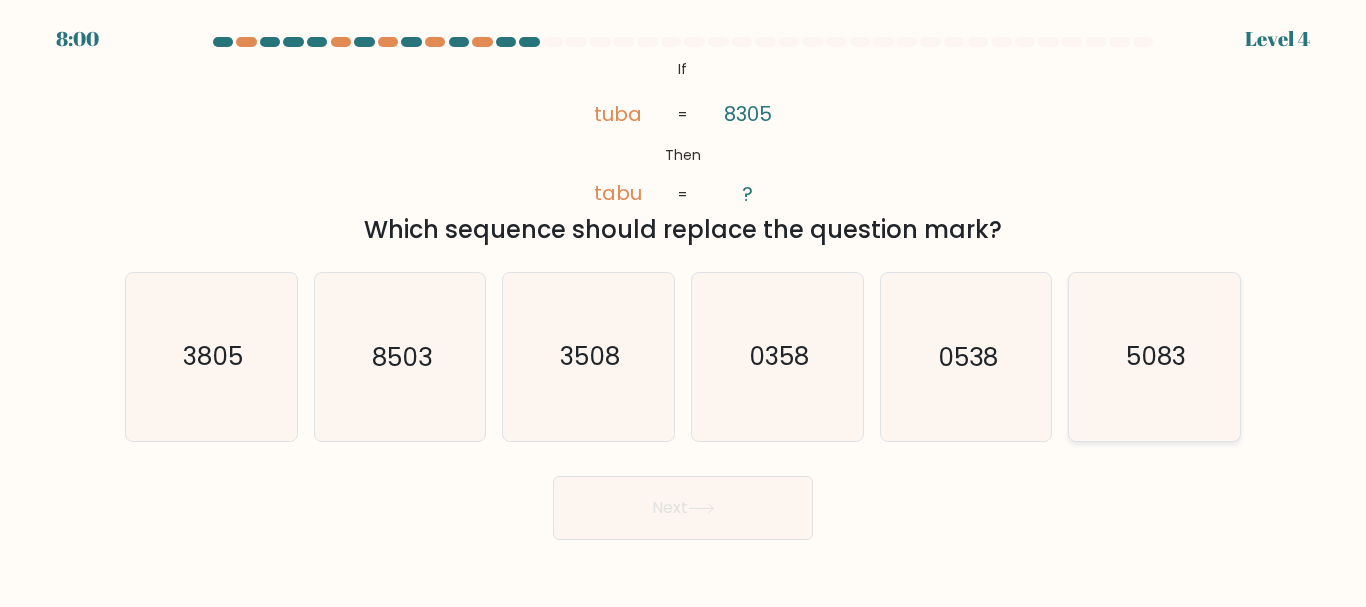 click on "5083" 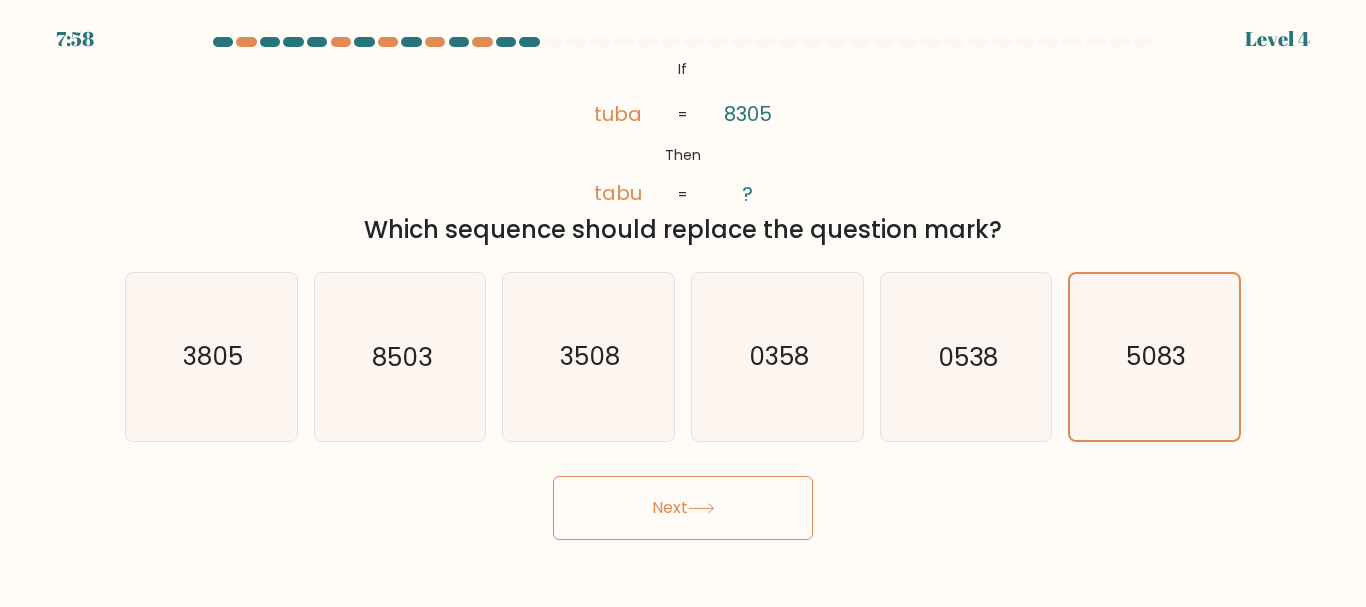 click on "Next" at bounding box center [683, 508] 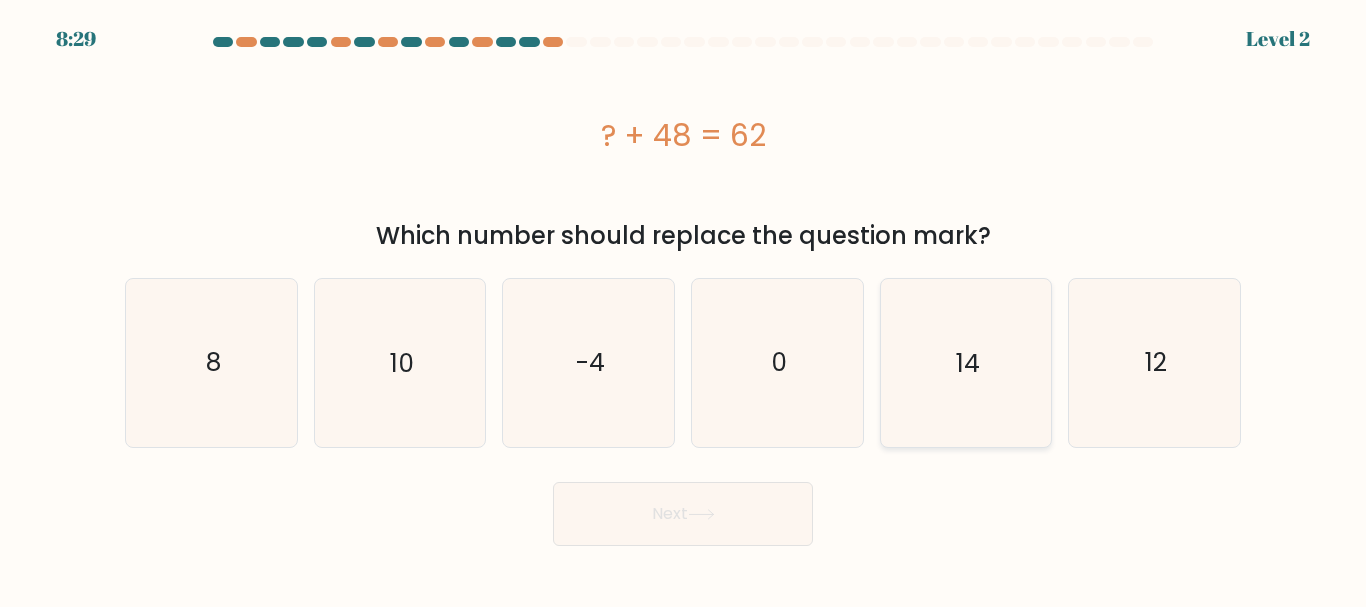 click on "14" 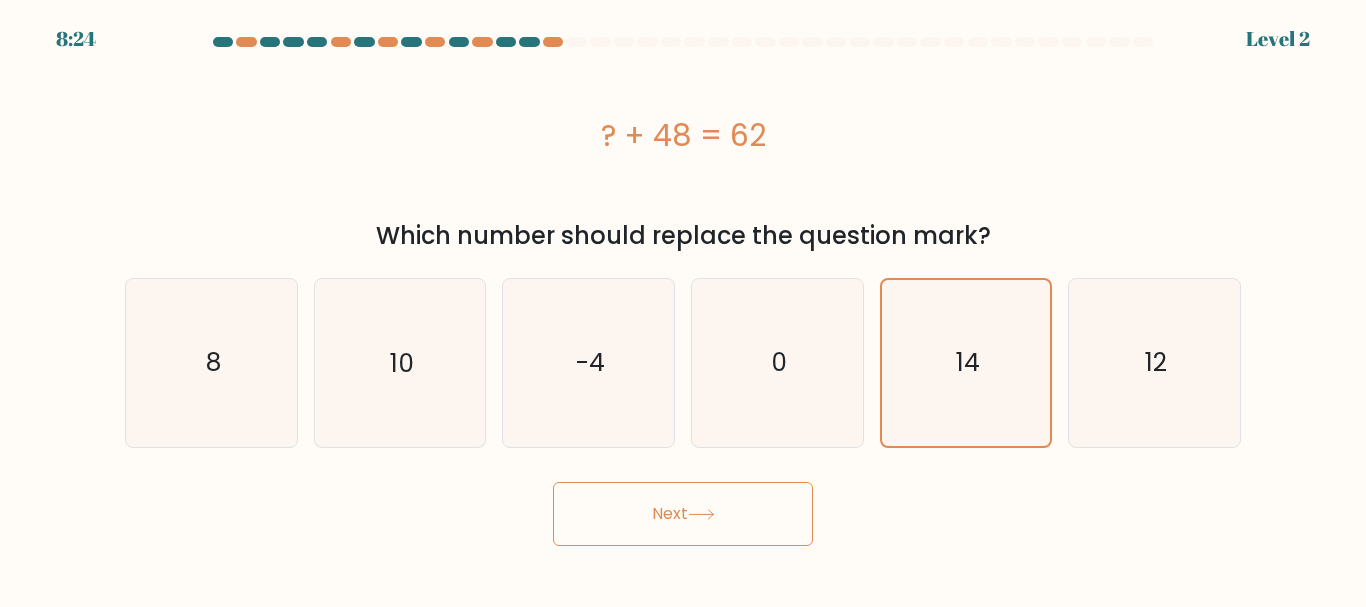 click on "Next" at bounding box center [683, 514] 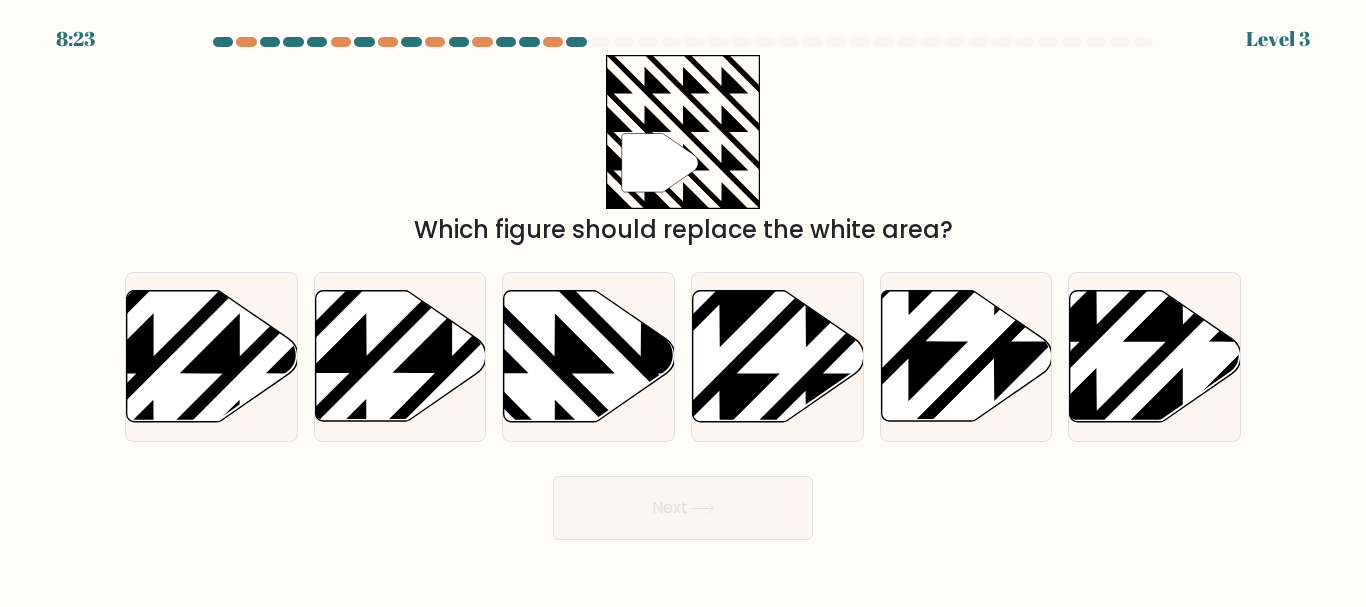 click on "Next" at bounding box center (683, 508) 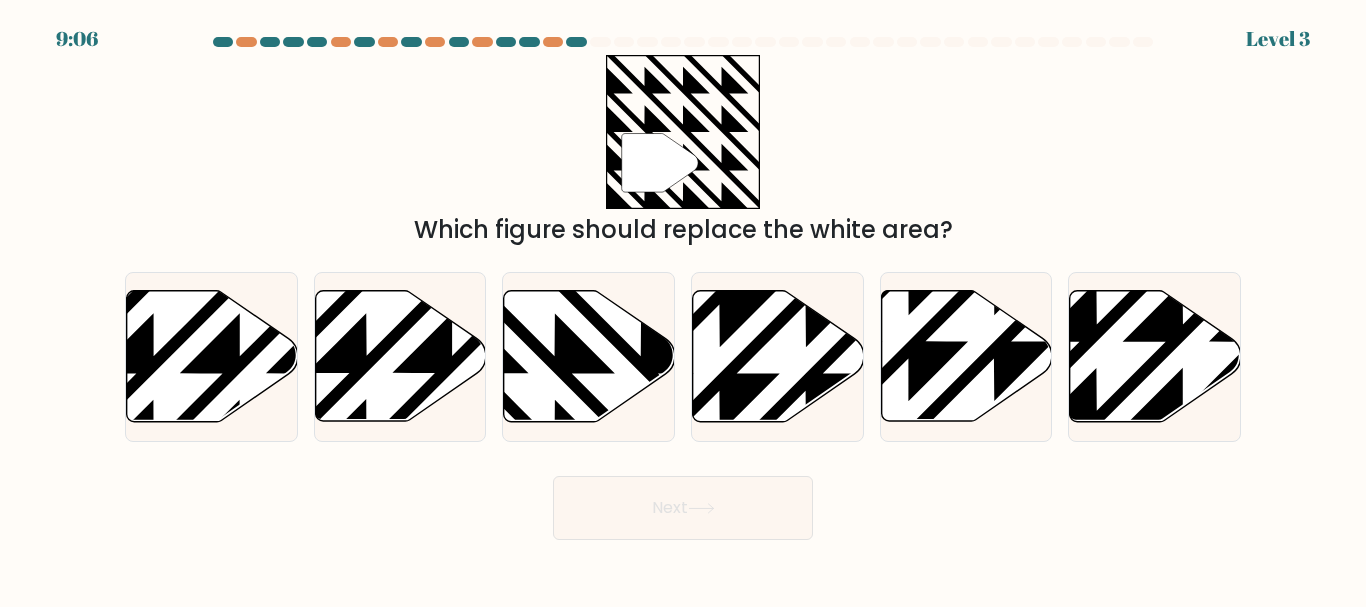 click on "Next" at bounding box center (683, 503) 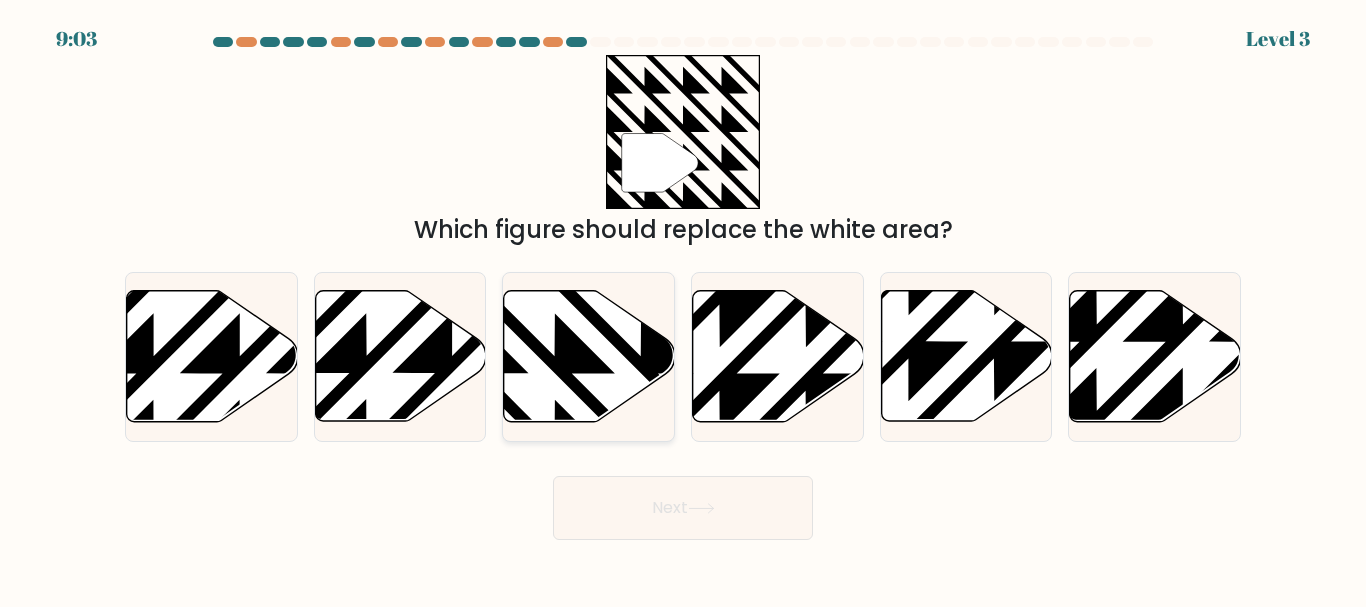 click 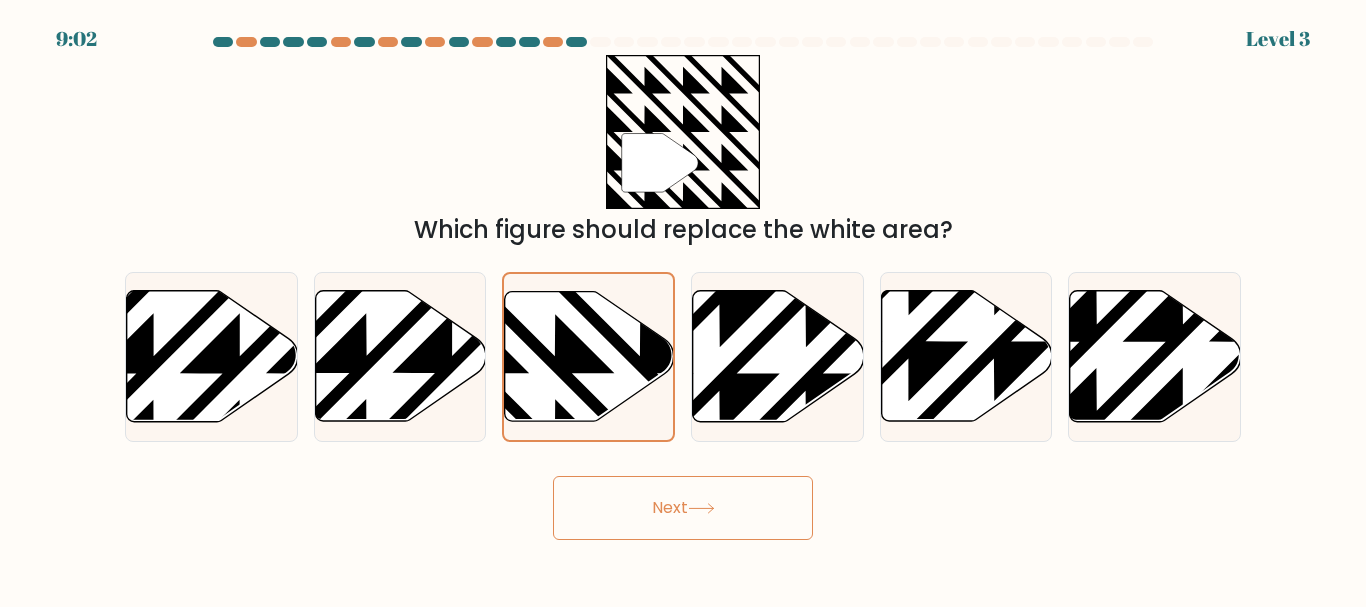 click on "Next" at bounding box center (683, 508) 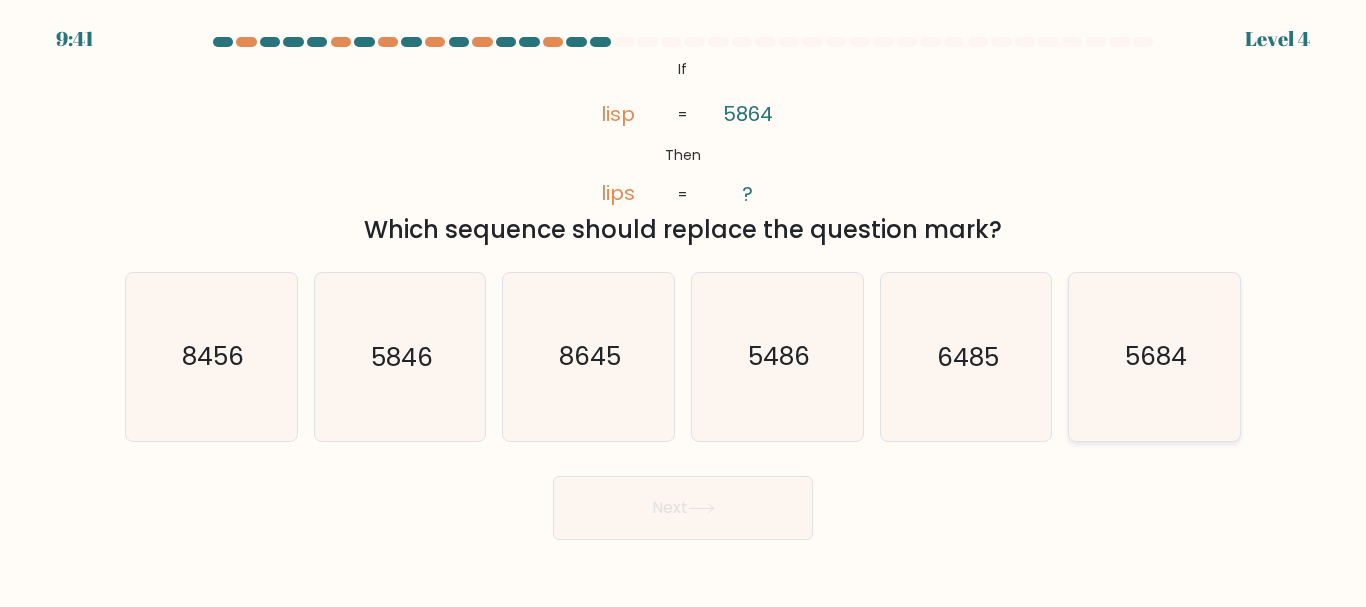 click on "5684" 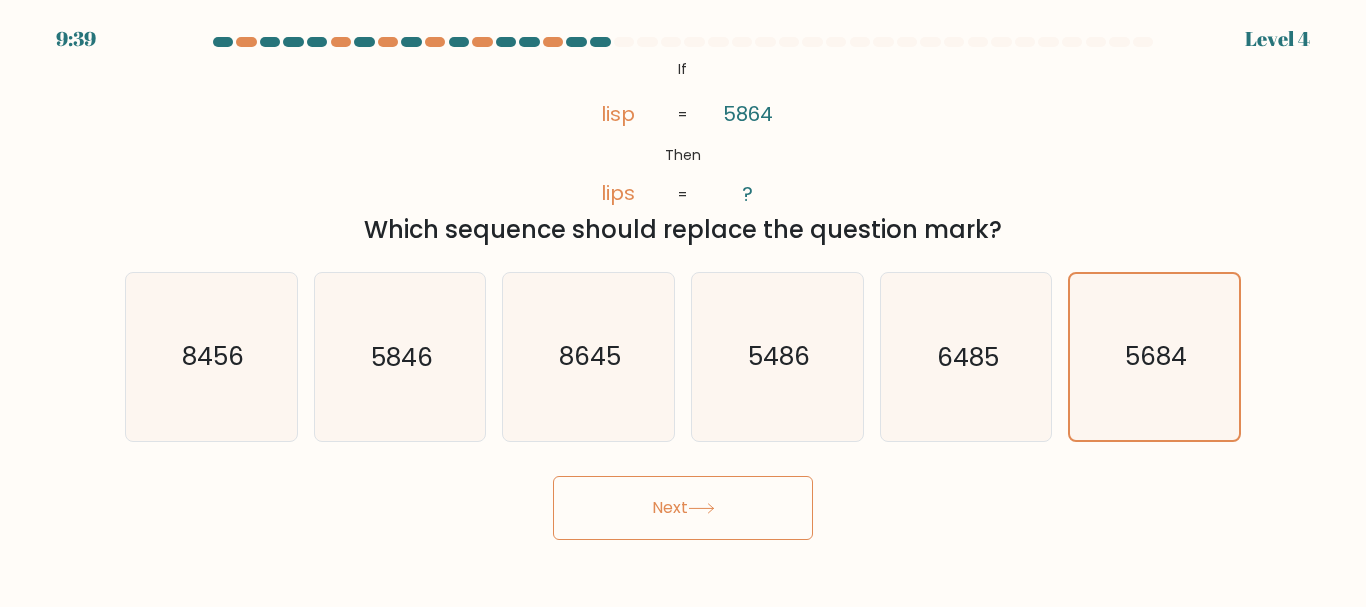 click on "Next" at bounding box center (683, 508) 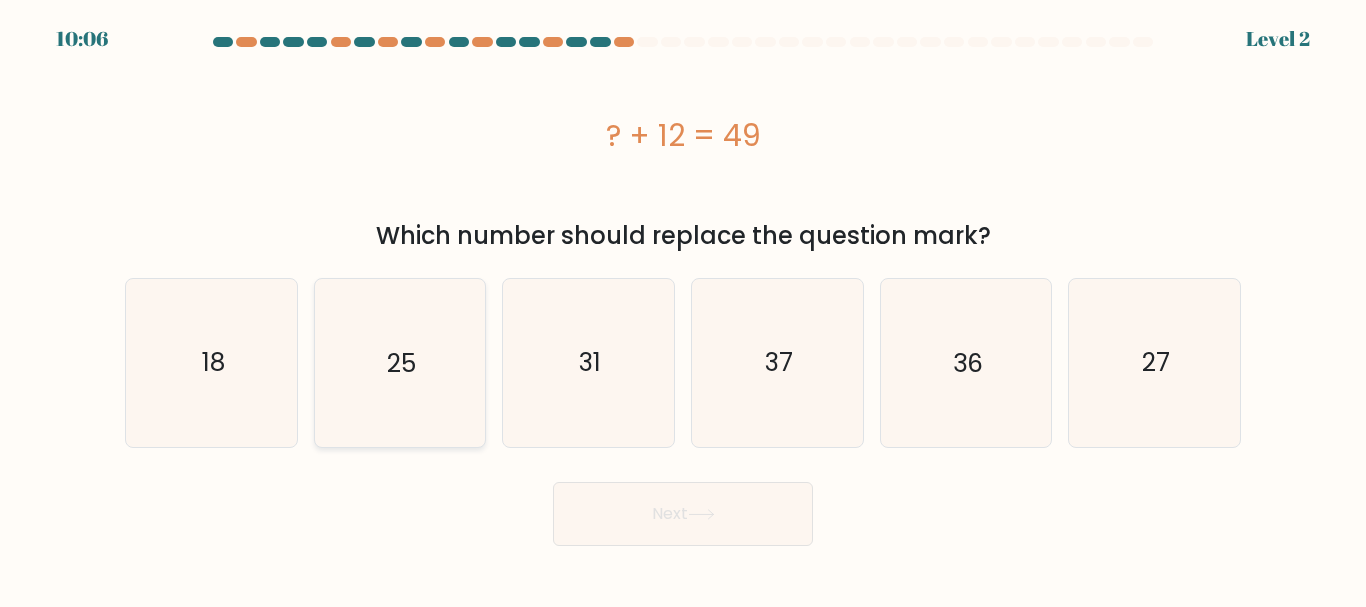 click on "25" 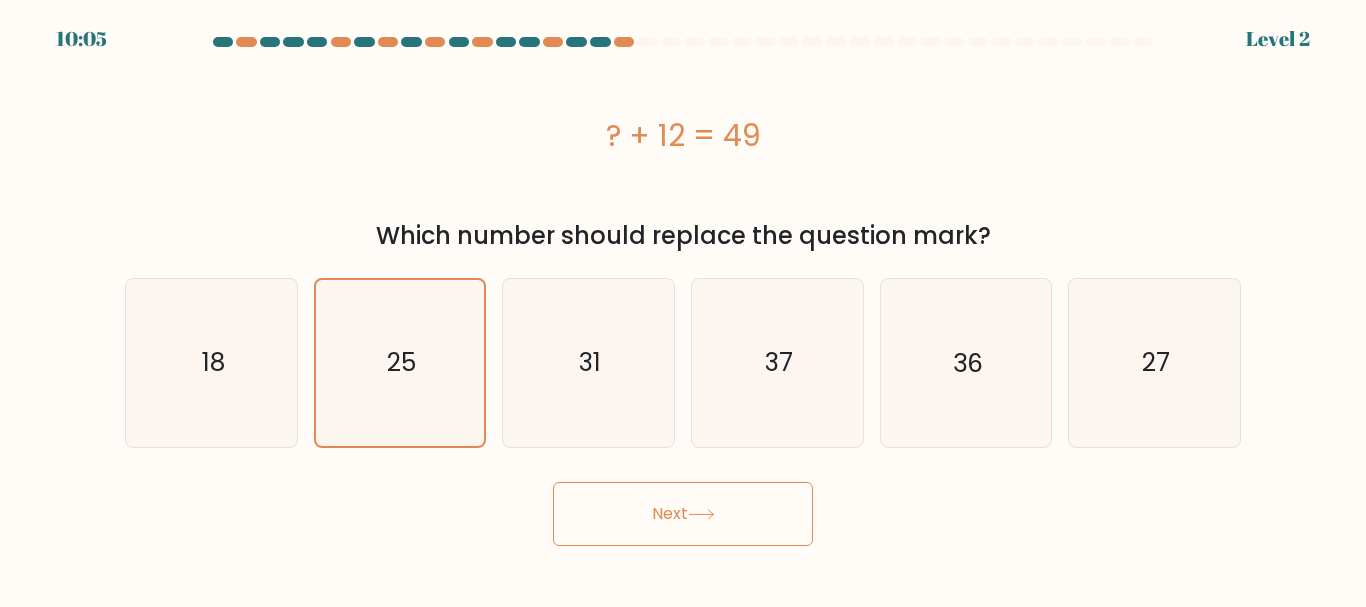 click on "Next" at bounding box center (683, 514) 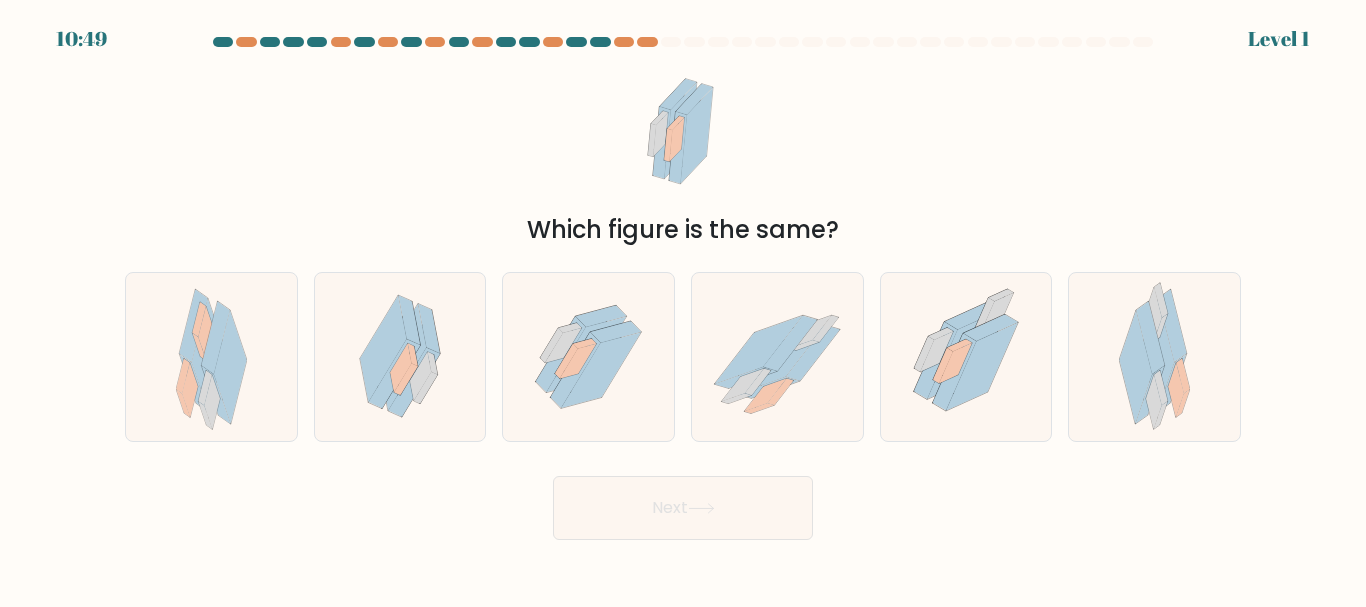 type 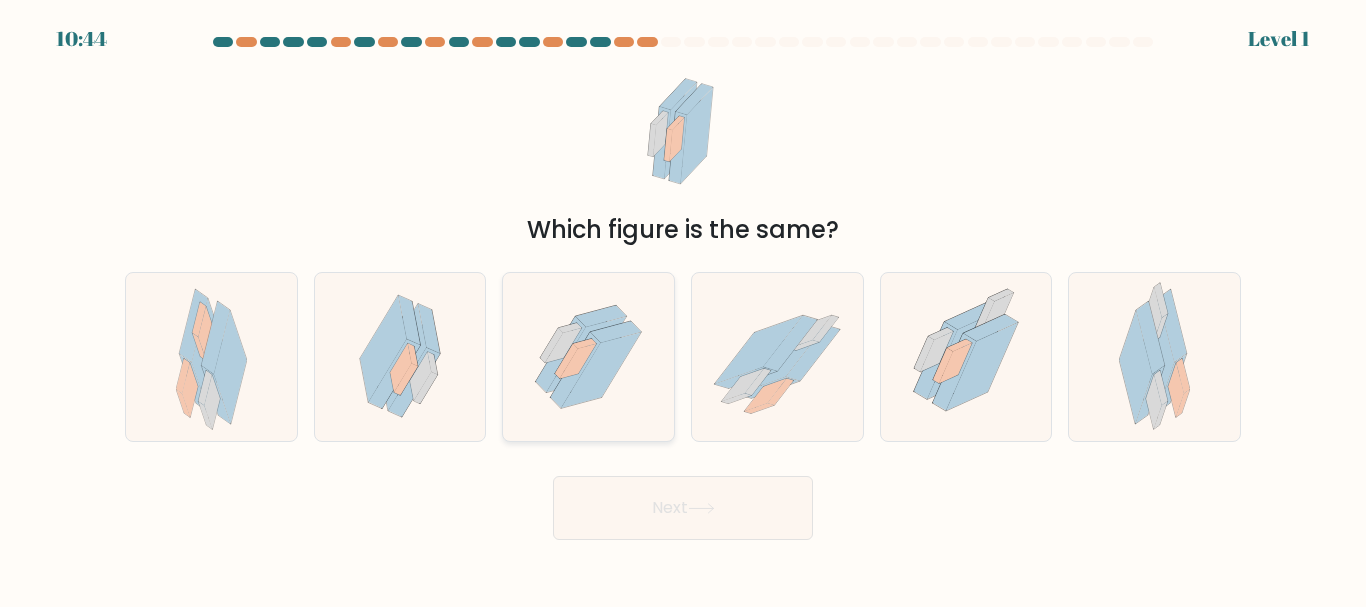 click 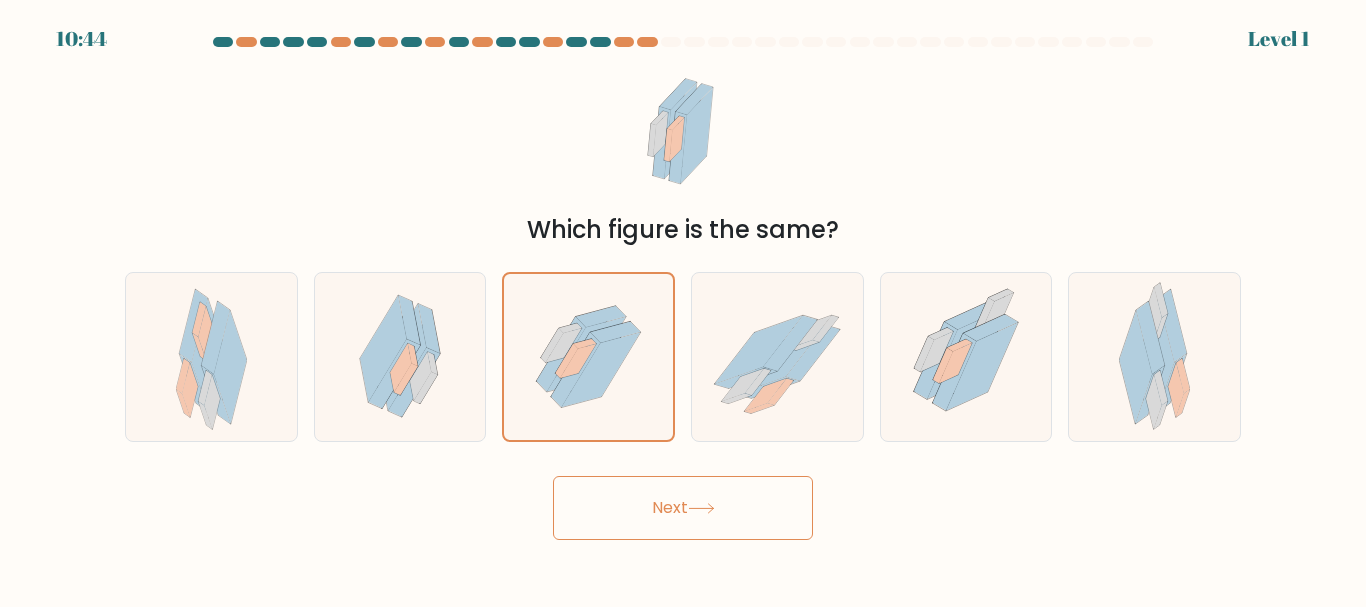 click on "Next" at bounding box center (683, 508) 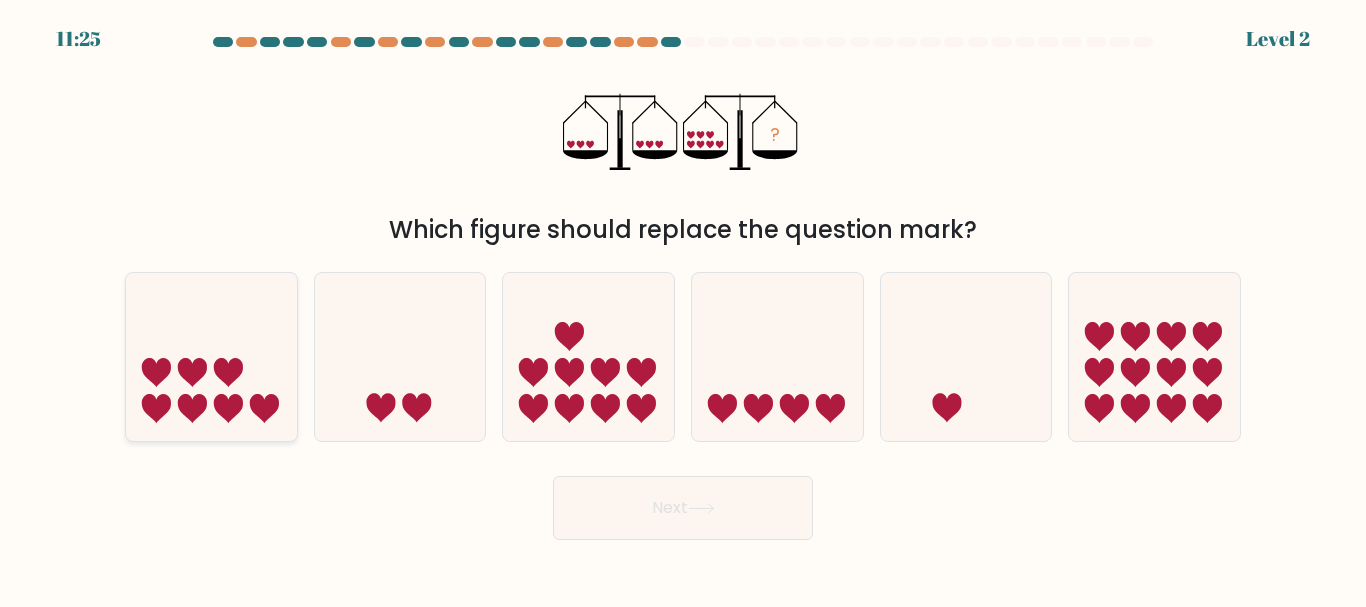 click 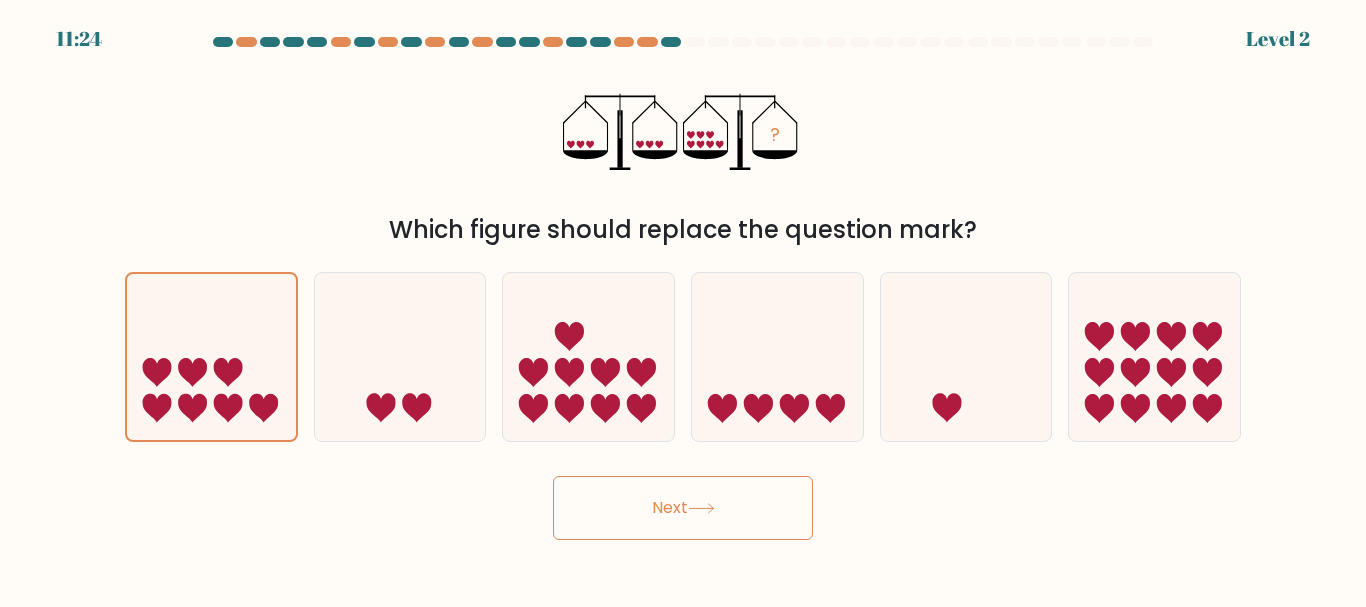 click on "Next" at bounding box center [683, 508] 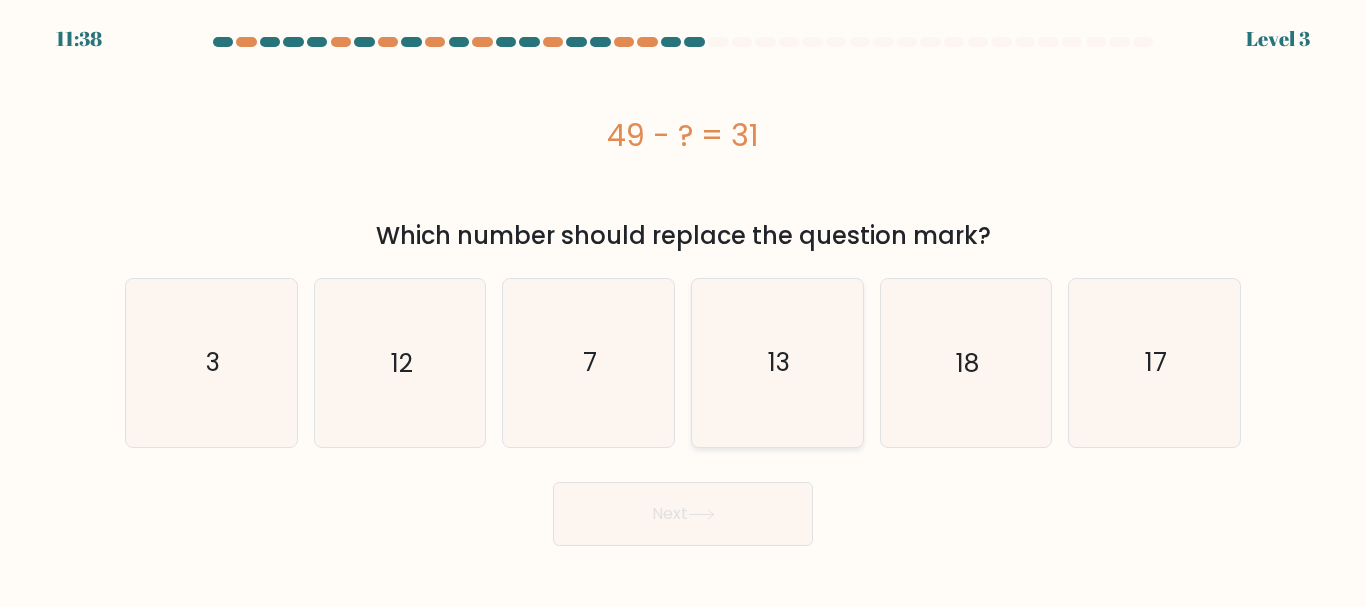 click on "13" 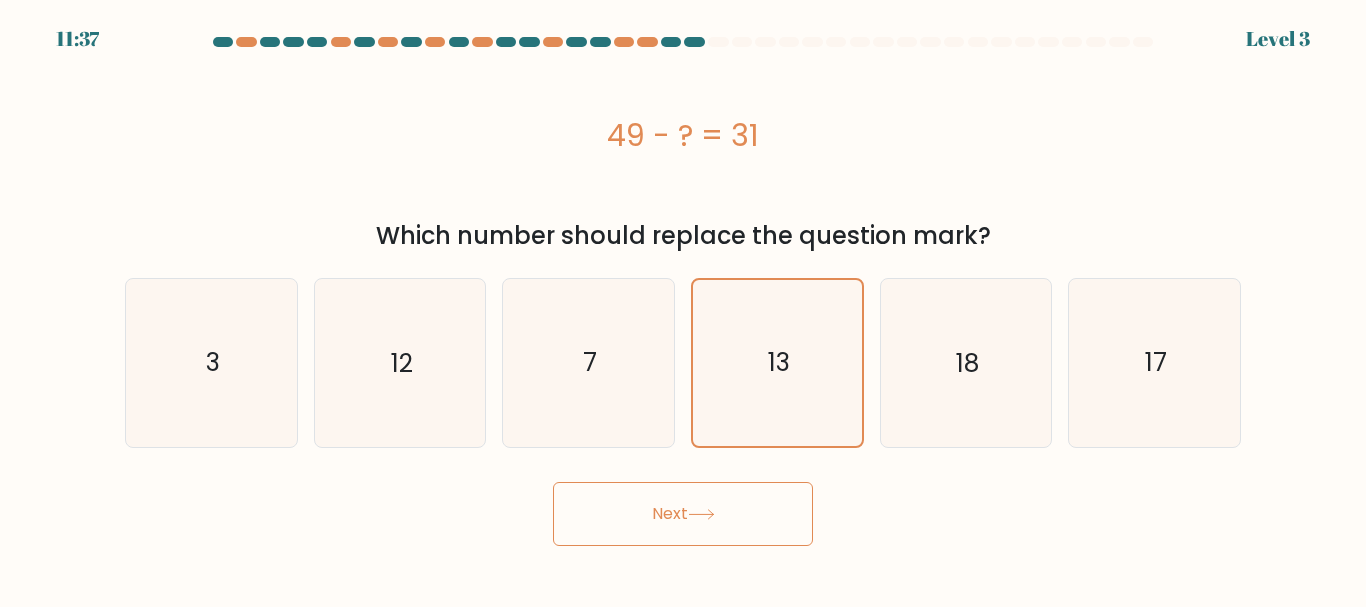 click on "Next" at bounding box center [683, 514] 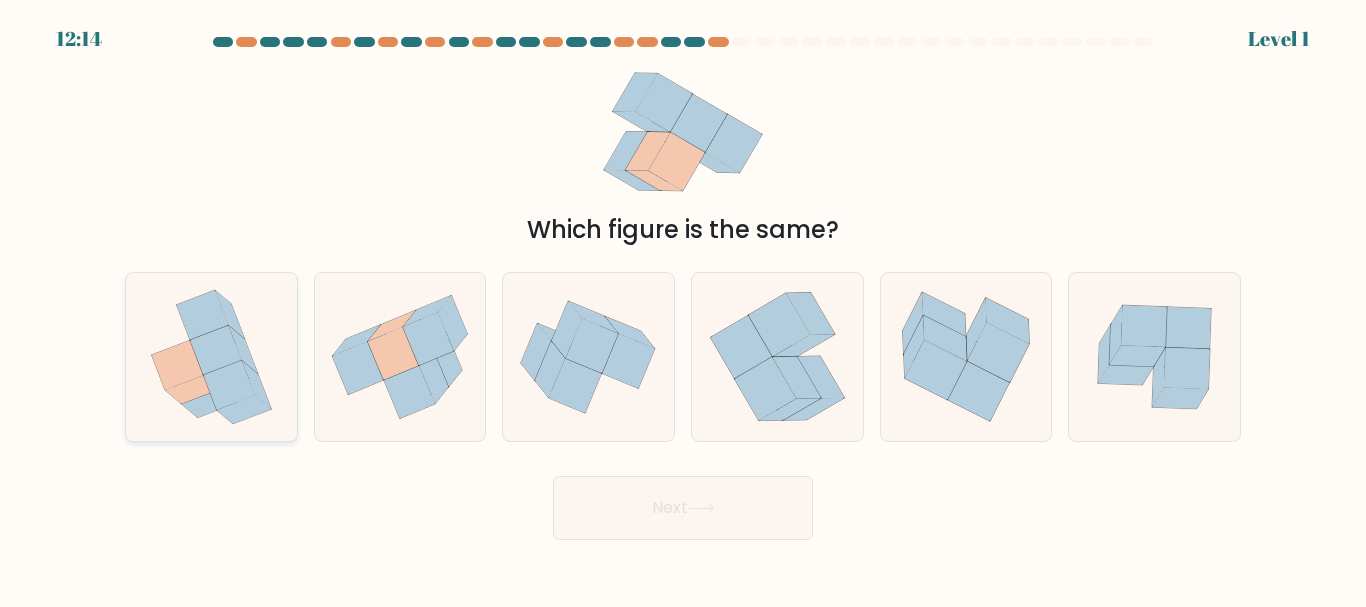 click 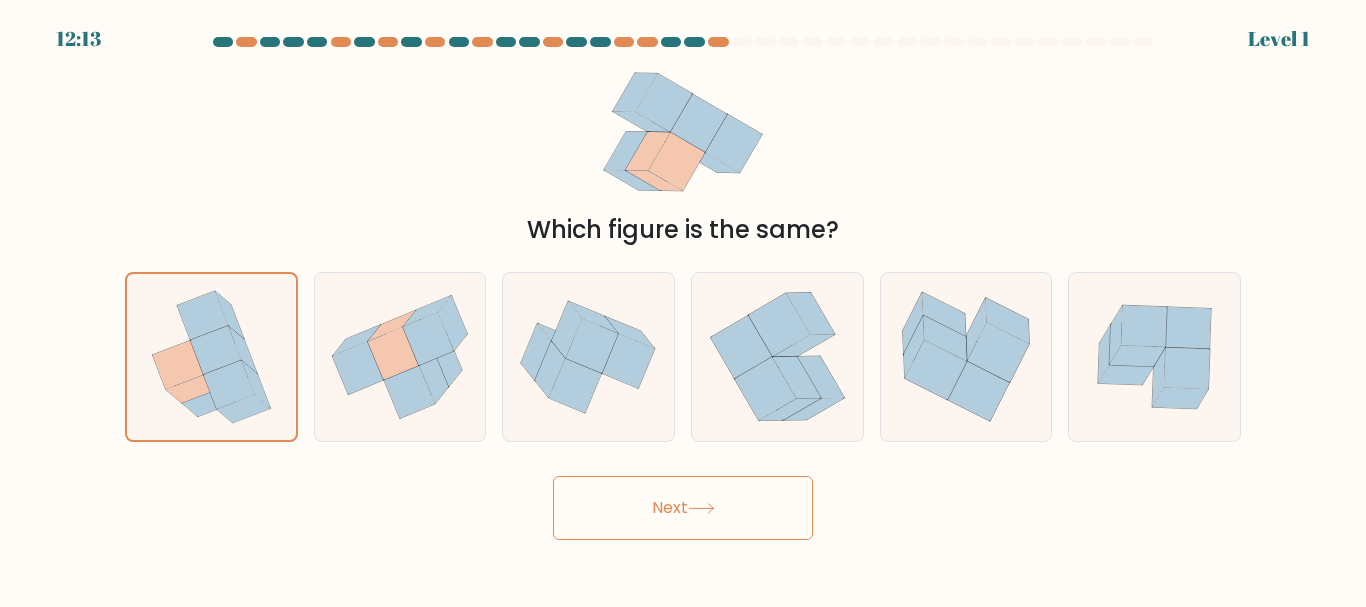 click on "Next" at bounding box center (683, 508) 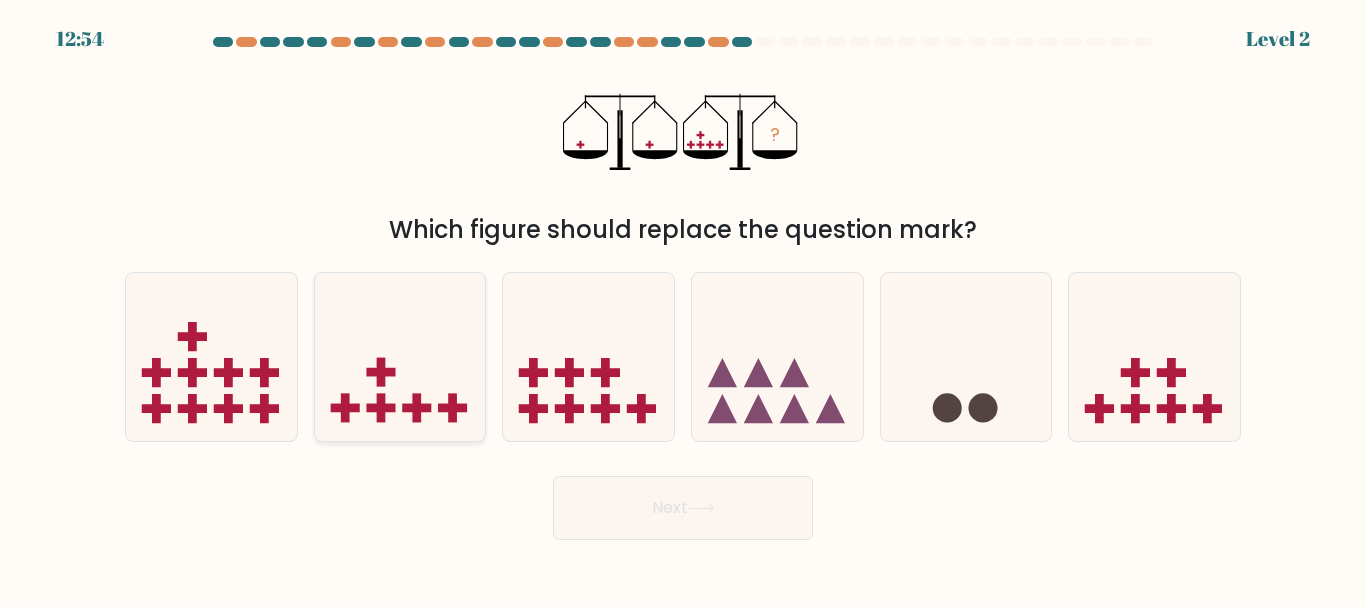 click 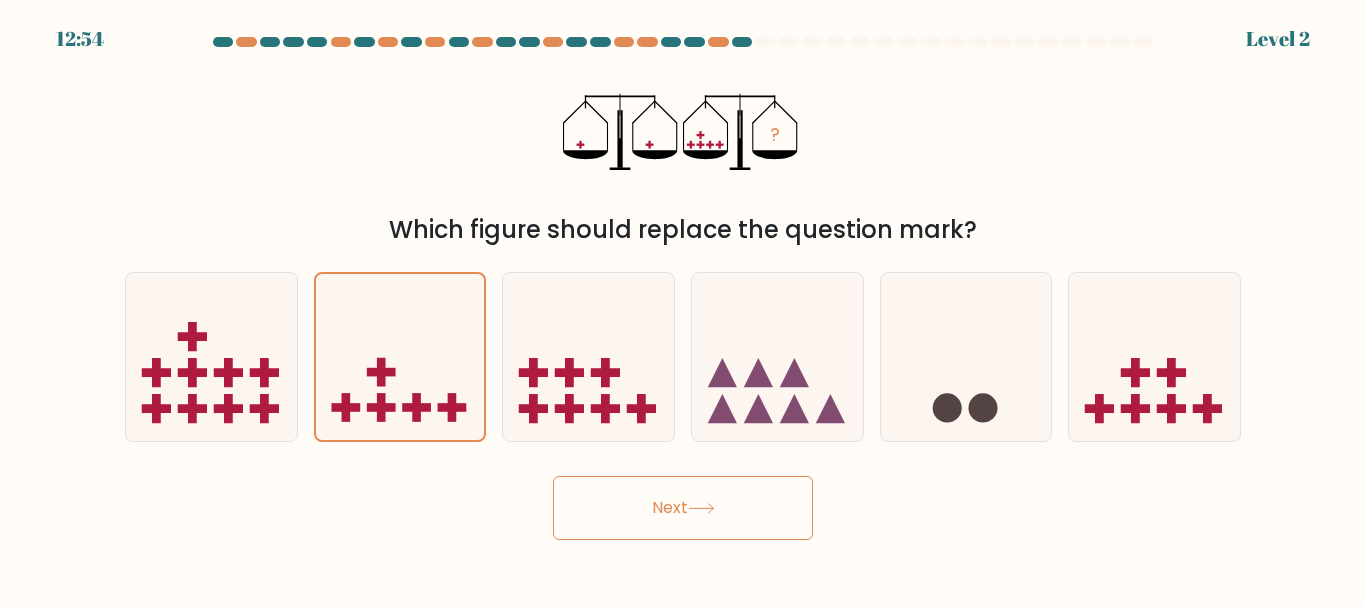 click on "Next" at bounding box center (683, 508) 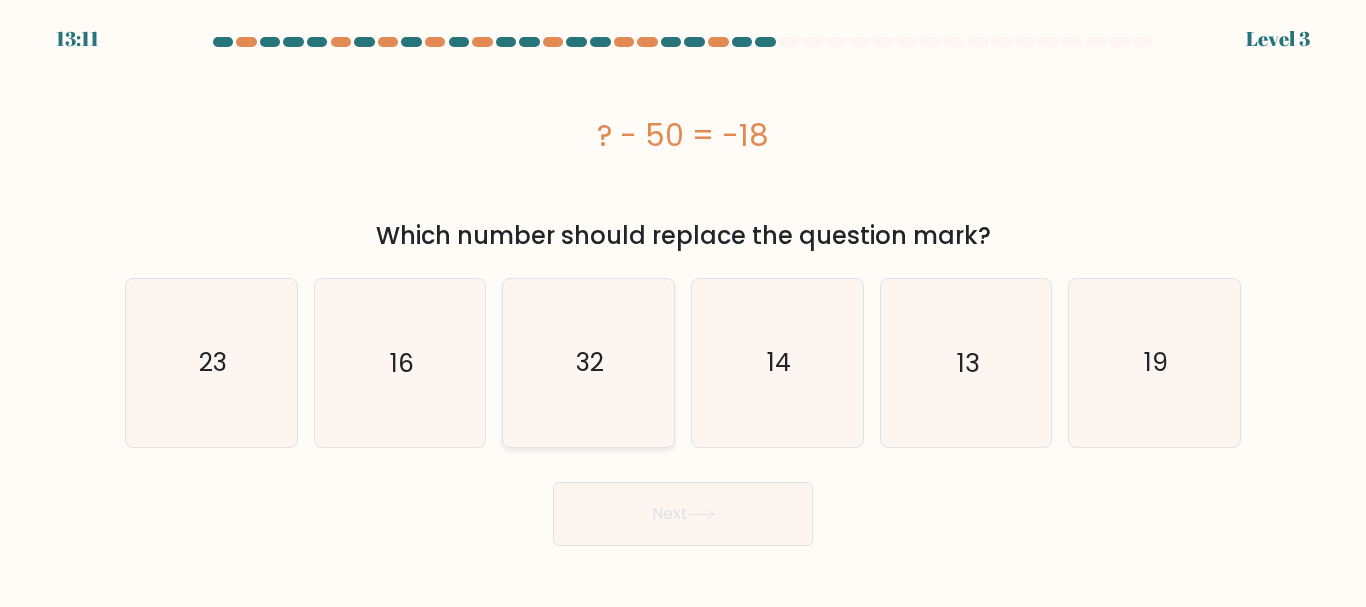 click on "32" 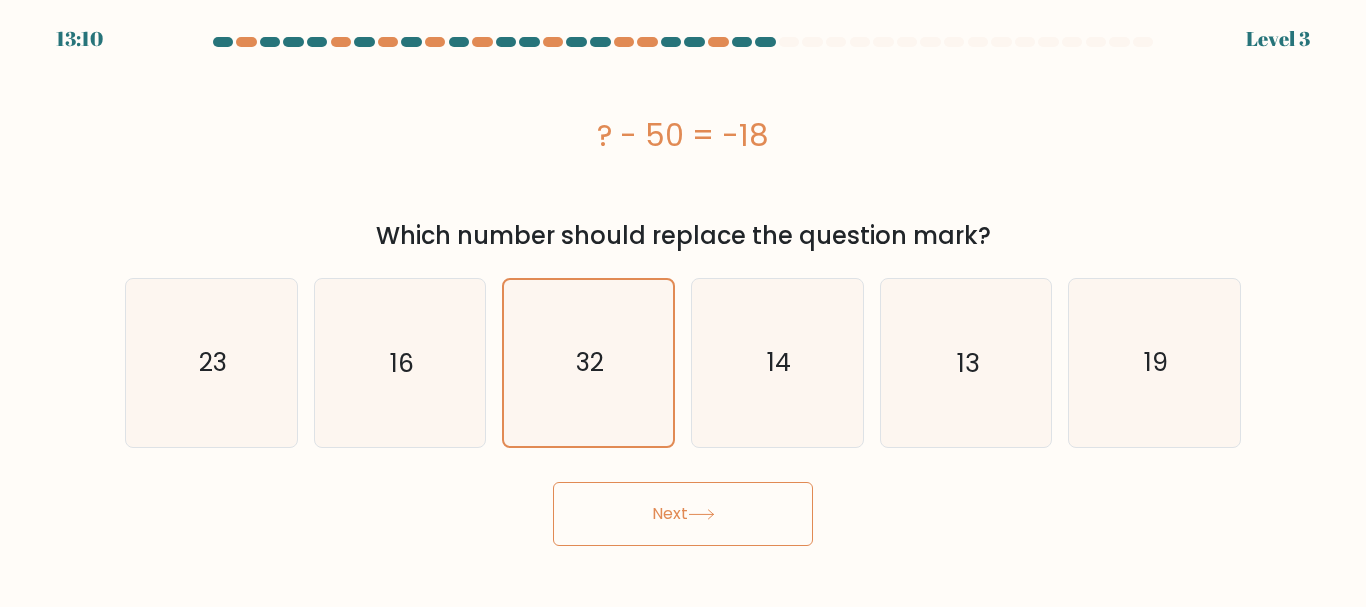click on "Next" at bounding box center [683, 514] 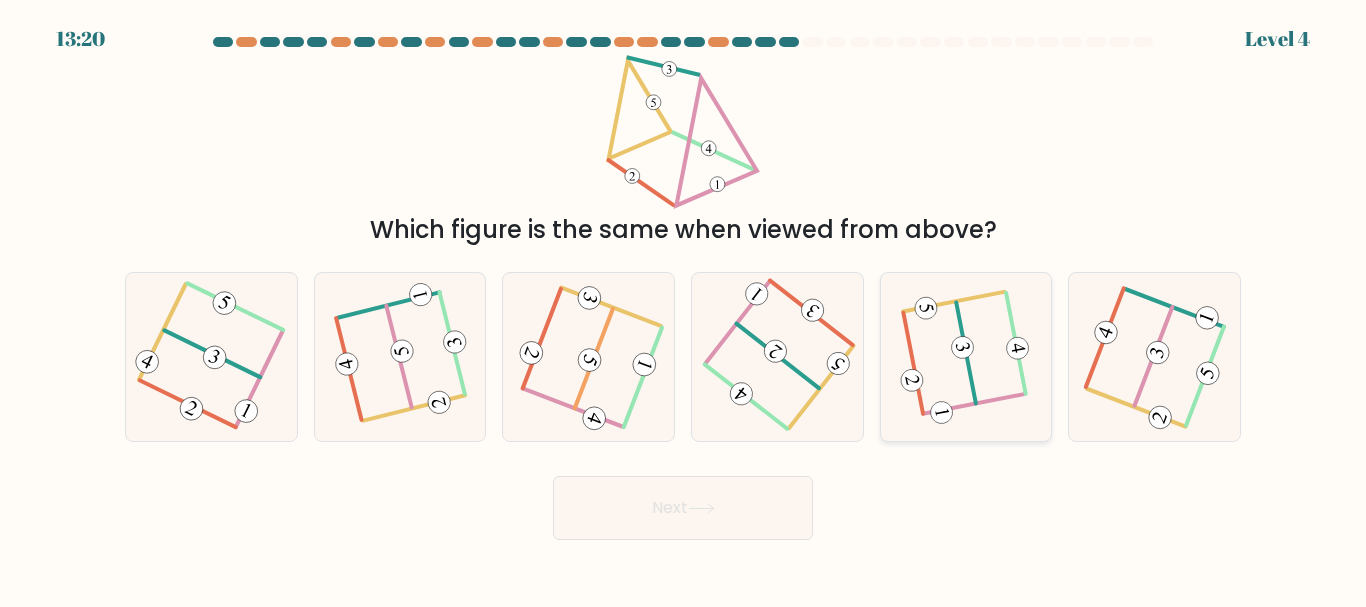 click 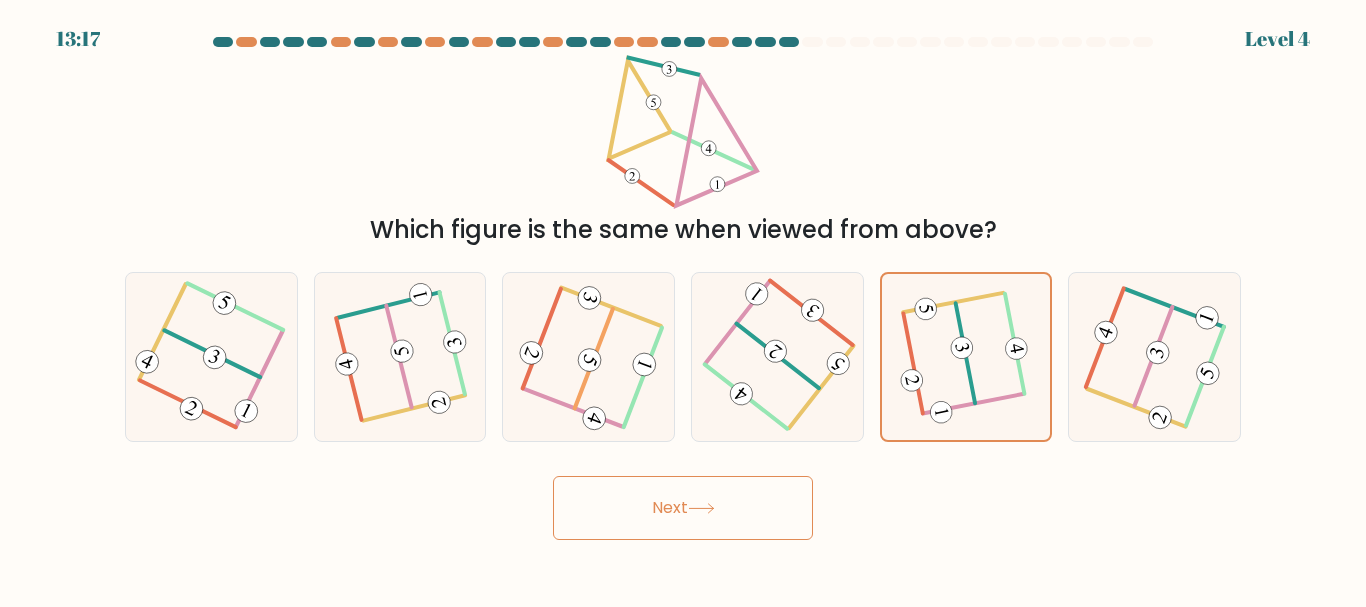 click 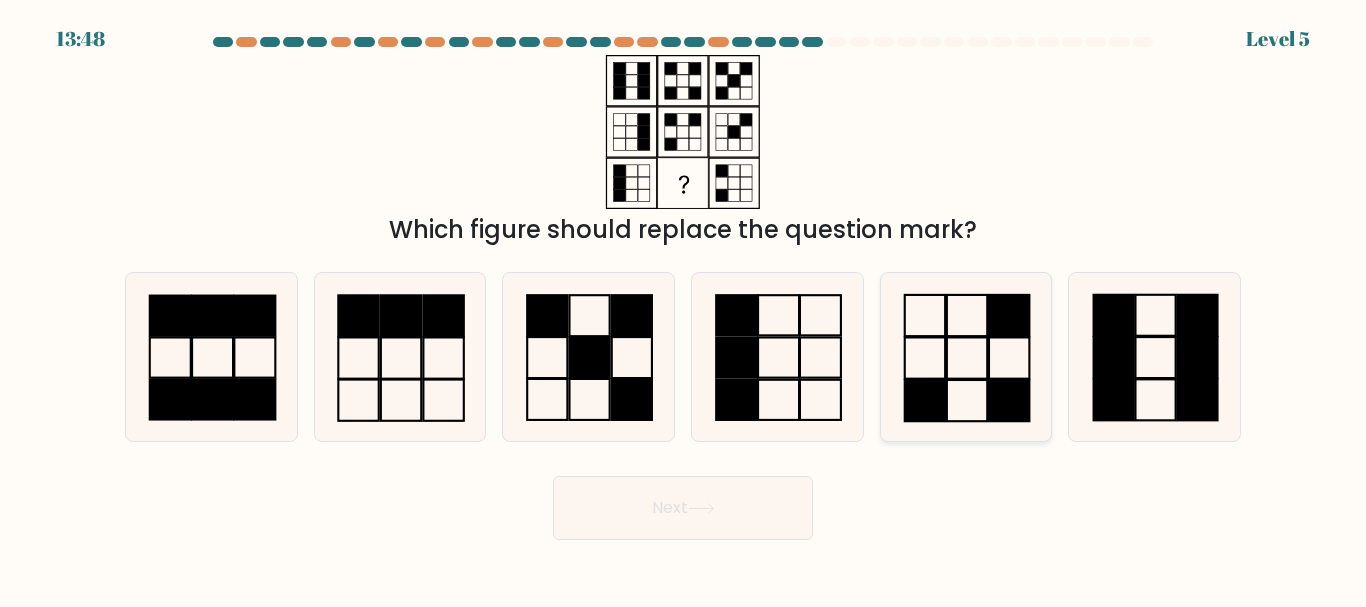 click 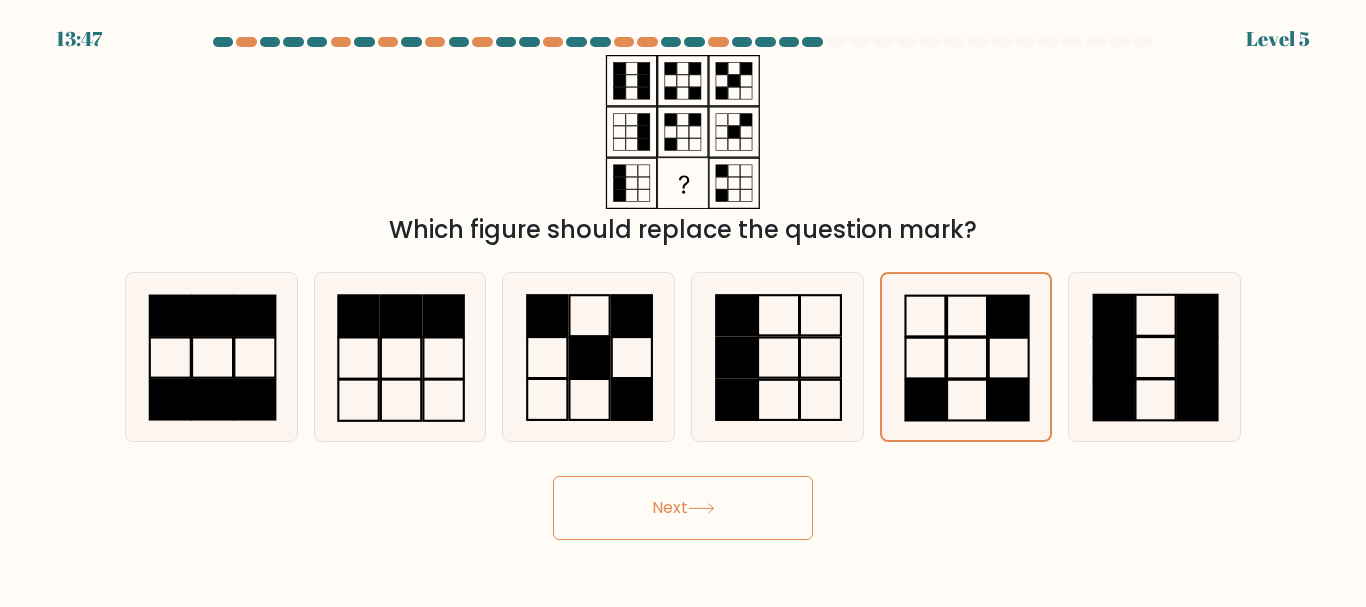 click on "Next" at bounding box center [683, 508] 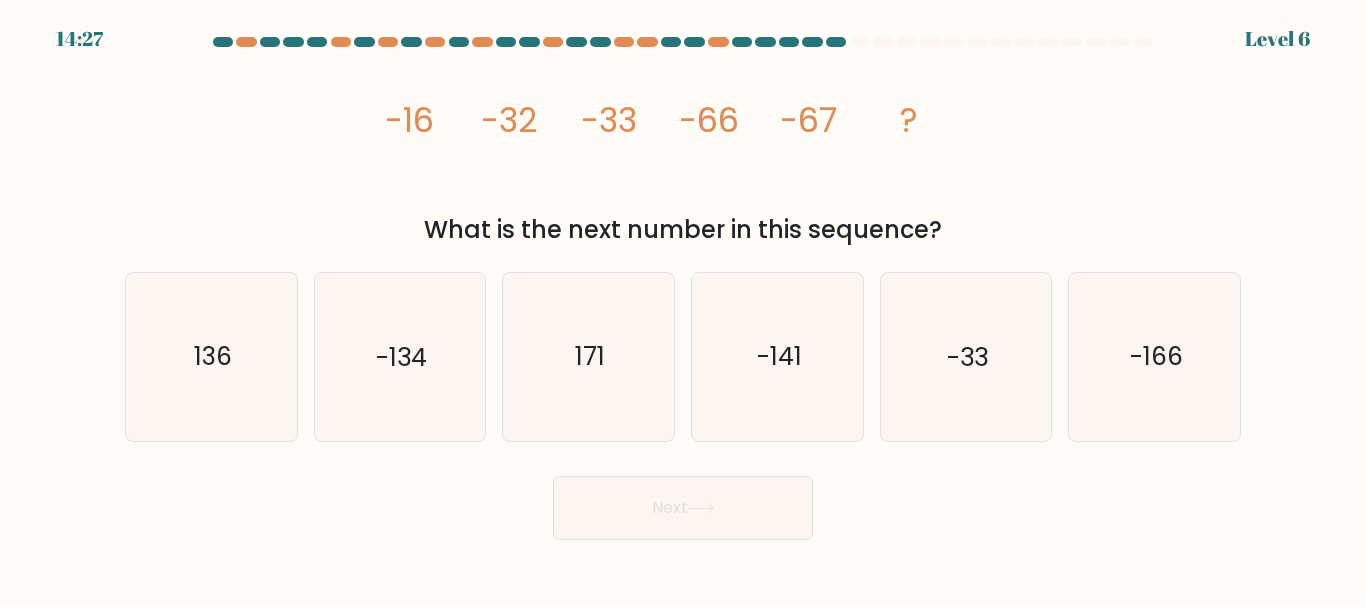 click on "Next" at bounding box center [683, 508] 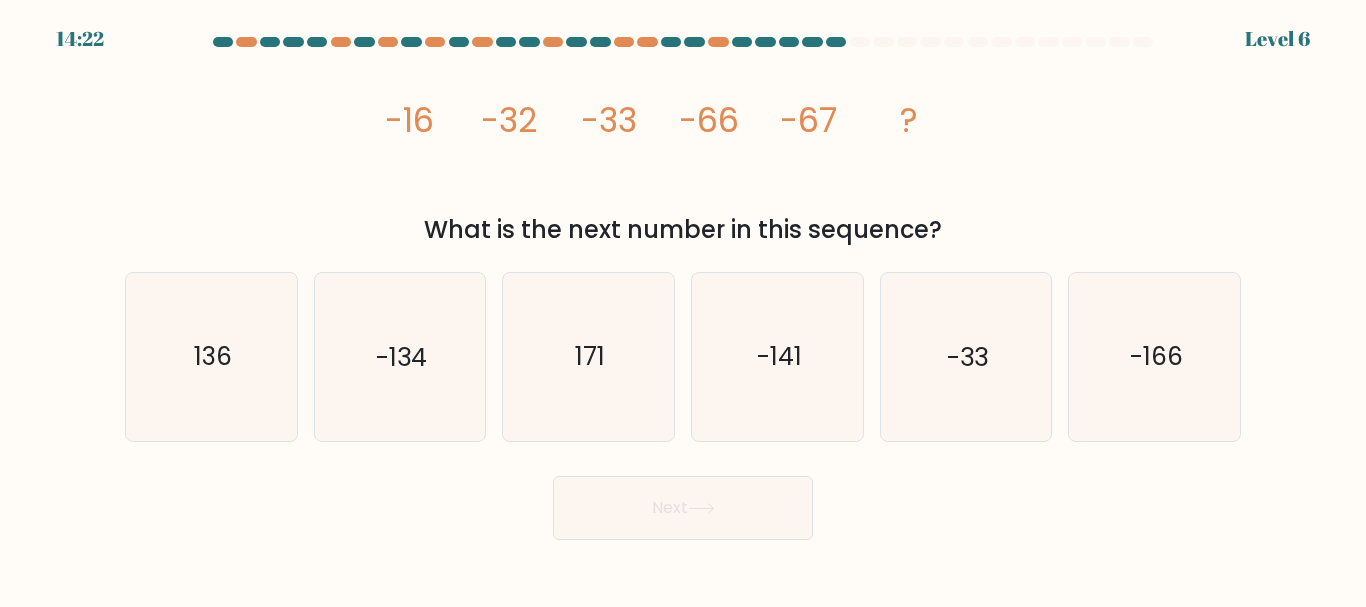 click on "Next" at bounding box center (683, 503) 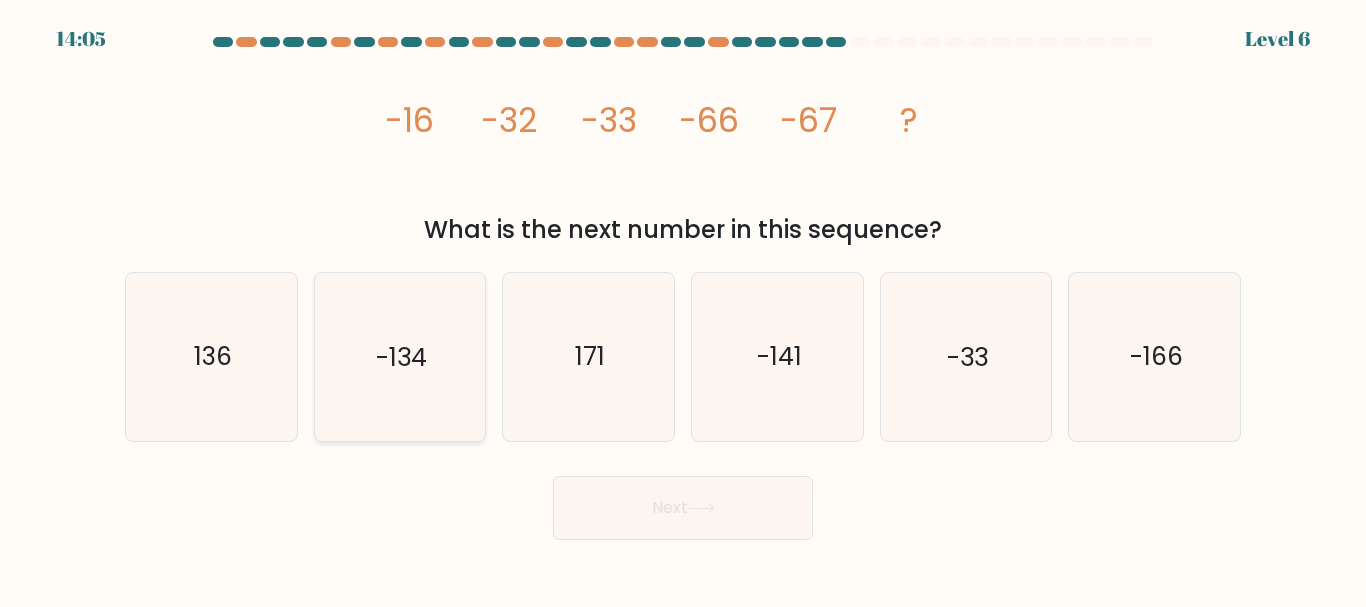 click on "-134" 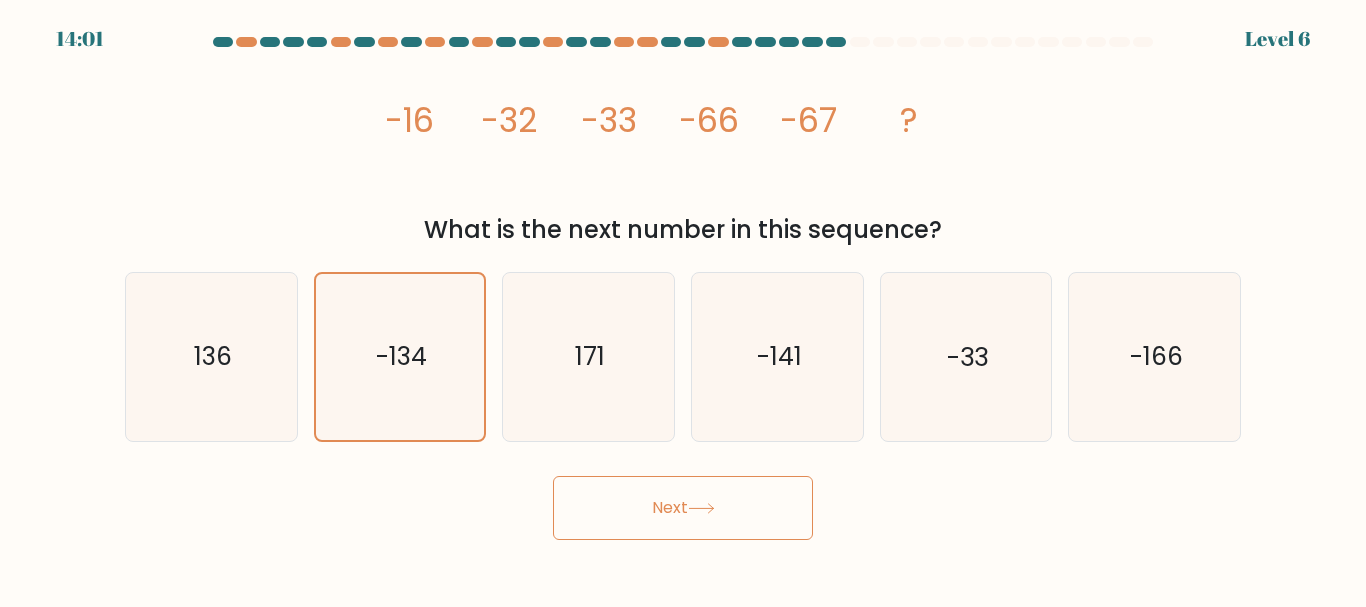 click on "Next" at bounding box center [683, 508] 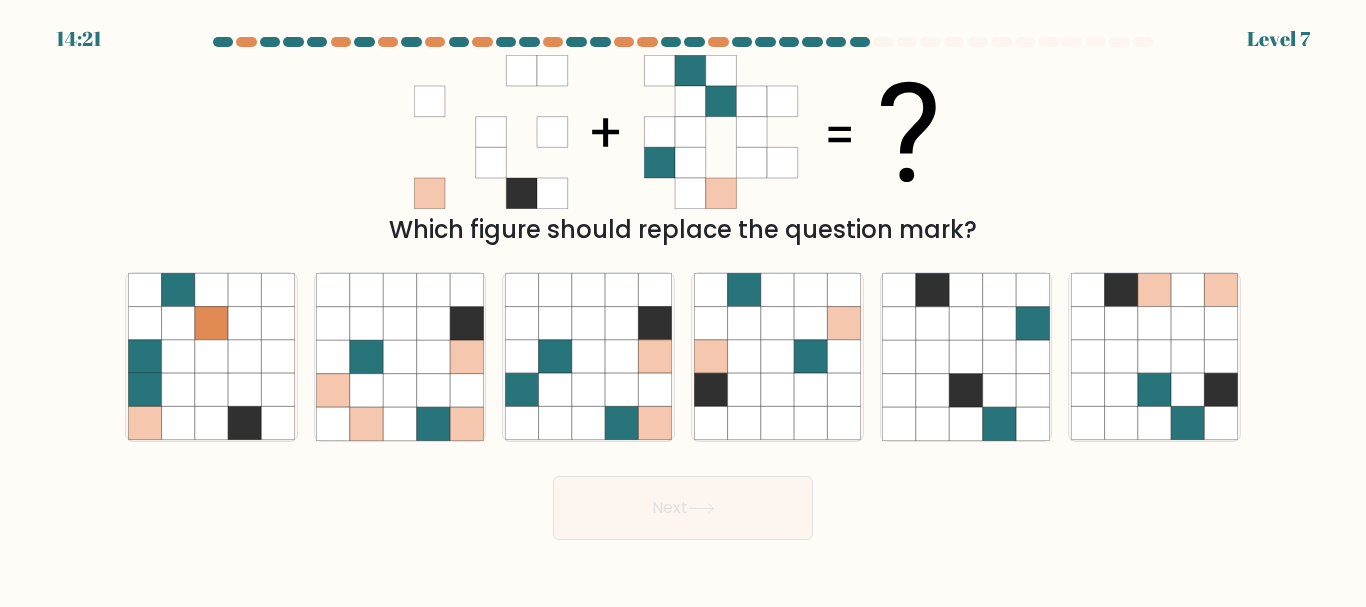 type 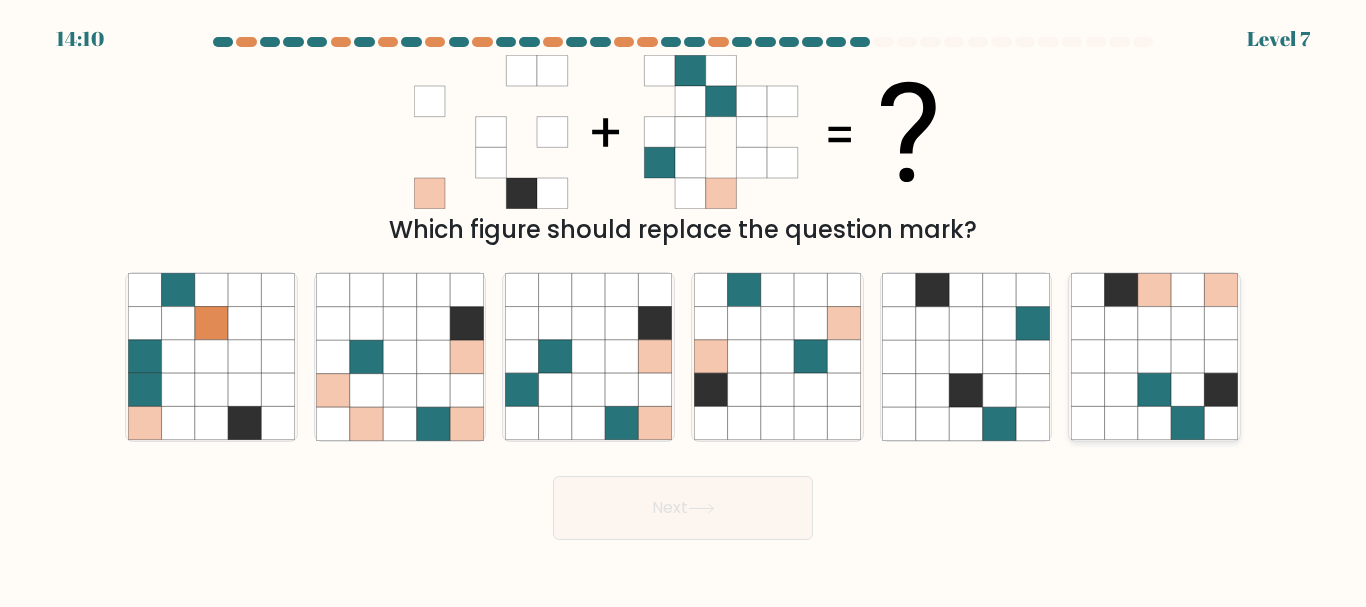 click 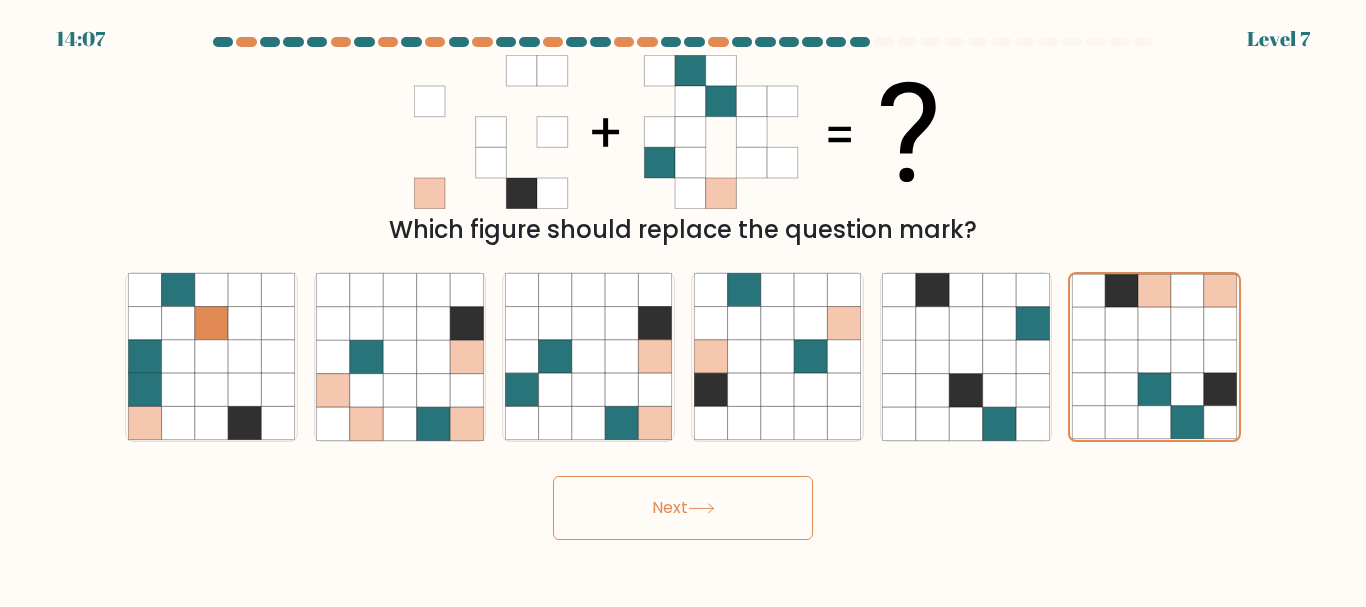 click on "Next" at bounding box center (683, 508) 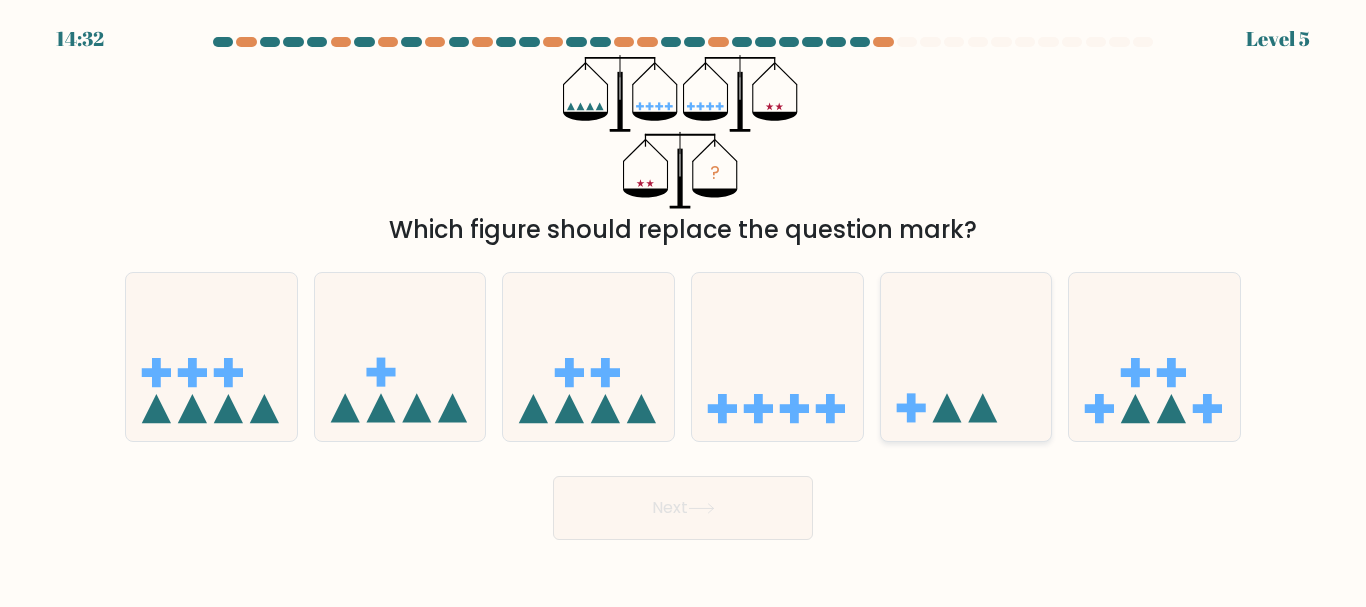 click 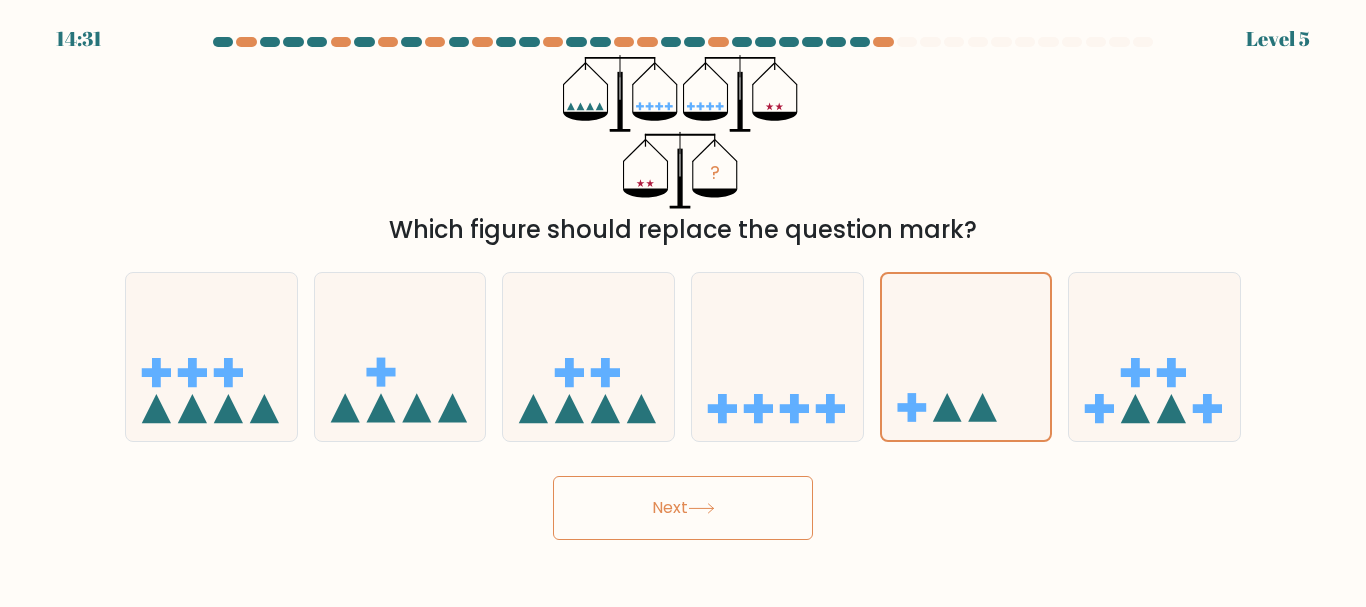 click on "Next" at bounding box center (683, 508) 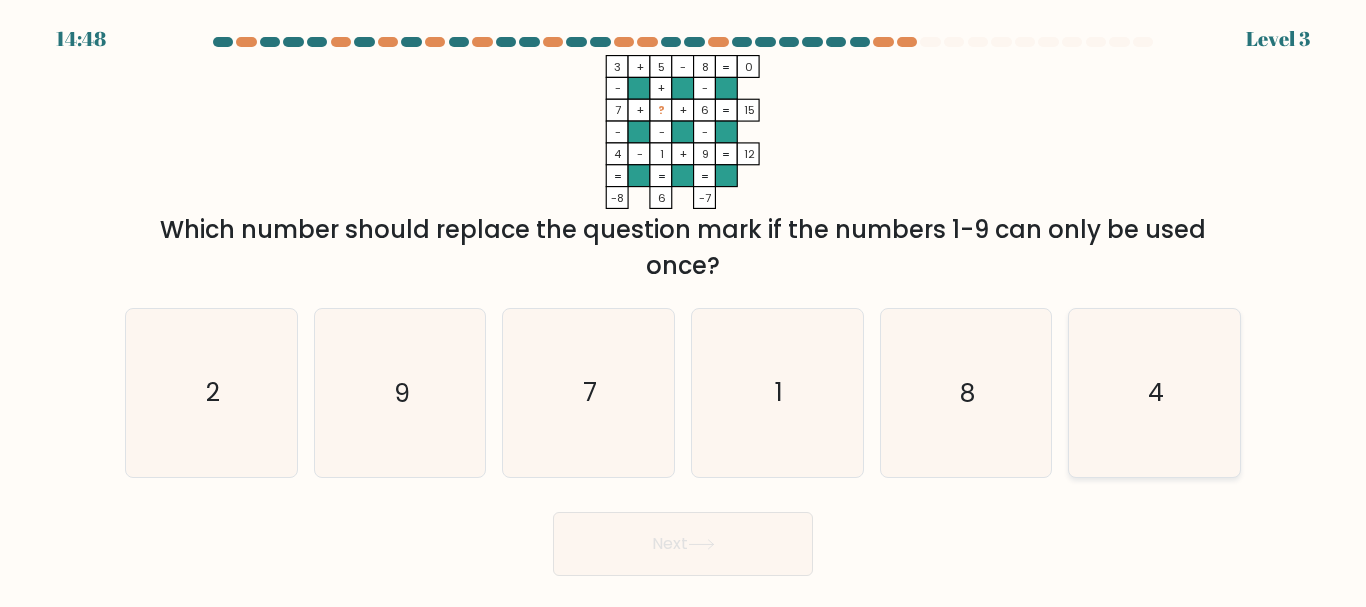 click on "4" 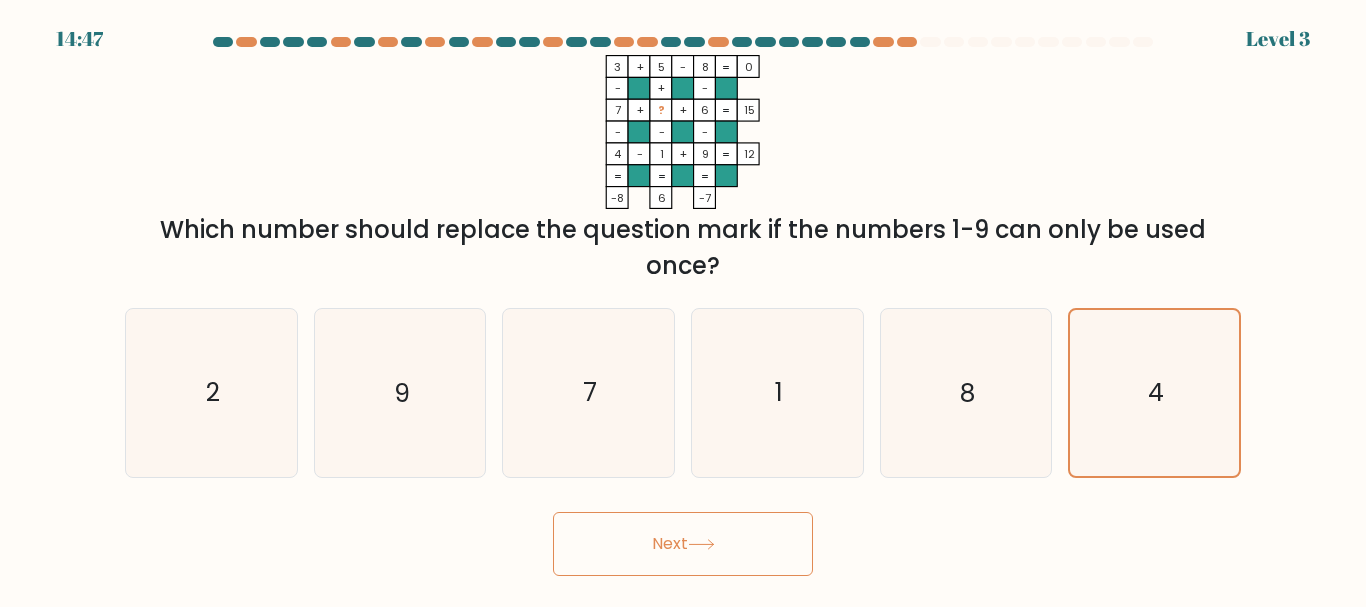 click on "Next" at bounding box center [683, 544] 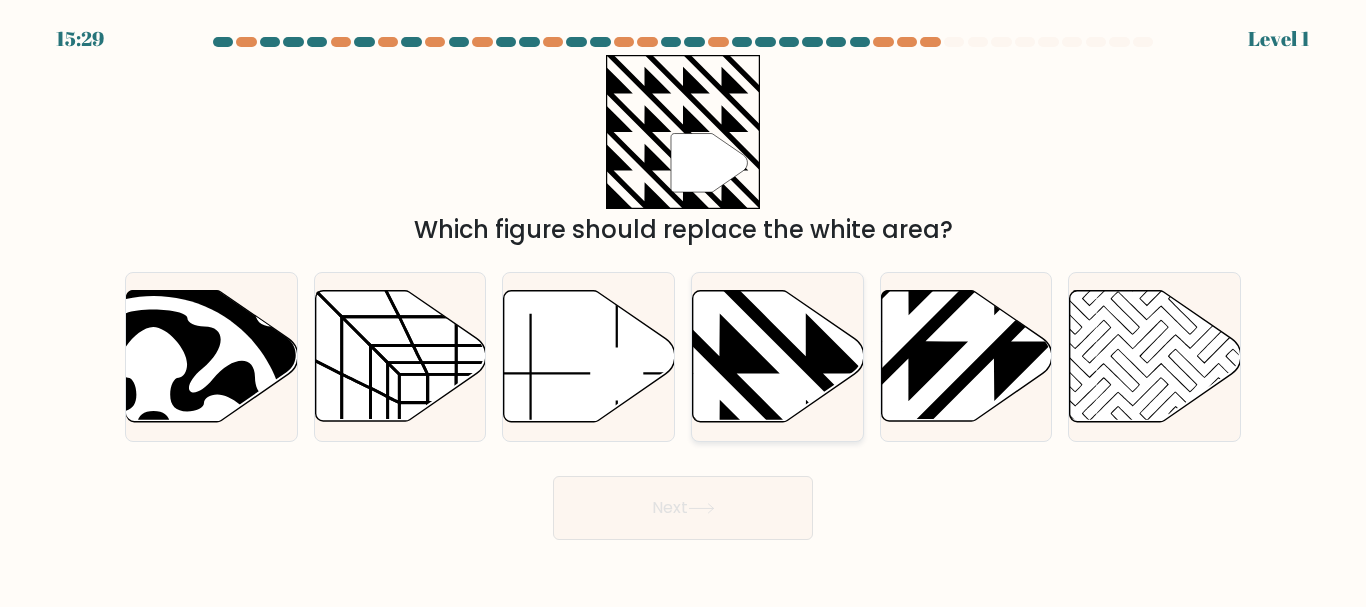 click 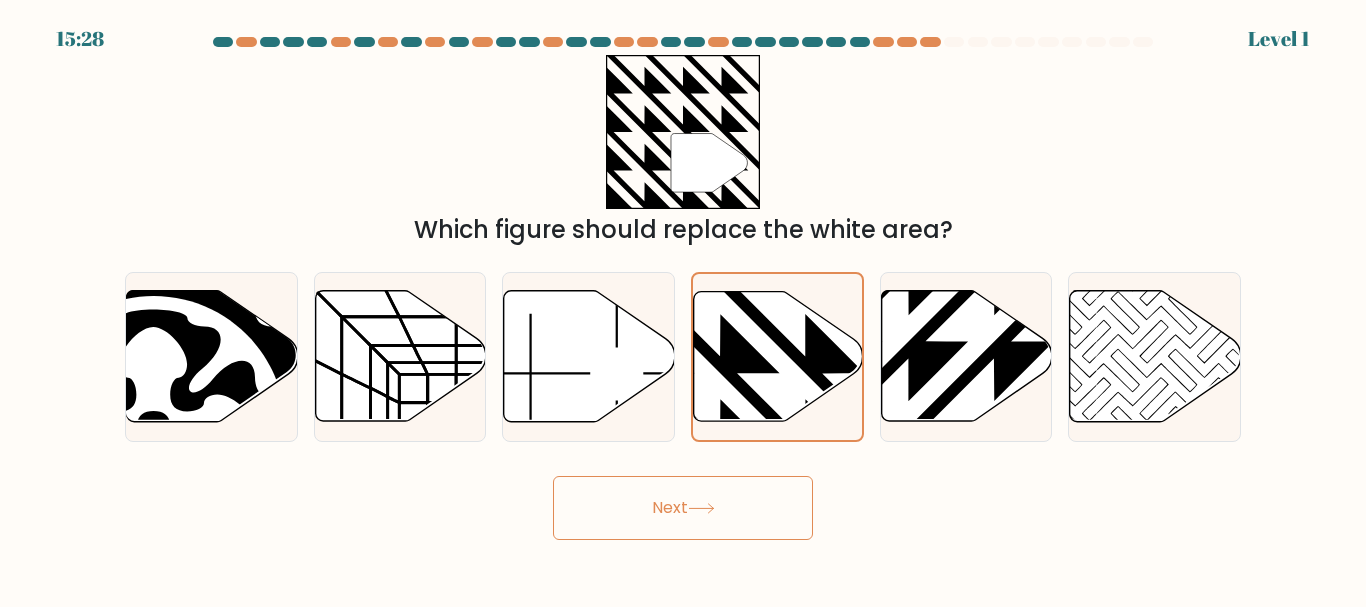 click on "Next" at bounding box center [683, 508] 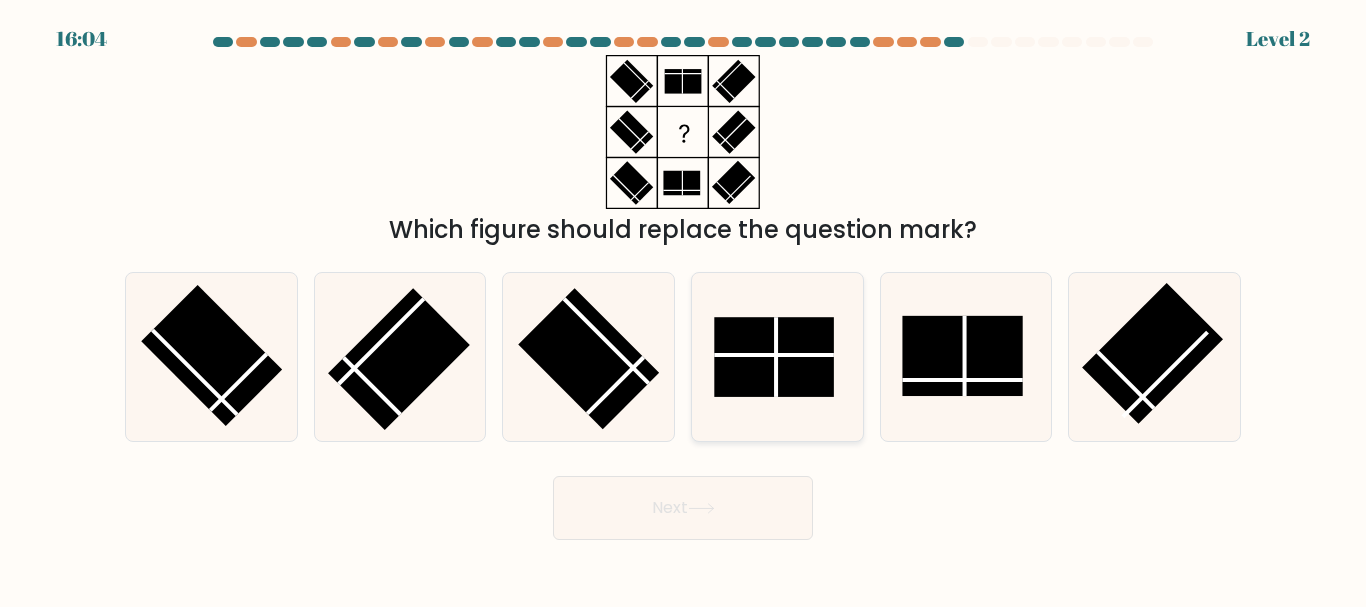 click 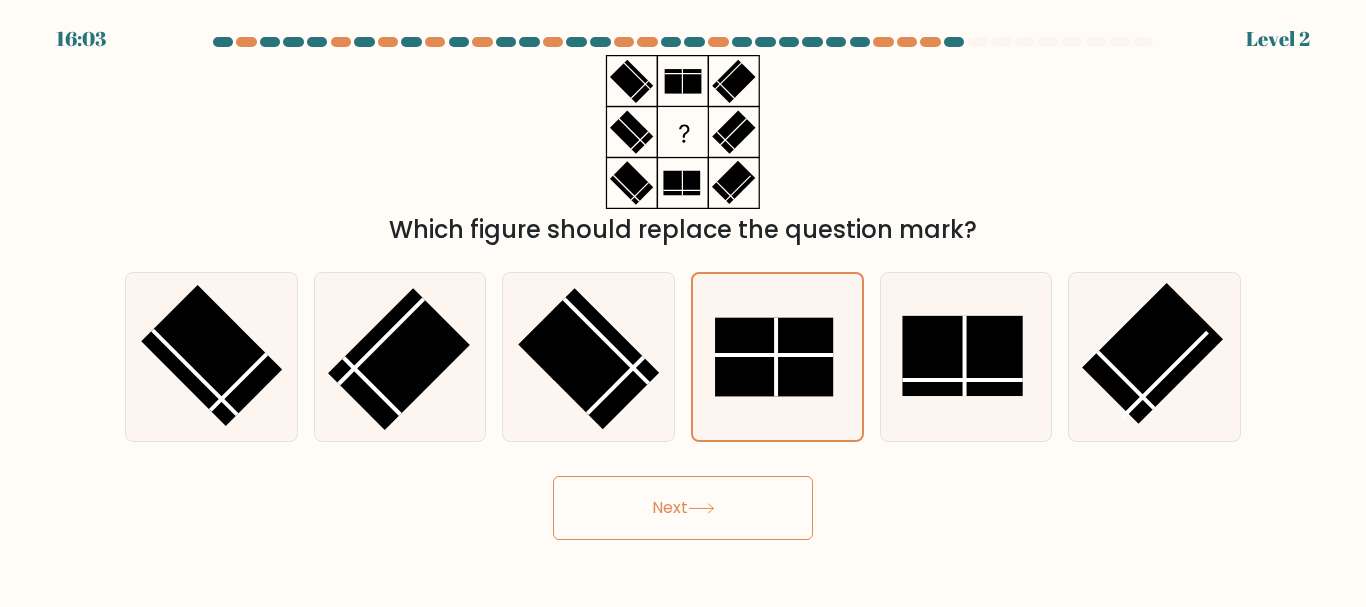 click on "Next" at bounding box center (683, 508) 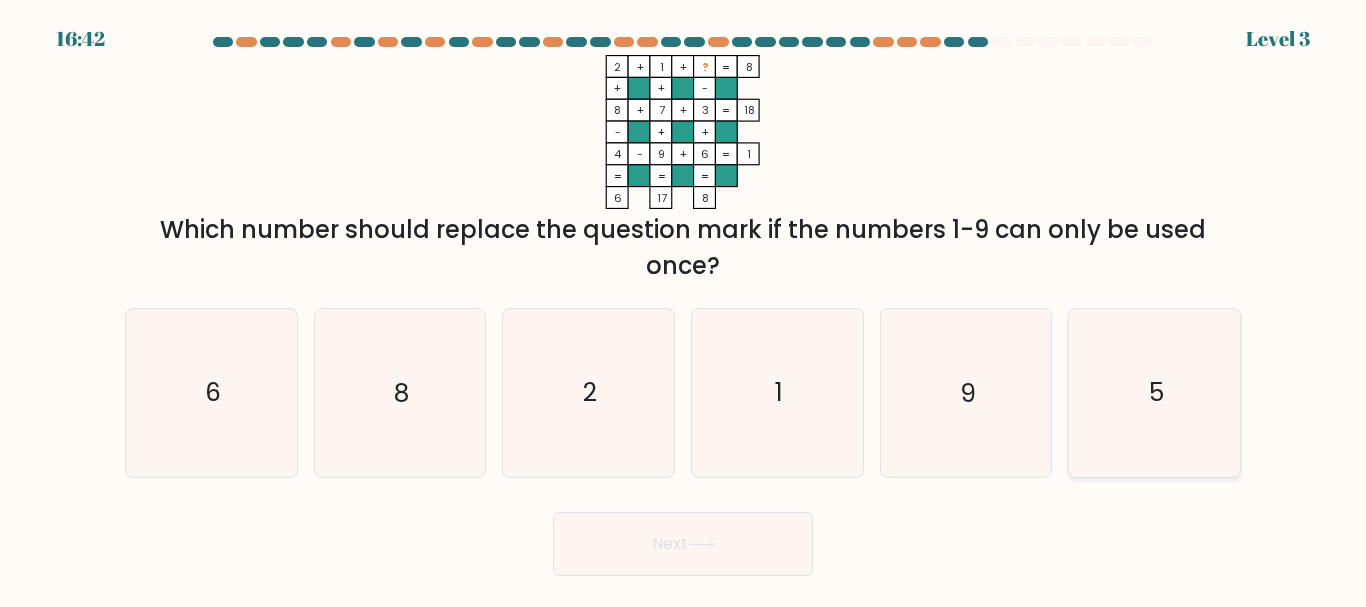 click on "5" 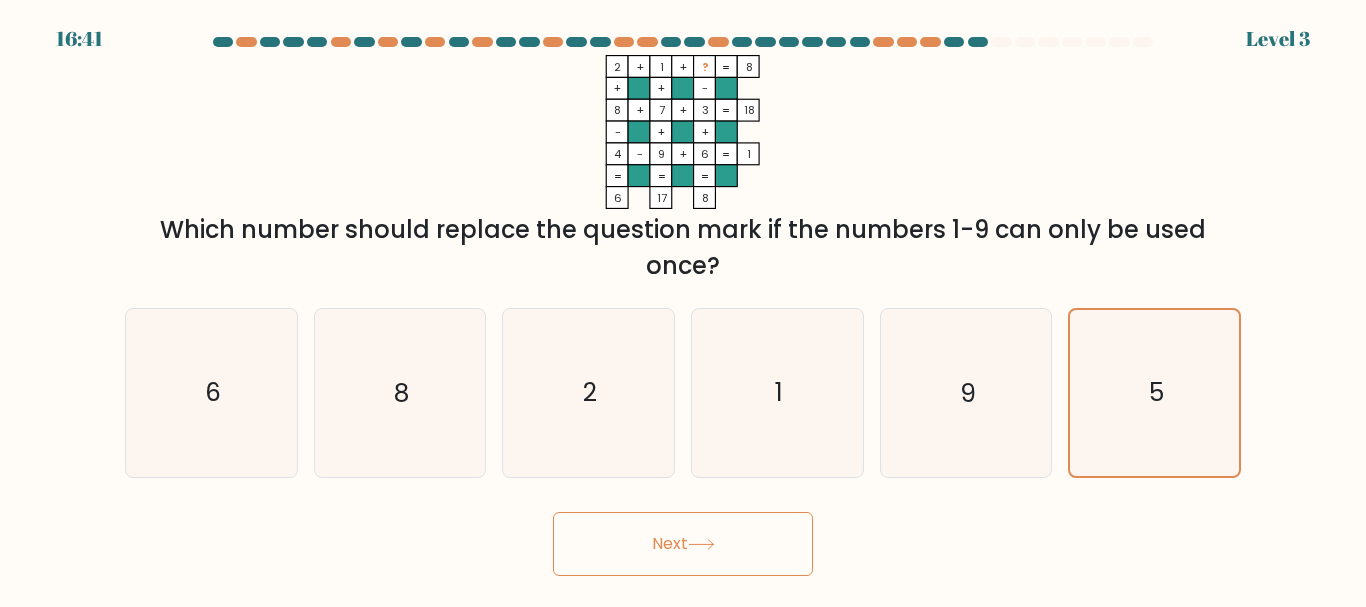 click on "Next" at bounding box center (683, 544) 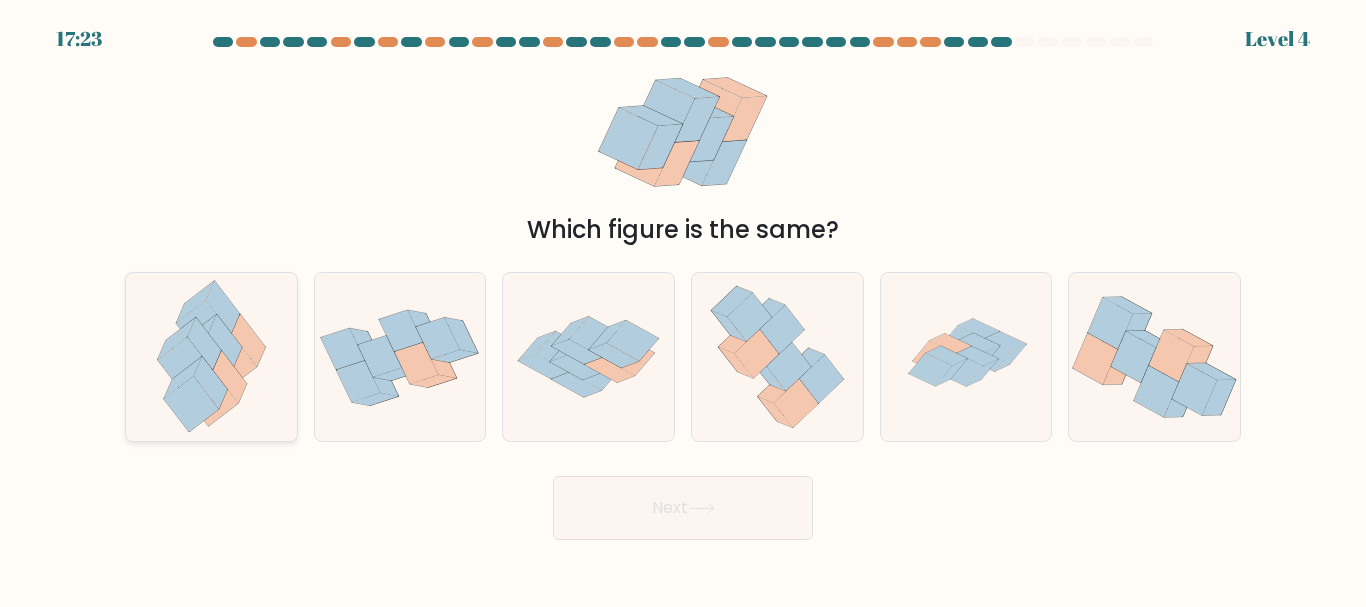 click 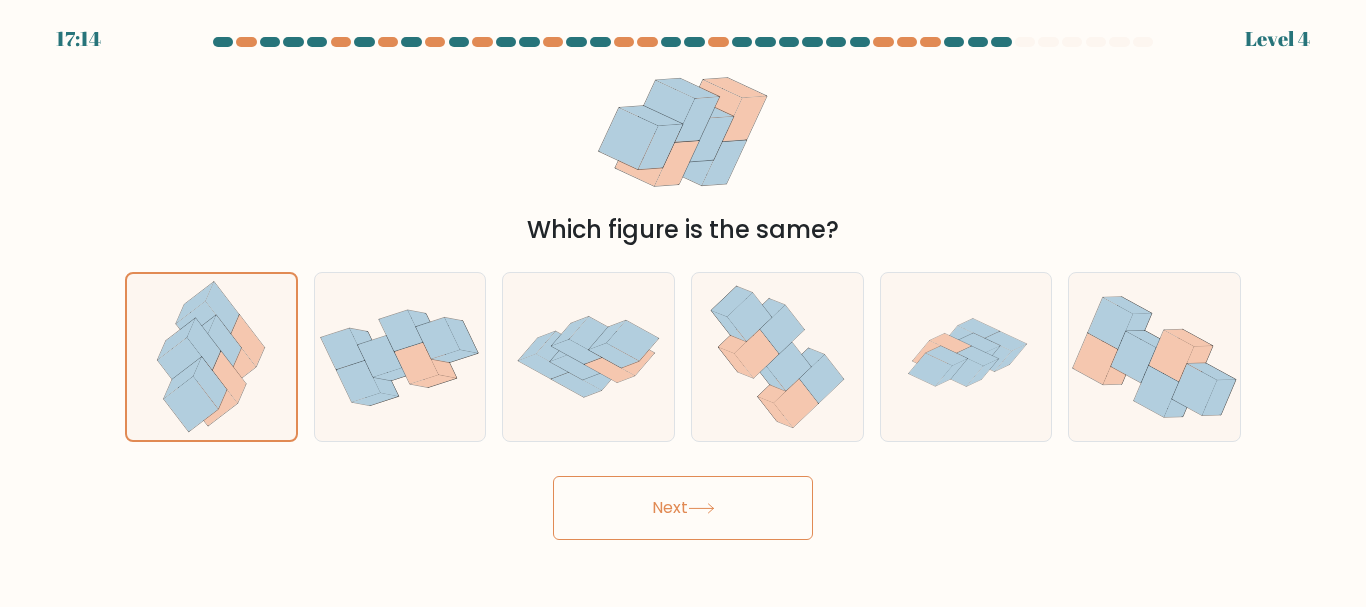 click on "Next" at bounding box center (683, 508) 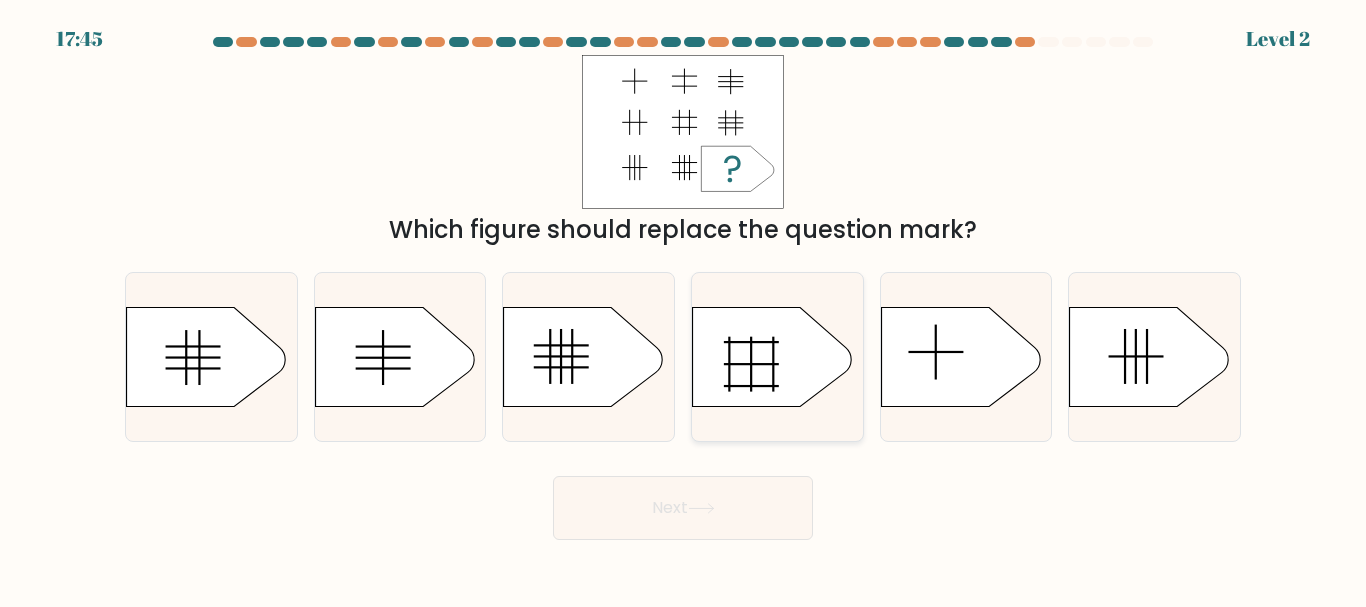 click 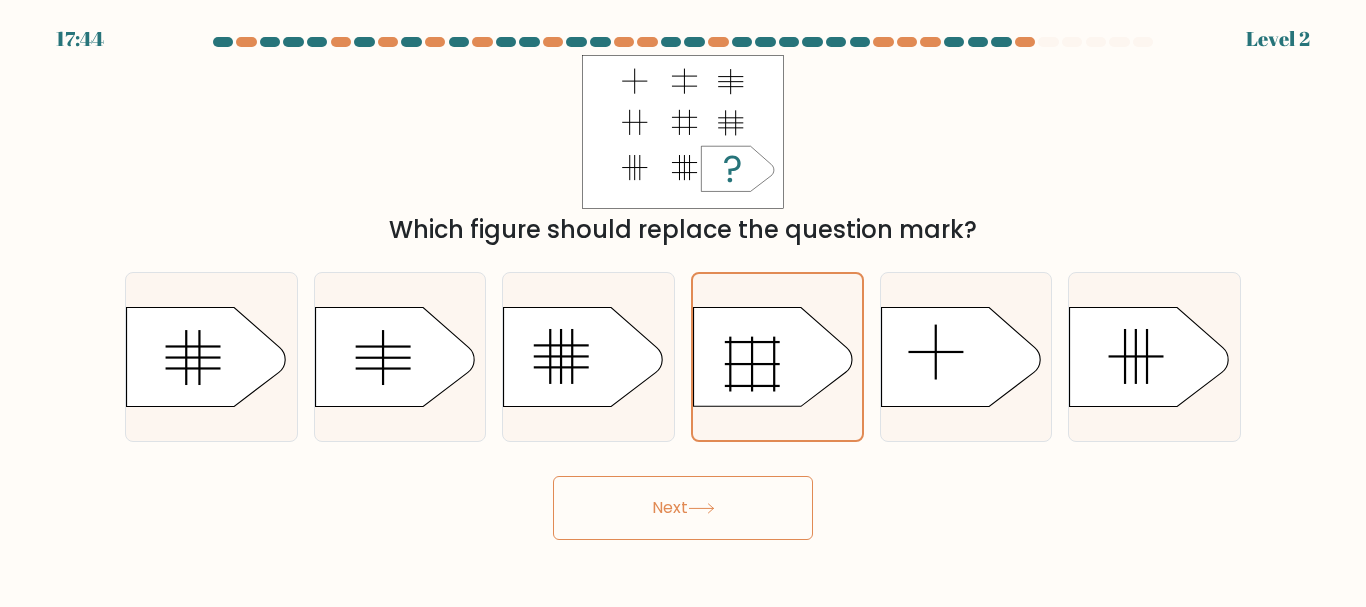 click on "Next" at bounding box center (683, 508) 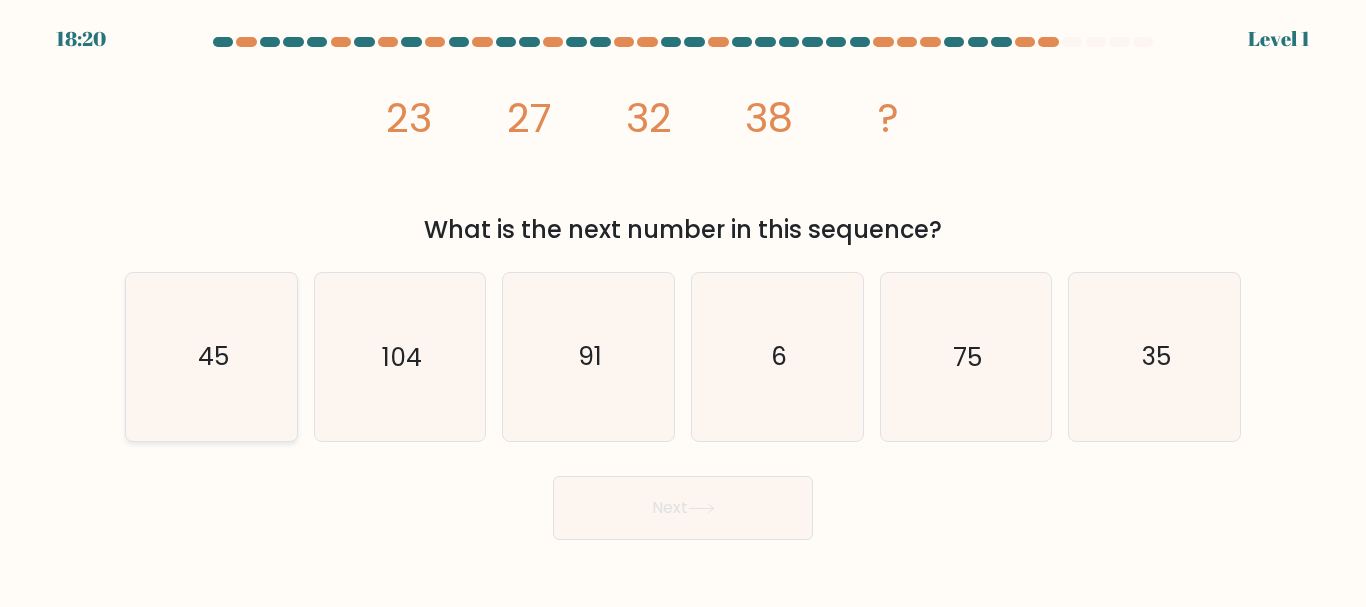 click on "45" 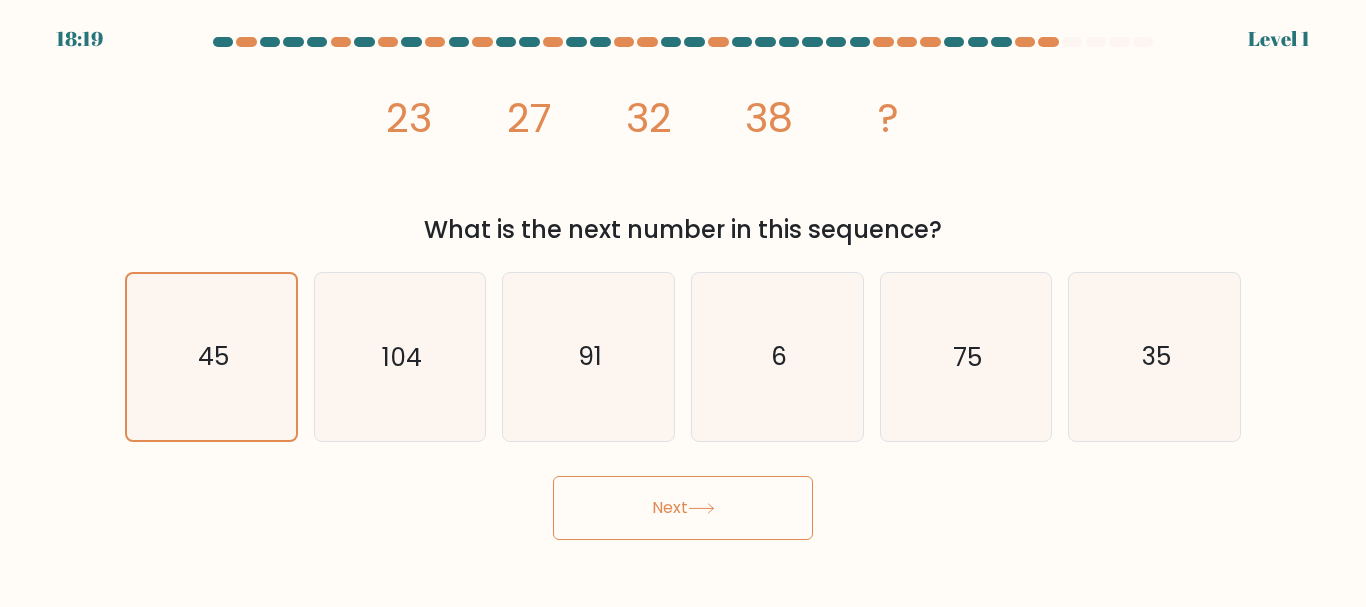 click on "Next" at bounding box center (683, 508) 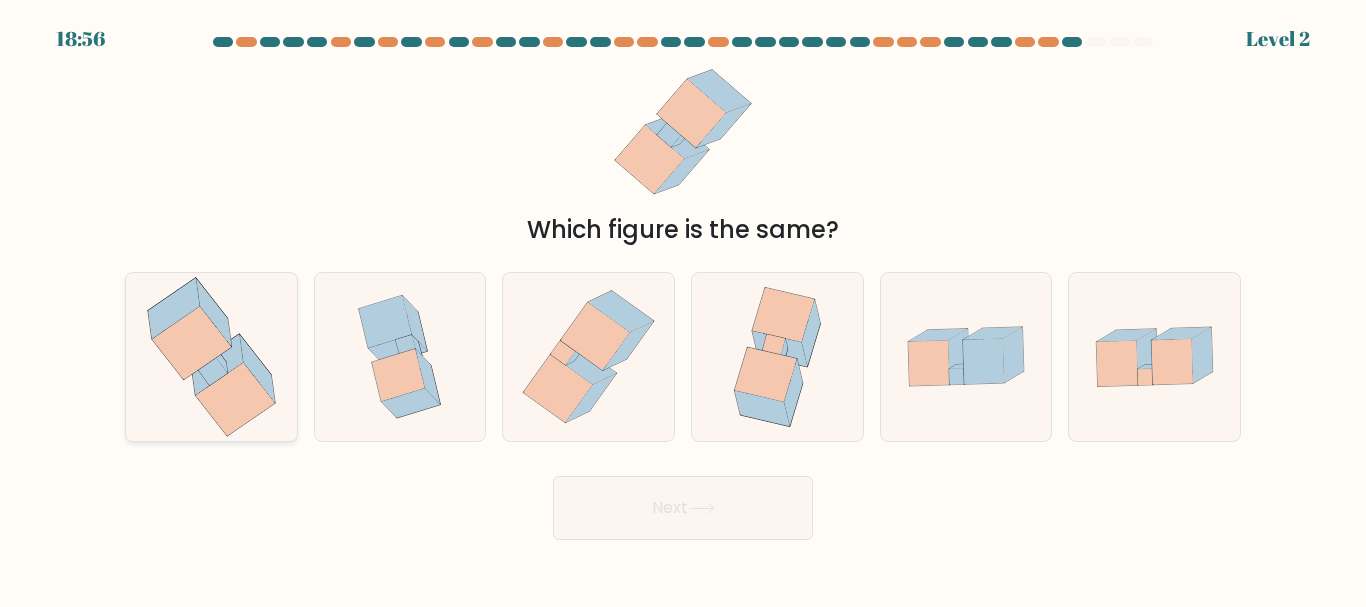 click 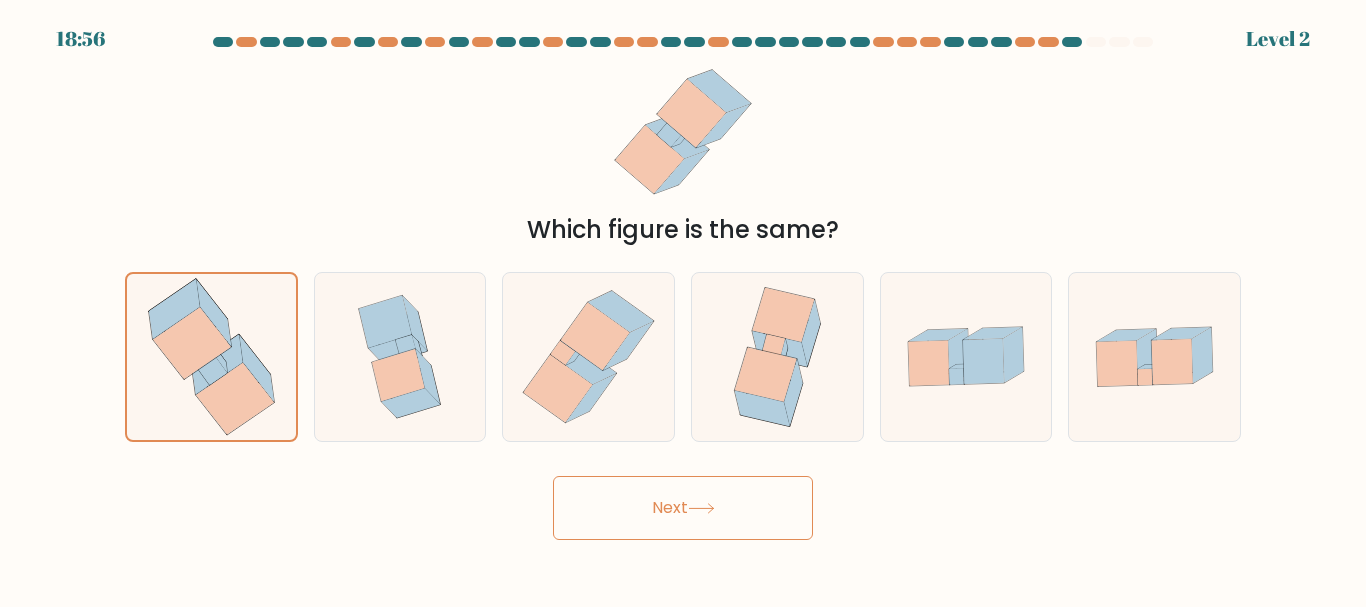 click on "Next" at bounding box center [683, 508] 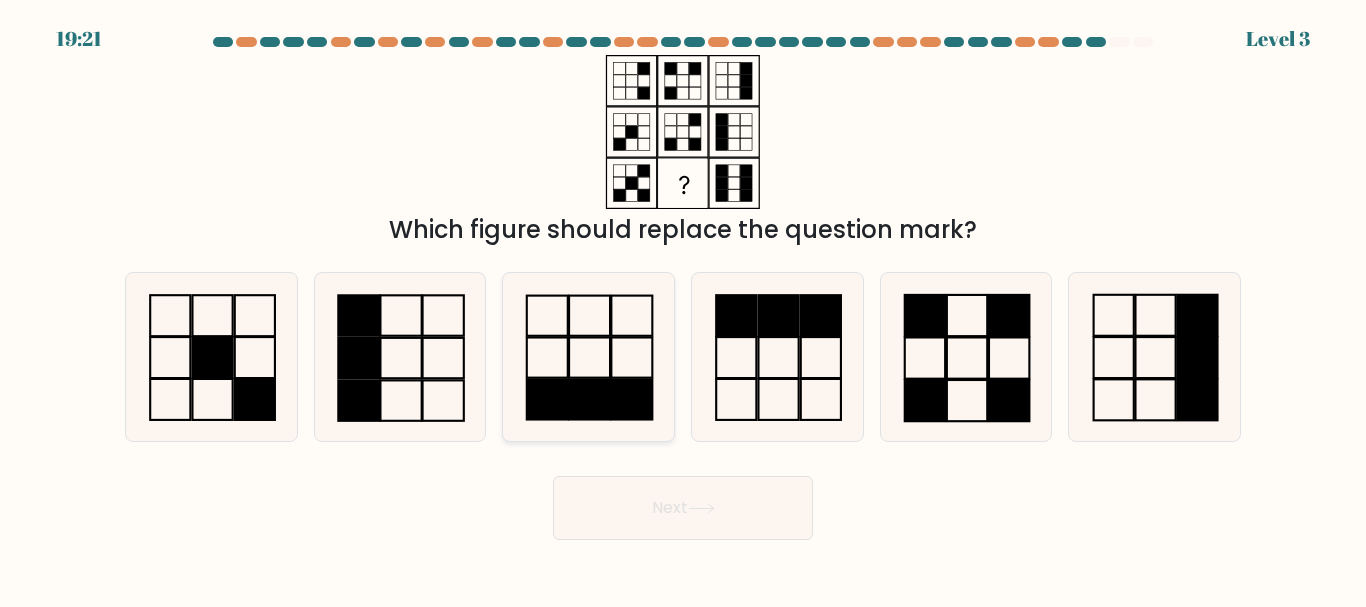 click 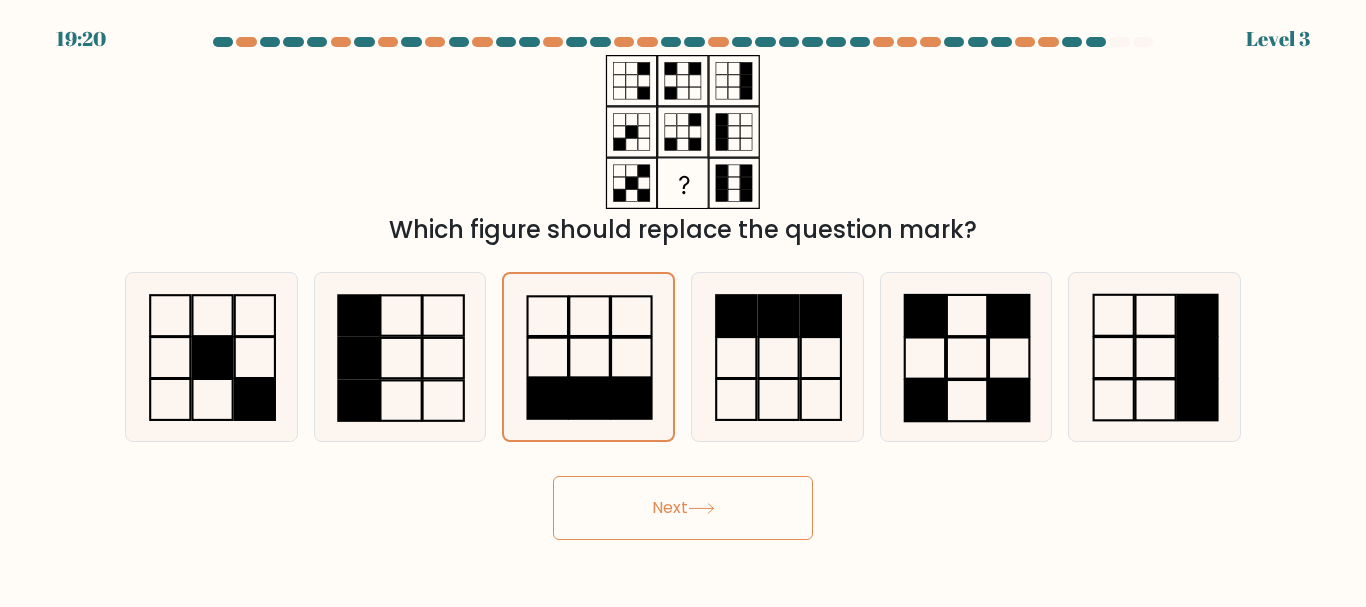 click on "Next" at bounding box center (683, 508) 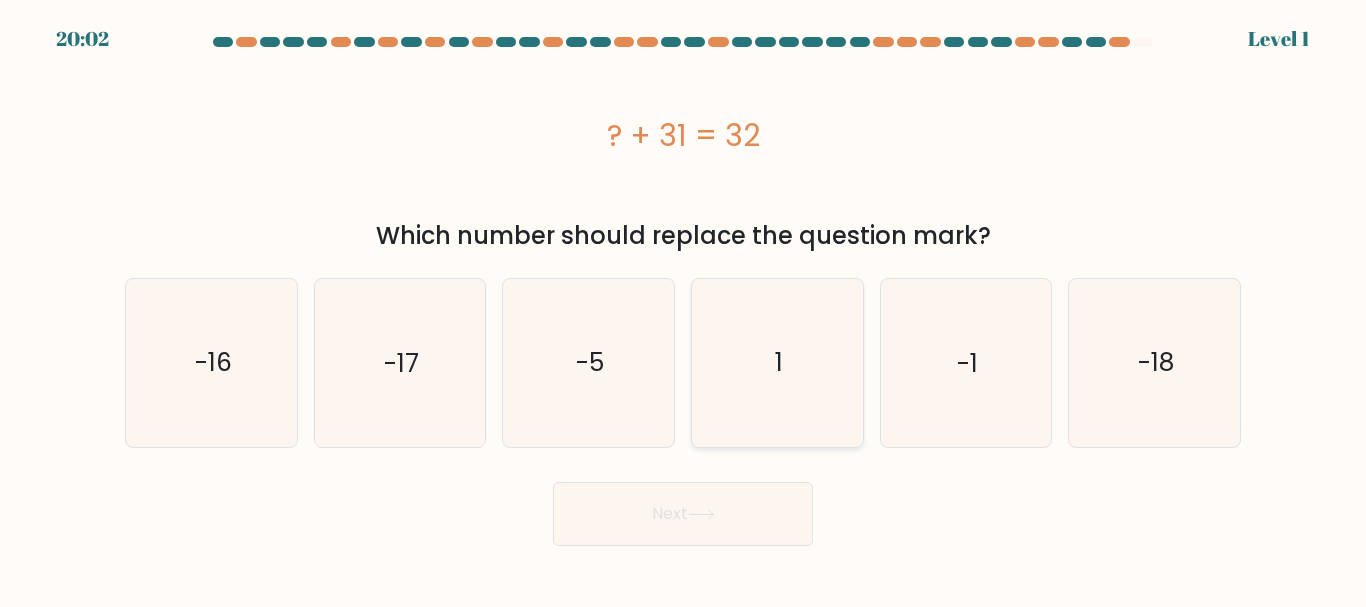 click on "1" 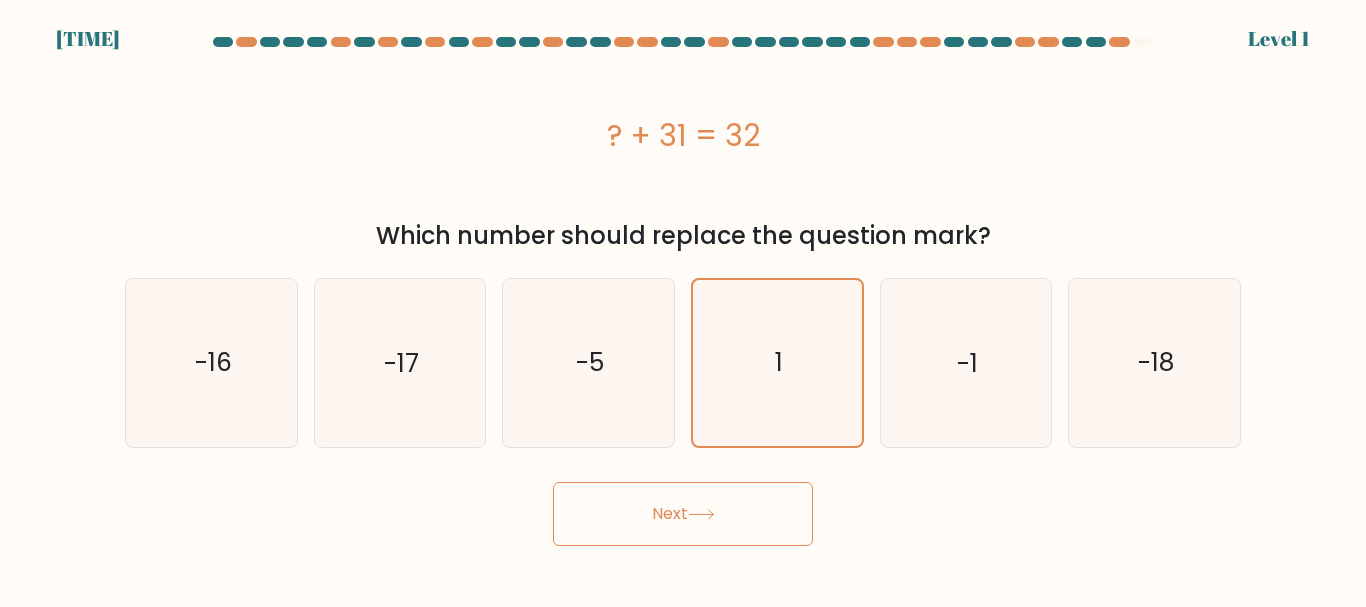 click 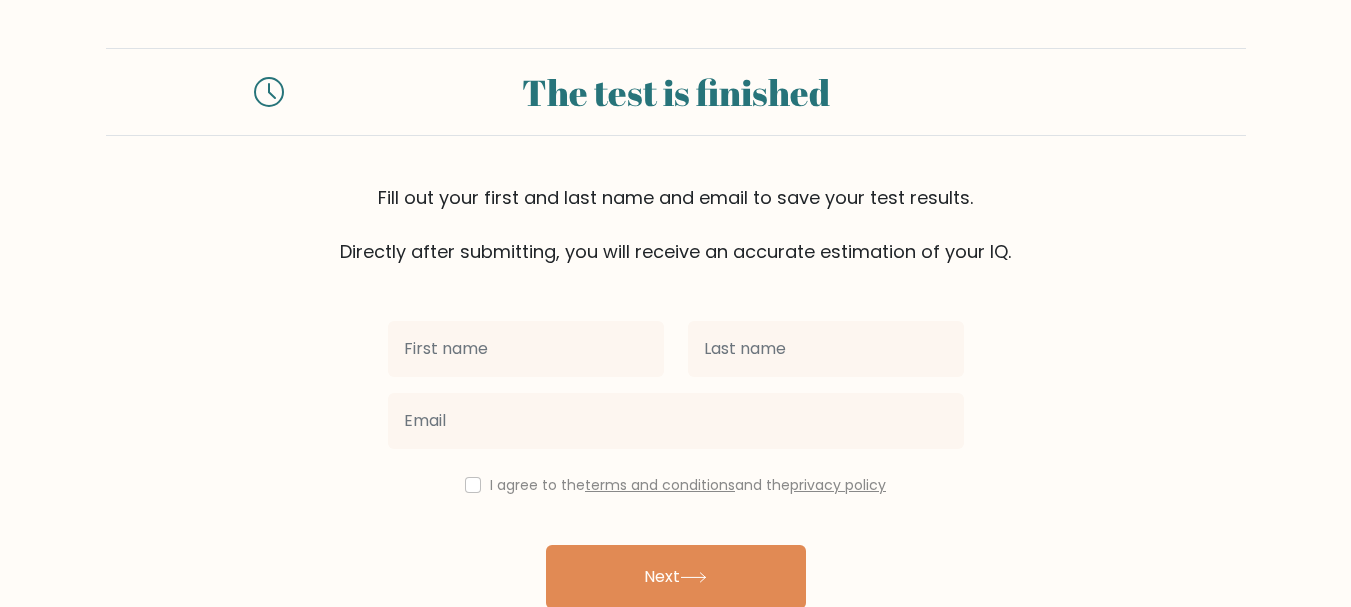 scroll, scrollTop: 0, scrollLeft: 0, axis: both 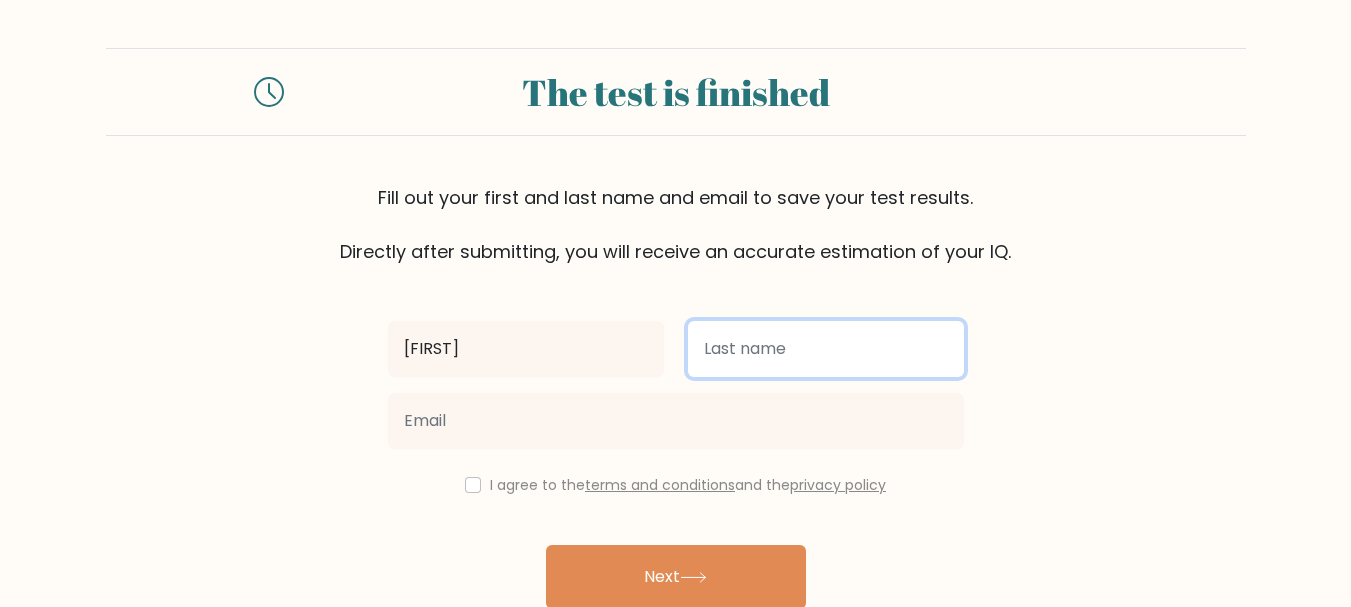 click at bounding box center (826, 349) 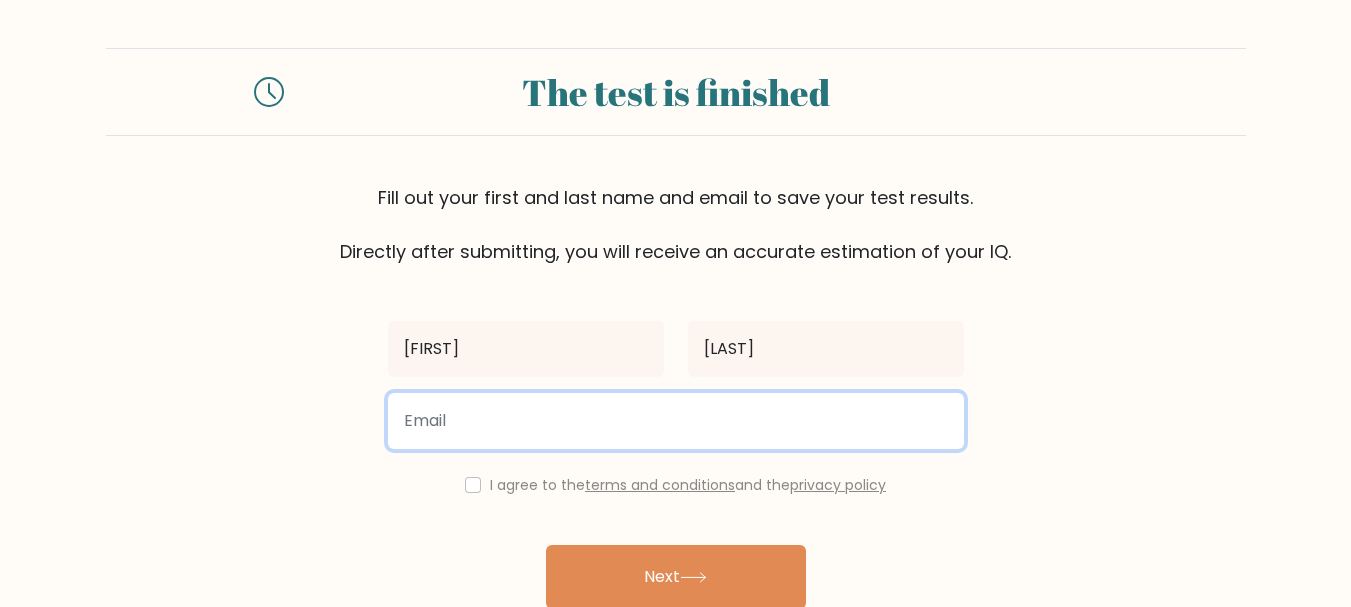 click at bounding box center (676, 421) 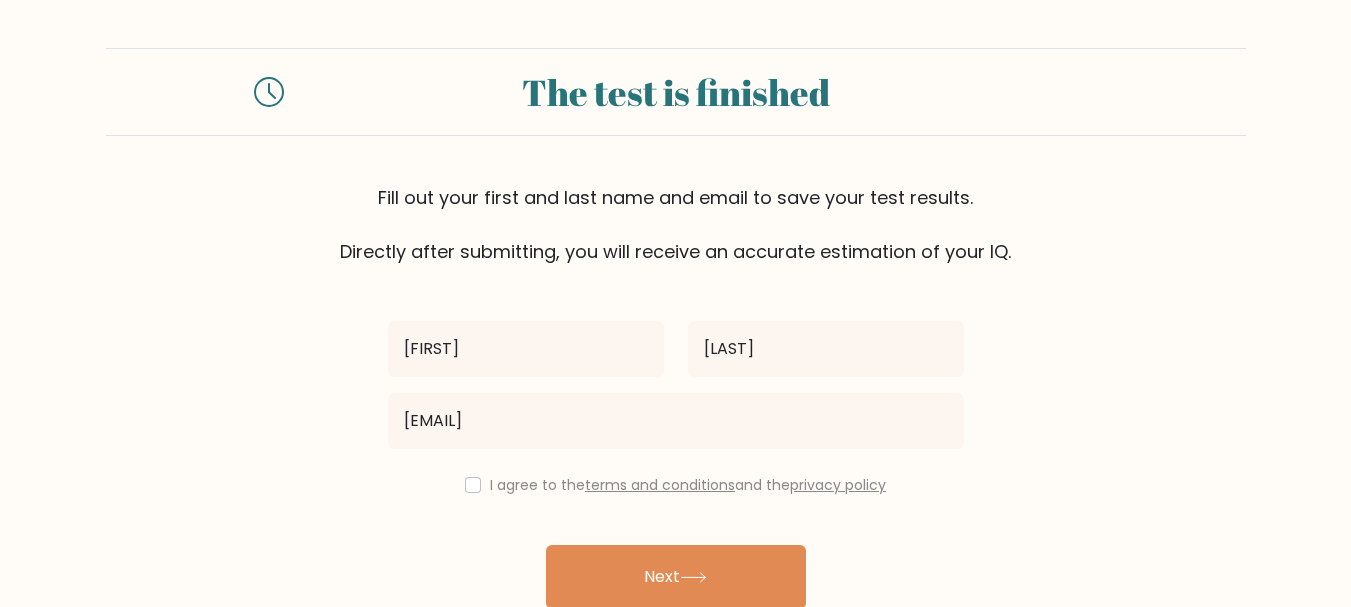 click on "I agree to the  terms and conditions  and the  privacy policy" at bounding box center [688, 485] 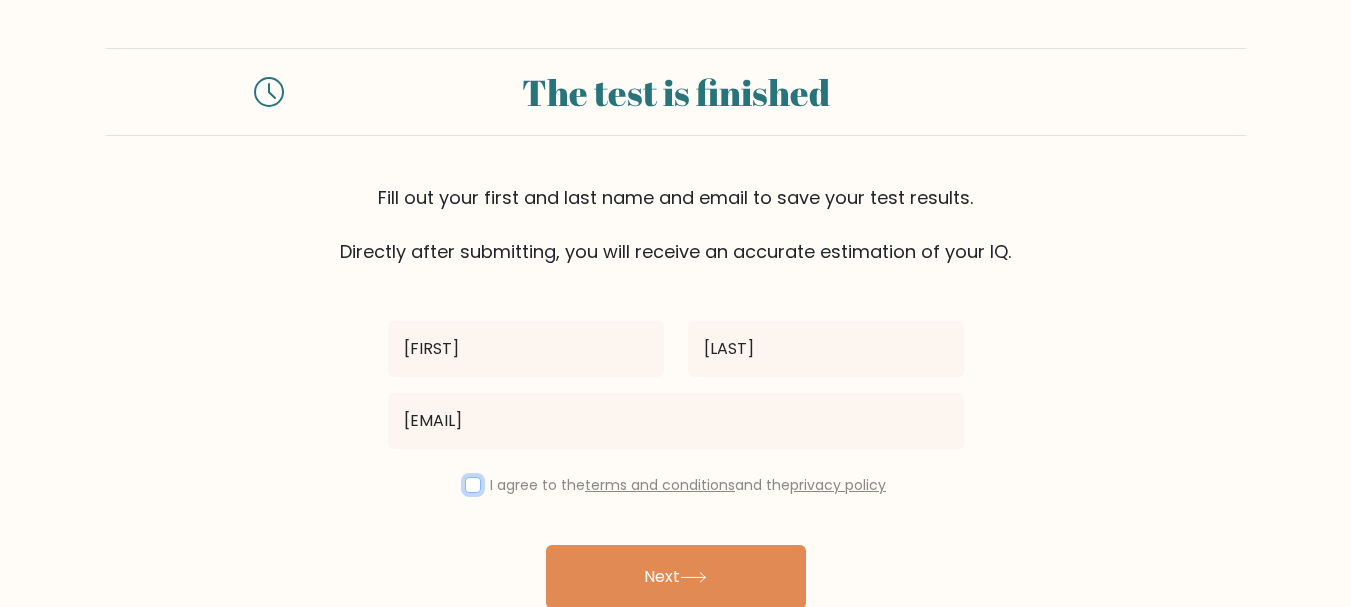 click at bounding box center (473, 485) 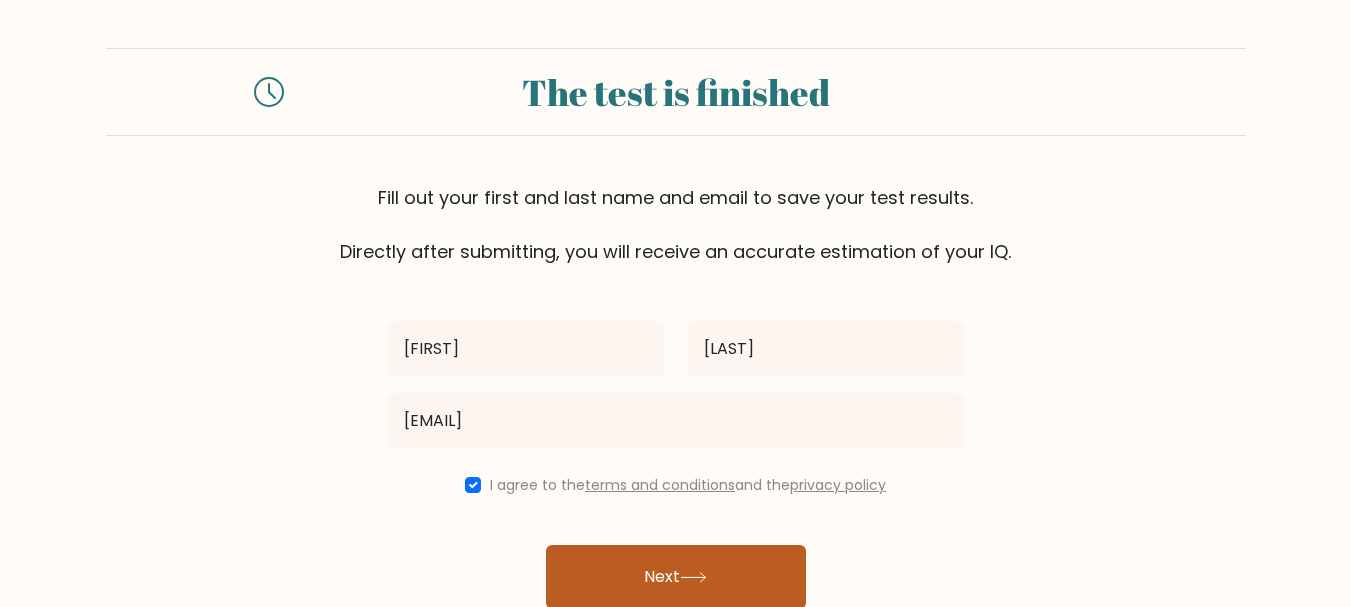 click on "Next" at bounding box center (676, 577) 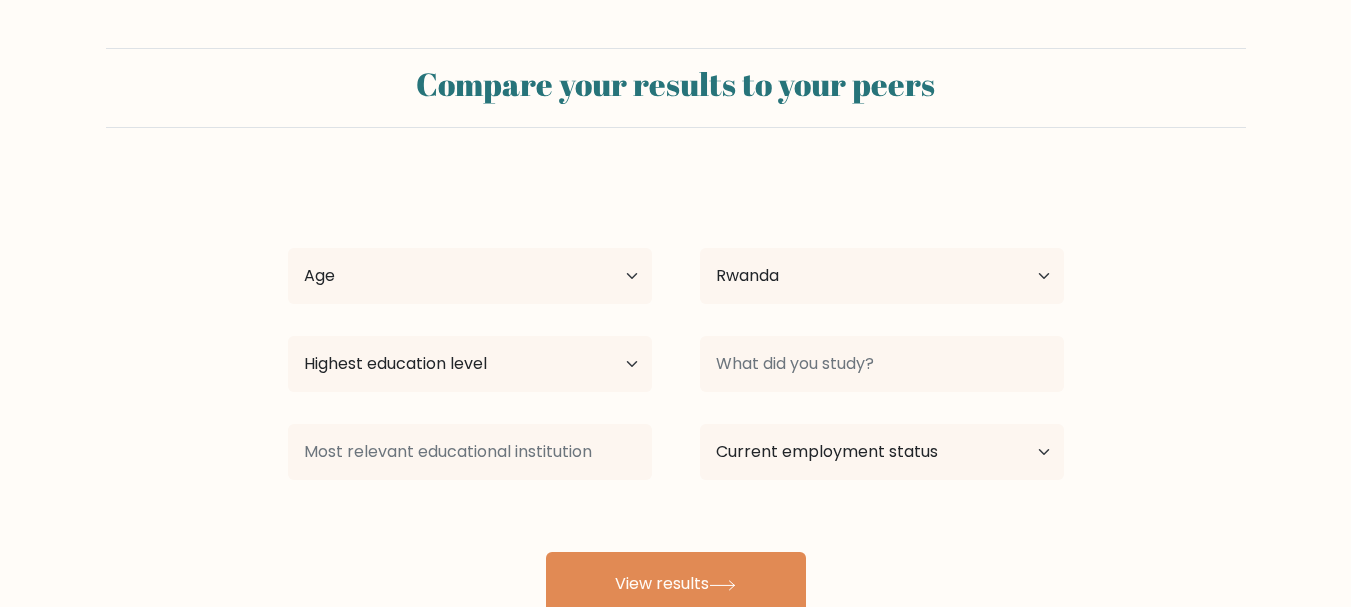 select on "RW" 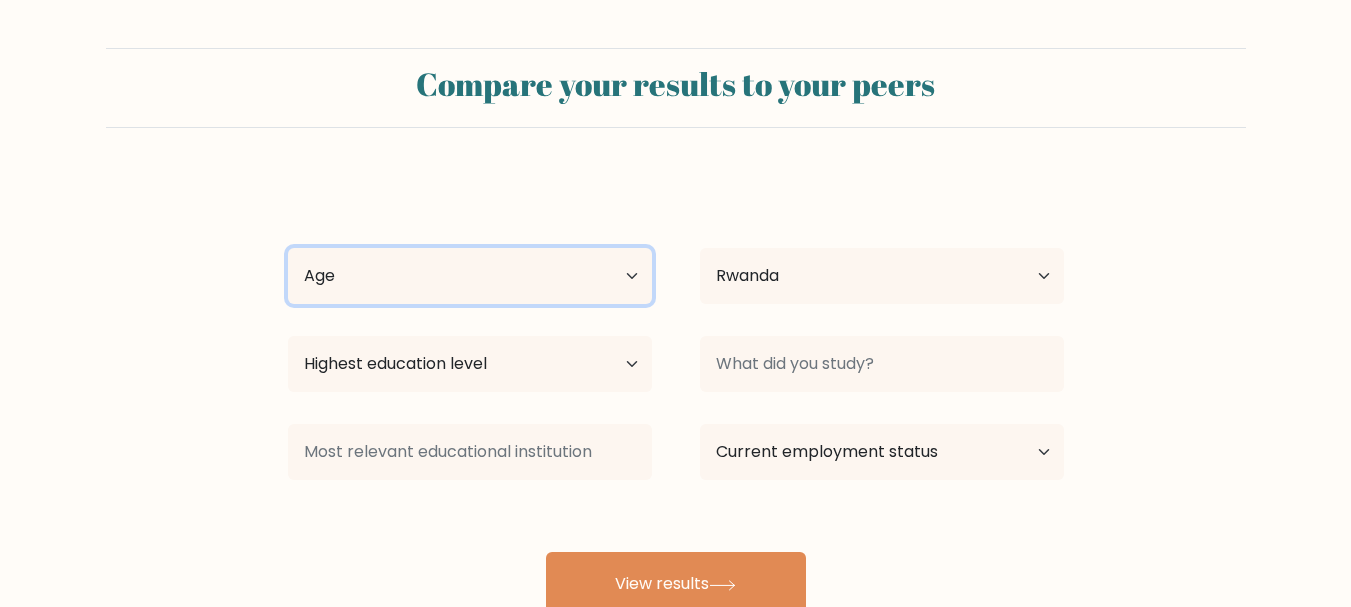 click on "Age
Under 18 years old
18-24 years old
25-34 years old
35-44 years old
45-54 years old
55-64 years old
65 years old and above" at bounding box center [470, 276] 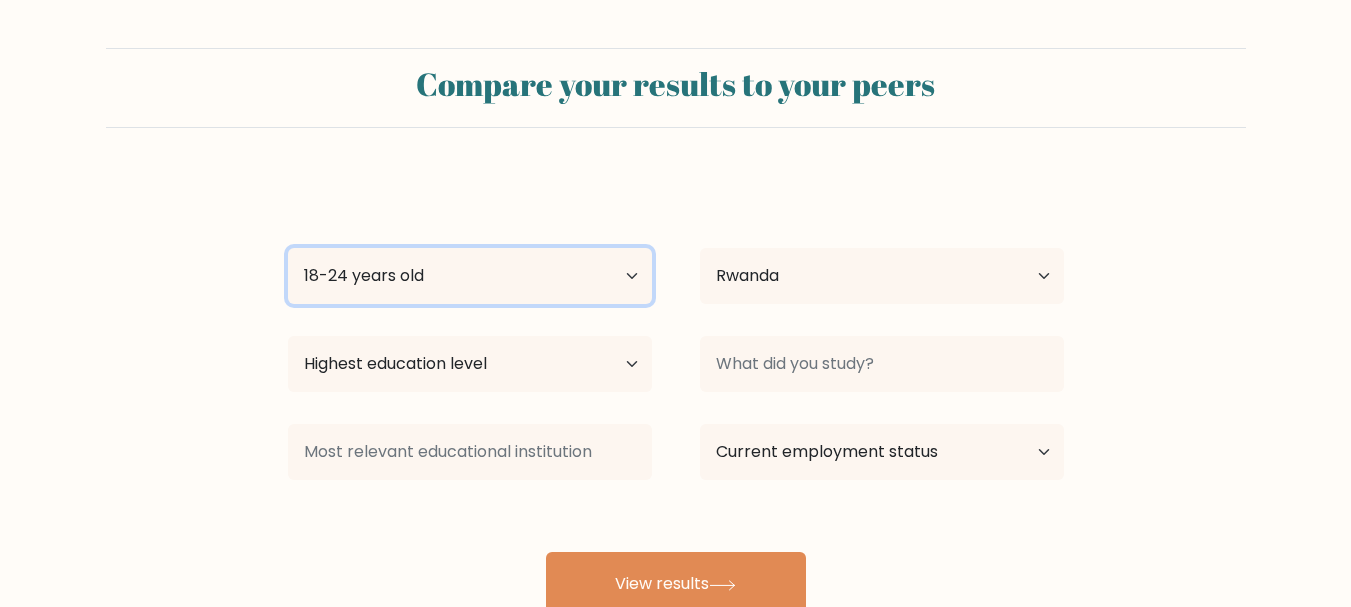 click on "Age
Under 18 years old
18-24 years old
25-34 years old
35-44 years old
45-54 years old
55-64 years old
65 years old and above" at bounding box center (470, 276) 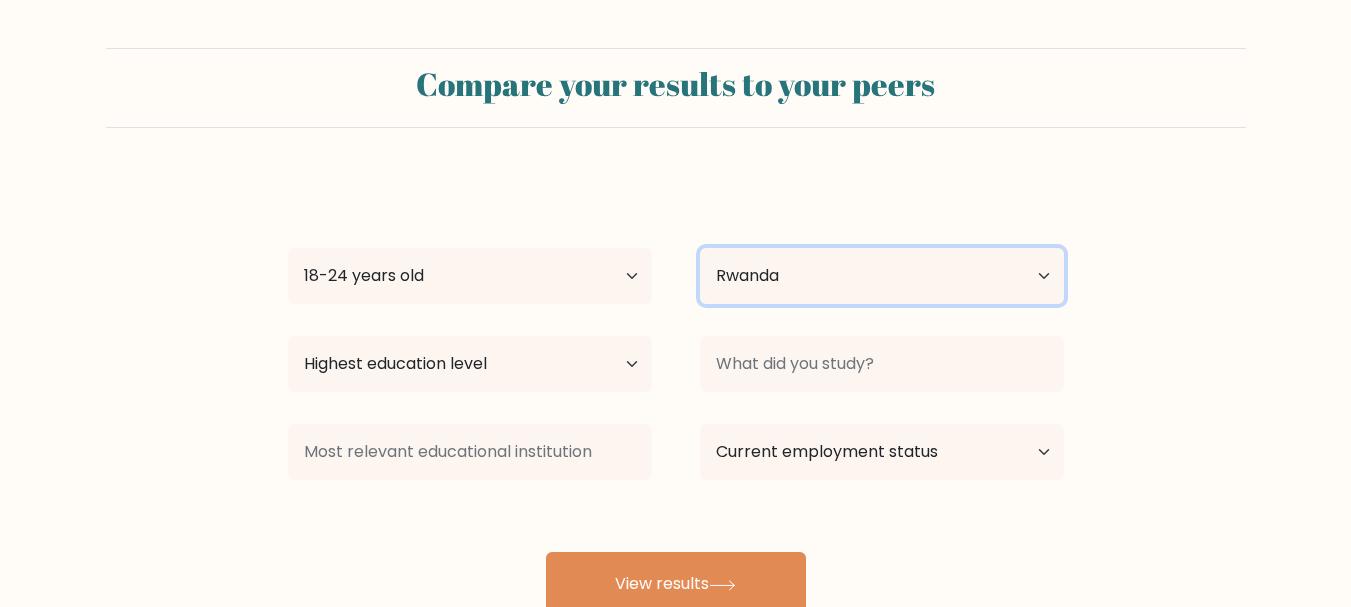 click on "Country
Afghanistan
Albania
Algeria
American Samoa
Andorra
Angola
Anguilla
Antarctica
Antigua and Barbuda
Argentina
Armenia
Aruba
Australia
Austria
Azerbaijan
Bahamas
Bahrain
Bangladesh
Barbados
Belarus
Belgium
Belize
Benin
Bermuda
Bhutan
Bolivia
Bonaire, Sint Eustatius and Saba
Bosnia and Herzegovina
Botswana
Bouvet Island
Brazil
British Indian Ocean Territory
Brunei
Bulgaria
Burkina Faso
Burundi
Cabo Verde
Cambodia
Cameroon
Canada
Cayman Islands
Central African Republic
Chad
Chile
China
Christmas Island
Cocos (Keeling) Islands
Colombia
Comoros
Congo
Congo (the Democratic Republic of the)
Cook Islands
Costa Rica
Côte d'Ivoire
Croatia
Cuba" at bounding box center [882, 276] 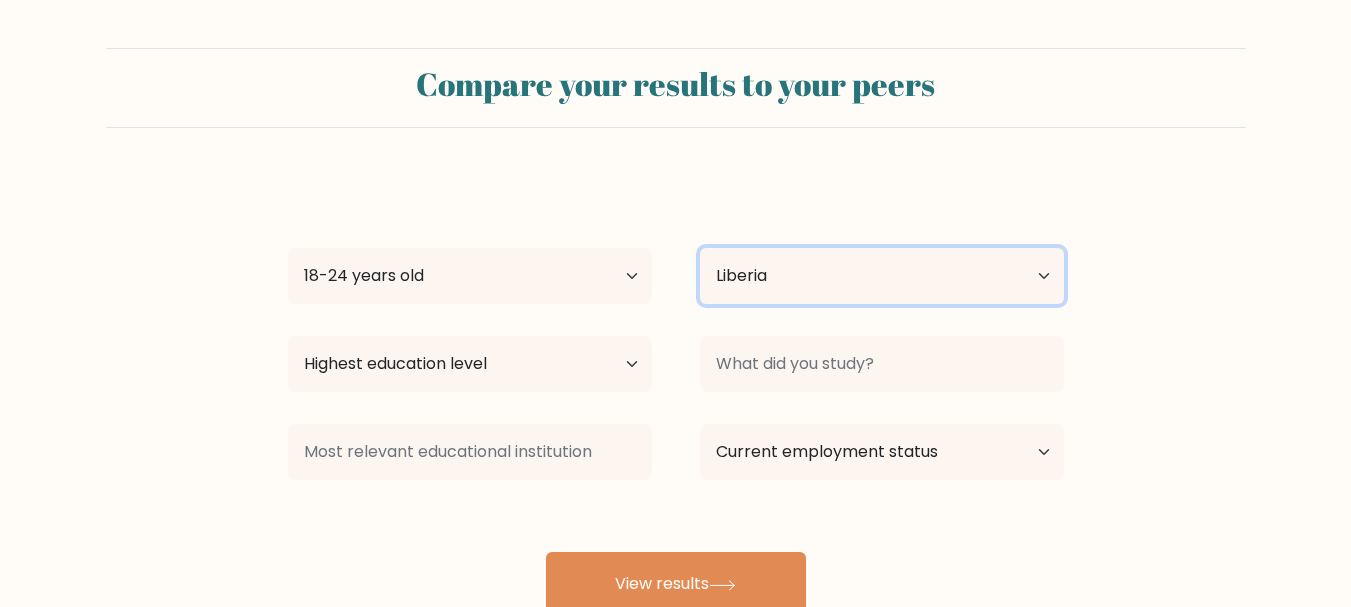 click on "Country
Afghanistan
Albania
Algeria
American Samoa
Andorra
Angola
Anguilla
Antarctica
Antigua and Barbuda
Argentina
Armenia
Aruba
Australia
Austria
Azerbaijan
Bahamas
Bahrain
Bangladesh
Barbados
Belarus
Belgium
Belize
Benin
Bermuda
Bhutan
Bolivia
Bonaire, Sint Eustatius and Saba
Bosnia and Herzegovina
Botswana
Bouvet Island
Brazil
British Indian Ocean Territory
Brunei
Bulgaria
Burkina Faso
Burundi
Cabo Verde
Cambodia
Cameroon
Canada
Cayman Islands
Central African Republic
Chad
Chile
China
Christmas Island
Cocos (Keeling) Islands
Colombia
Comoros
Congo
Congo (the Democratic Republic of the)
Cook Islands
Costa Rica
Côte d'Ivoire
Croatia
Cuba" at bounding box center [882, 276] 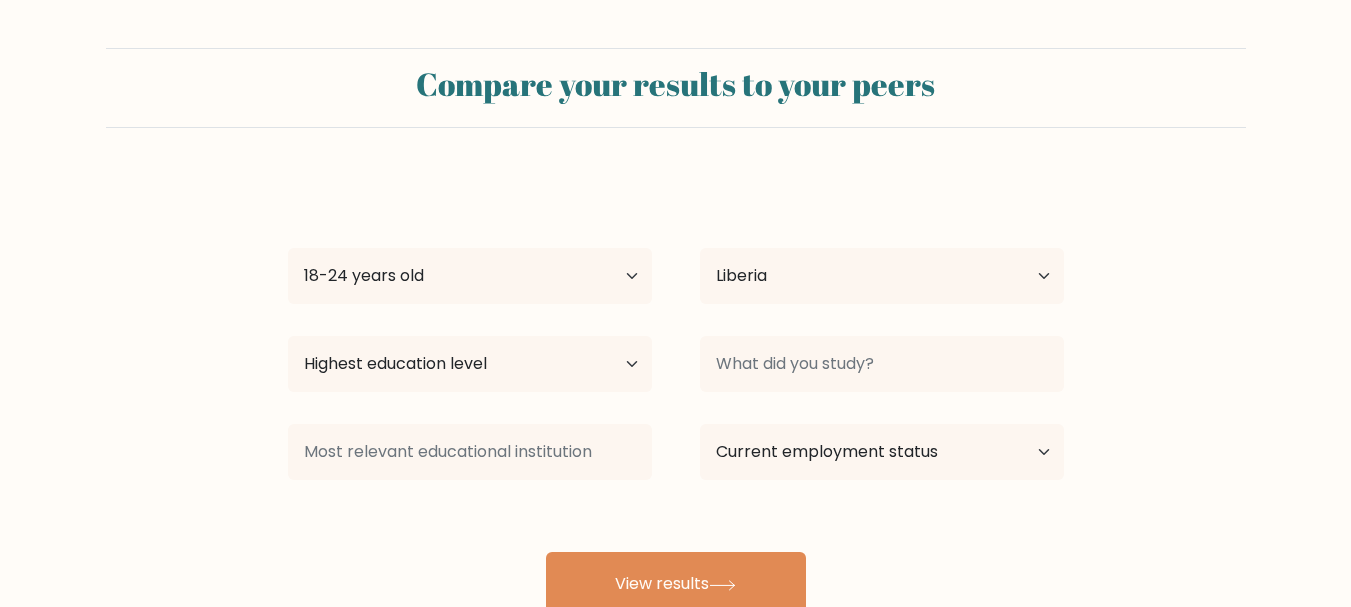 click on "Highest education level
No schooling
Primary
Lower Secondary
Upper Secondary
Occupation Specific
Bachelor's degree
Master's degree
Doctoral degree" at bounding box center (470, 364) 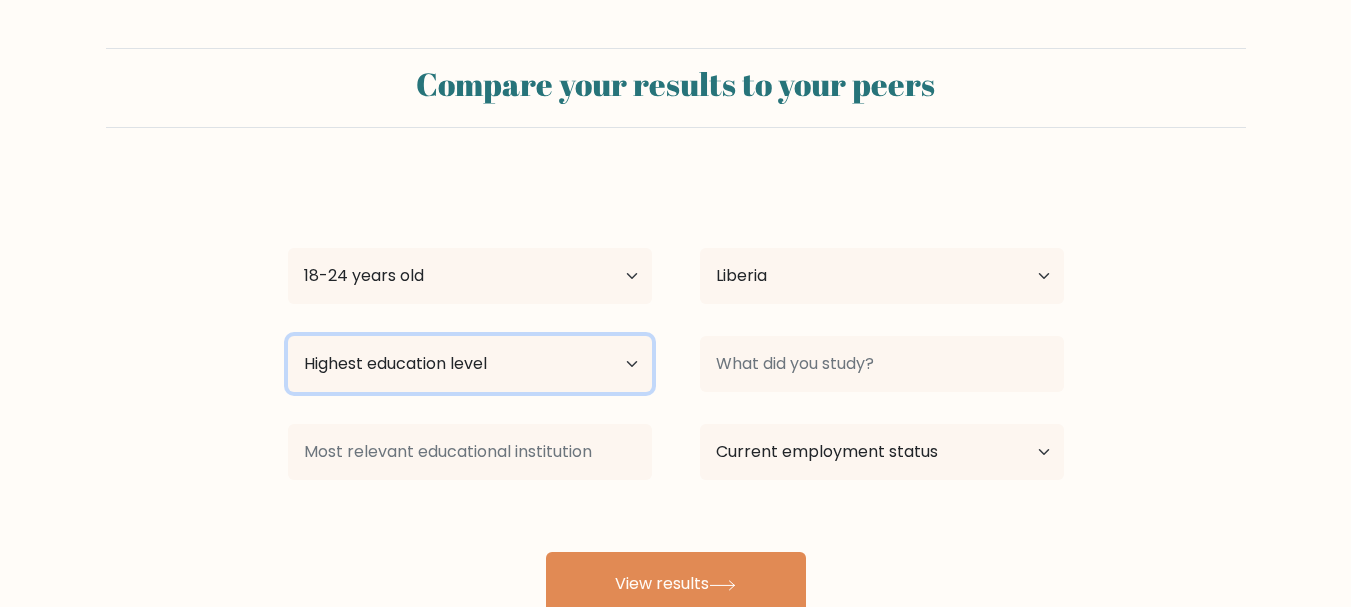click on "Highest education level
No schooling
Primary
Lower Secondary
Upper Secondary
Occupation Specific
Bachelor's degree
Master's degree
Doctoral degree" at bounding box center [470, 364] 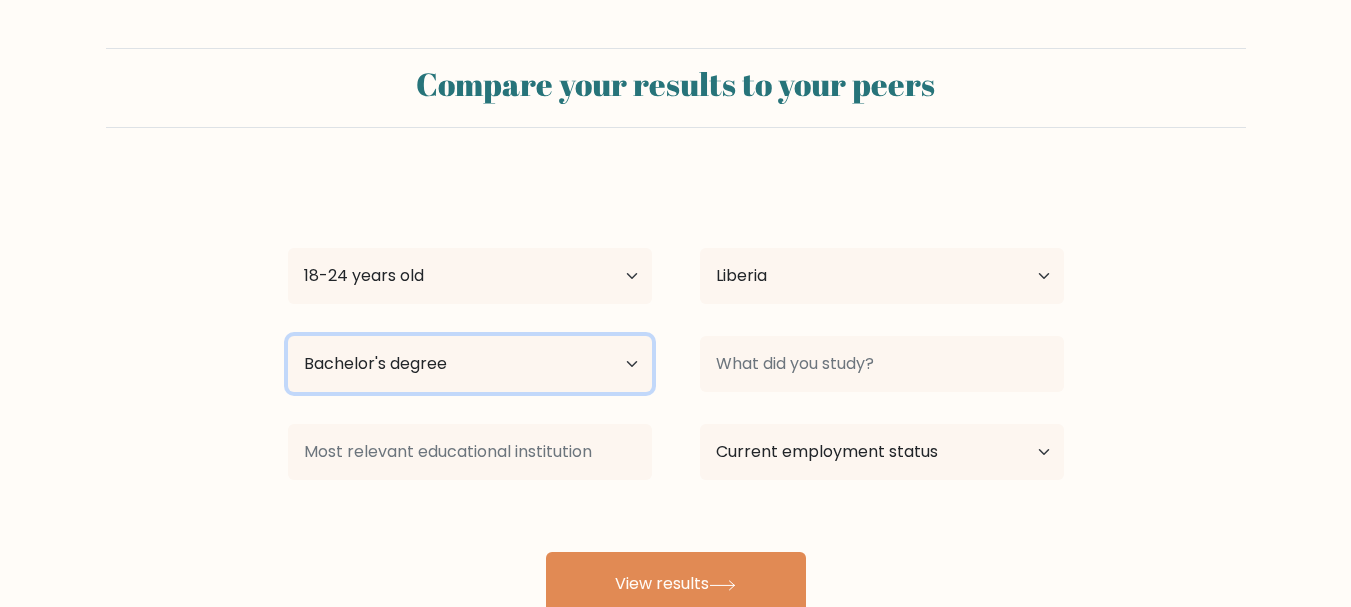 click on "Highest education level
No schooling
Primary
Lower Secondary
Upper Secondary
Occupation Specific
Bachelor's degree
Master's degree
Doctoral degree" at bounding box center [470, 364] 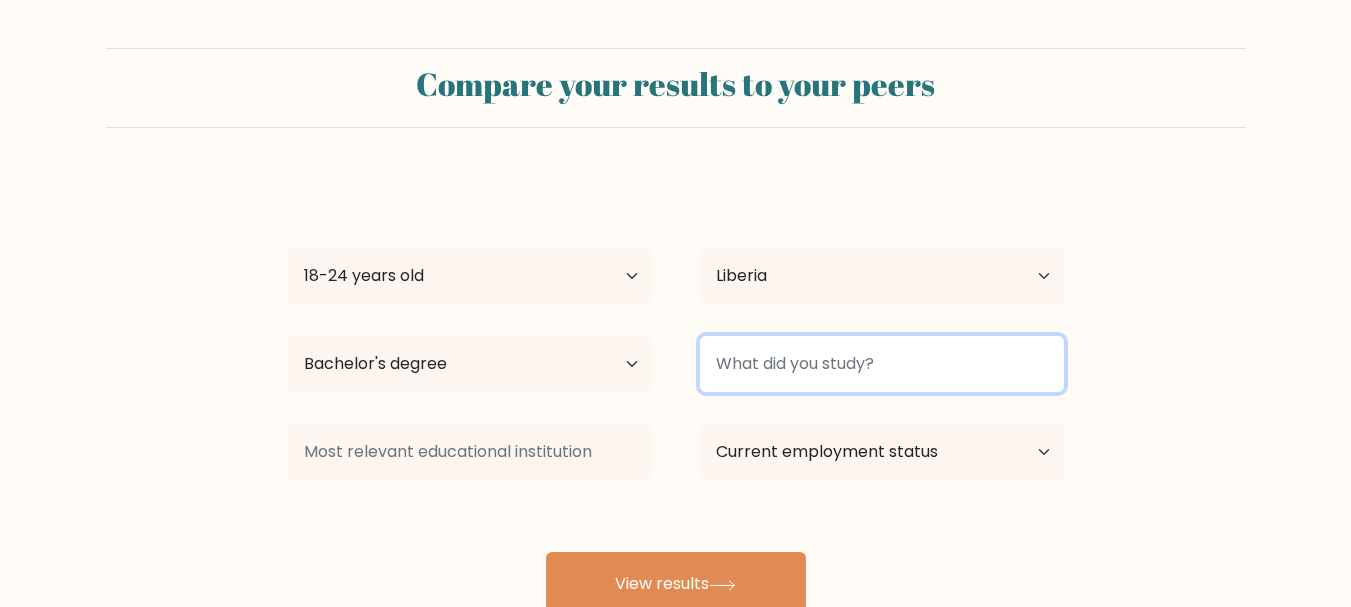 click at bounding box center [882, 364] 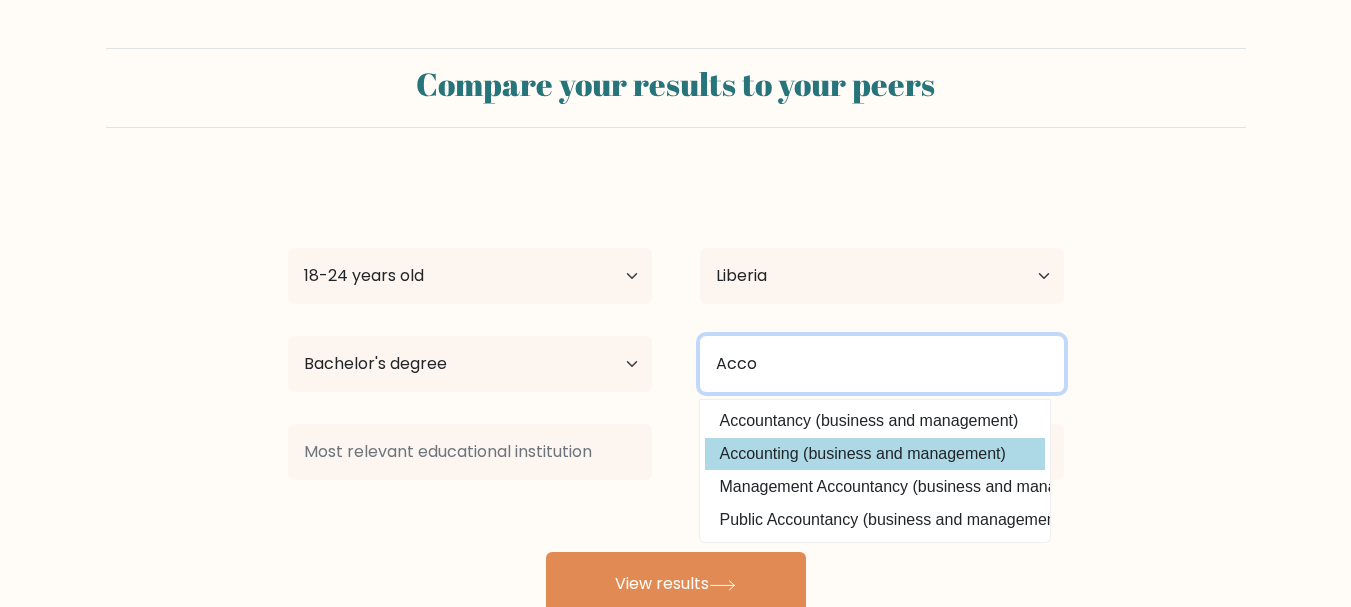 type on "Acco" 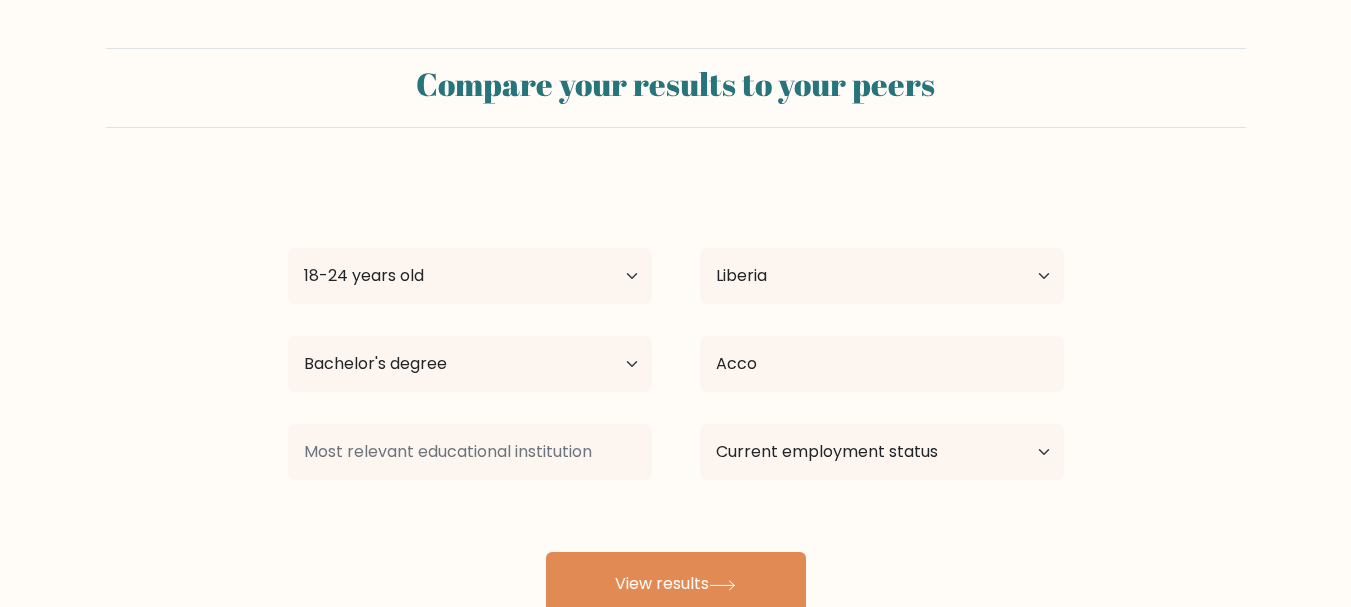 click on "Willie
Dweh
Age
Under 18 years old
18-24 years old
25-34 years old
35-44 years old
45-54 years old
55-64 years old
65 years old and above
Country
Afghanistan
Albania
Algeria
American Samoa
Andorra
Angola
Anguilla
Antarctica
Antigua and Barbuda
Argentina
Armenia
Aruba
Australia
Austria
Azerbaijan
Bahamas
Bahrain
Bangladesh
Barbados
Belarus
Belgium
Belize
Benin
Bermuda
Bhutan
Bolivia
Bonaire, Sint Eustatius and Saba
Bosnia and Herzegovina
Botswana
Bouvet Island
Brazil
Brunei" at bounding box center (676, 396) 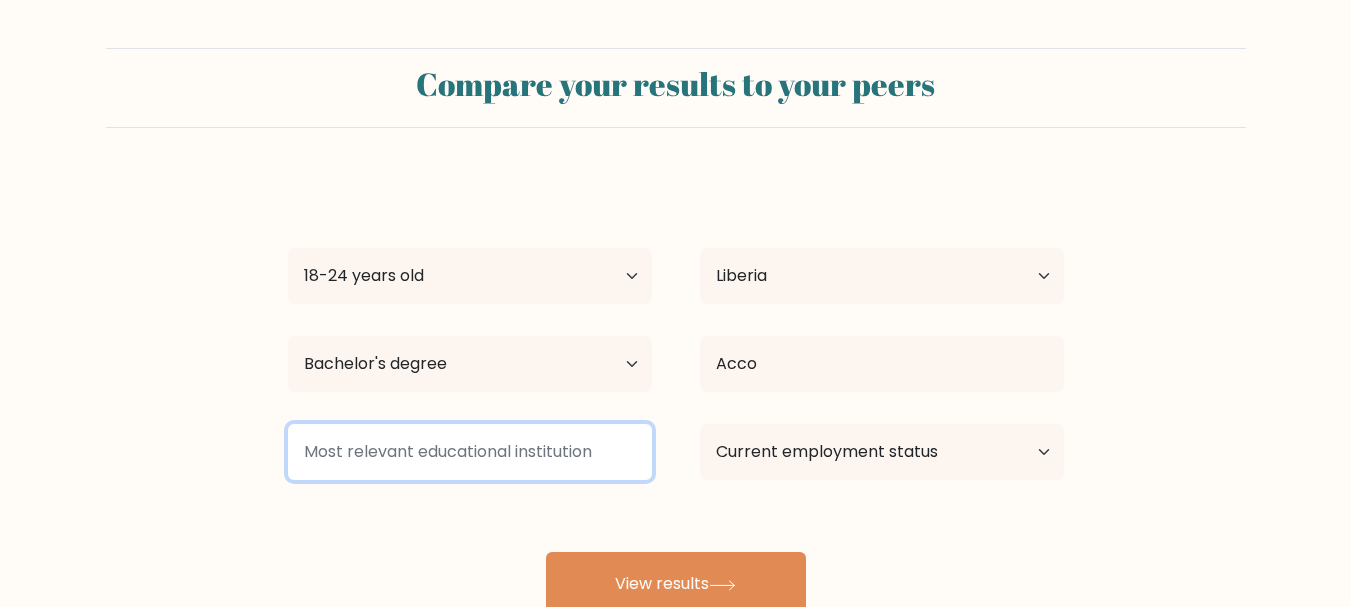 click at bounding box center [470, 452] 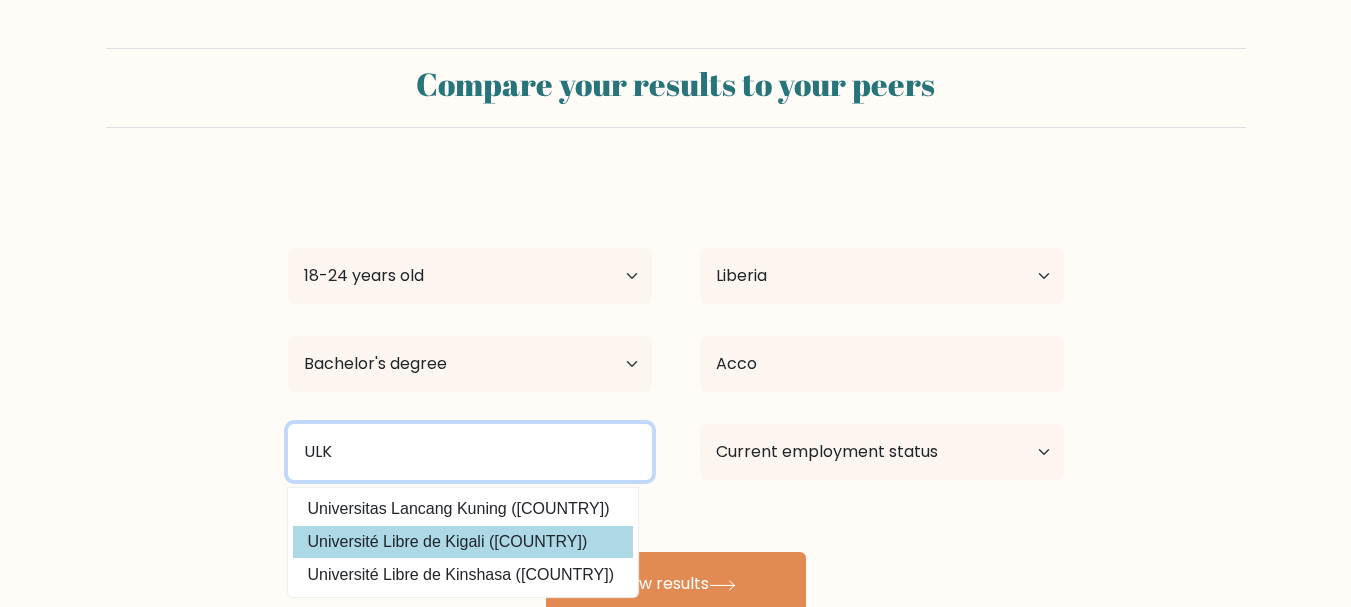 type on "ULK" 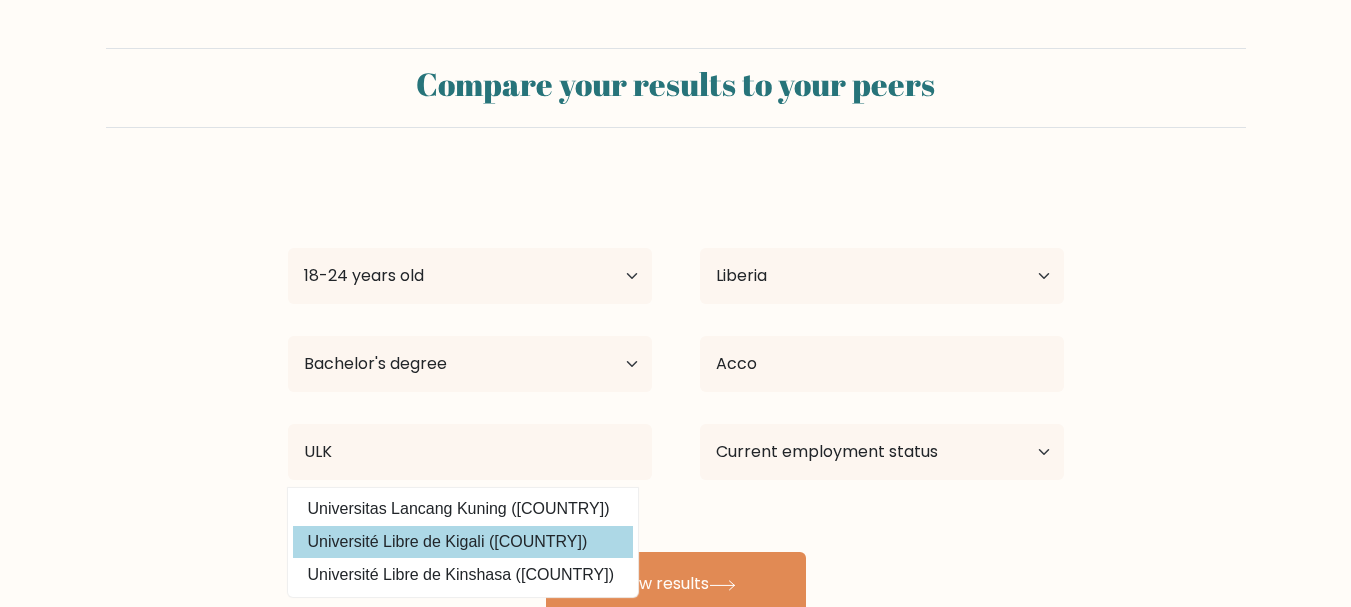 click on "Willie
Dweh
Age
Under 18 years old
18-24 years old
25-34 years old
35-44 years old
45-54 years old
55-64 years old
65 years old and above
Country
Afghanistan
Albania
Algeria
American Samoa
Andorra
Angola
Anguilla
Antarctica
Antigua and Barbuda
Argentina
Armenia
Aruba
Australia
Austria
Azerbaijan
Bahamas
Bahrain
Bangladesh
Barbados
Belarus
Belgium
Belize
Benin
Bermuda
Bhutan
Bolivia
Bonaire, Sint Eustatius and Saba
Bosnia and Herzegovina
Botswana
Bouvet Island
Brazil
Brunei" at bounding box center (676, 396) 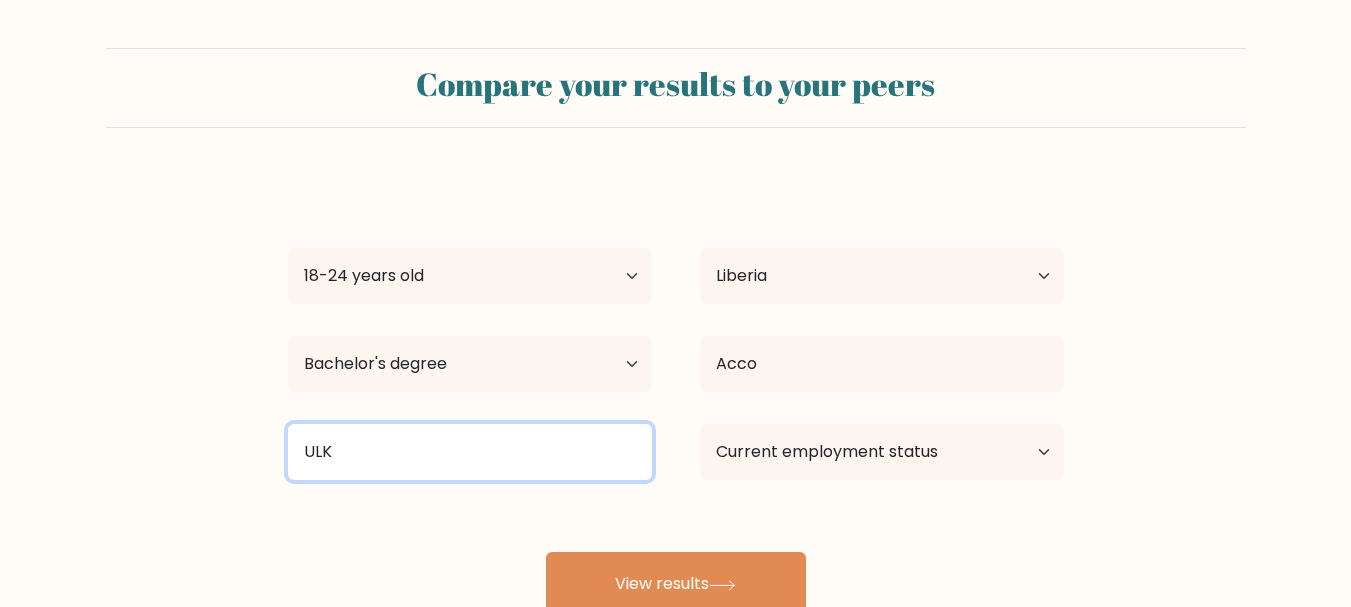 click on "ULK" at bounding box center [470, 452] 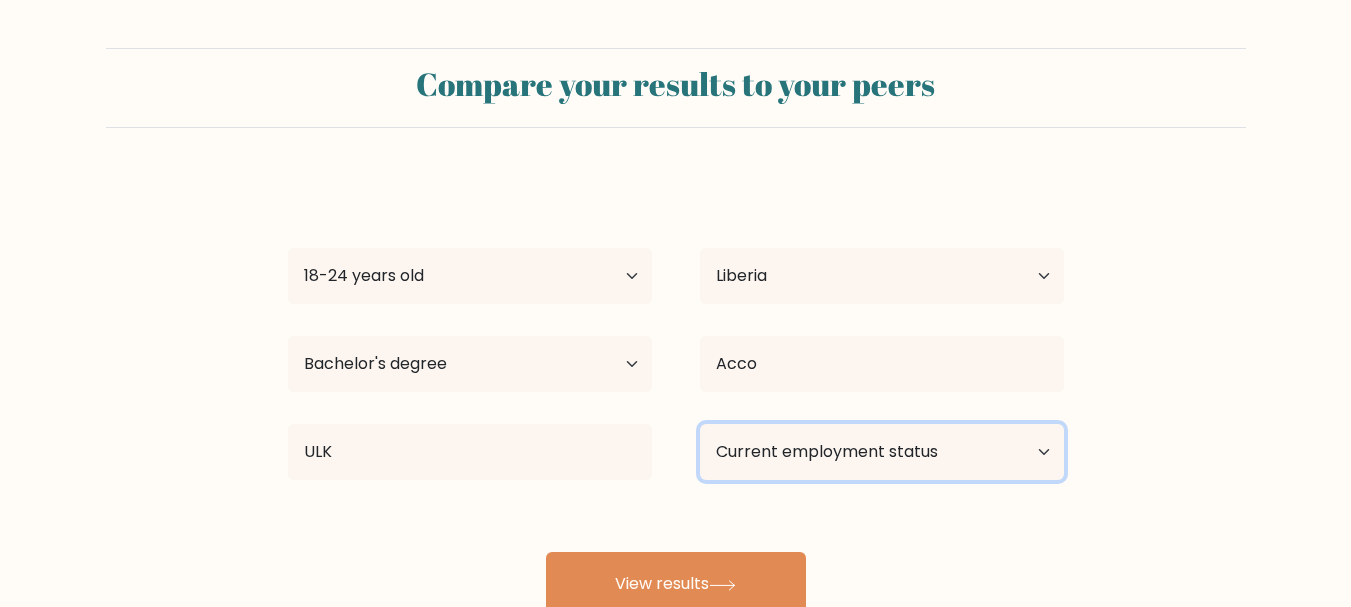 click on "Current employment status
Employed
Student
Retired
Other / prefer not to answer" at bounding box center (882, 452) 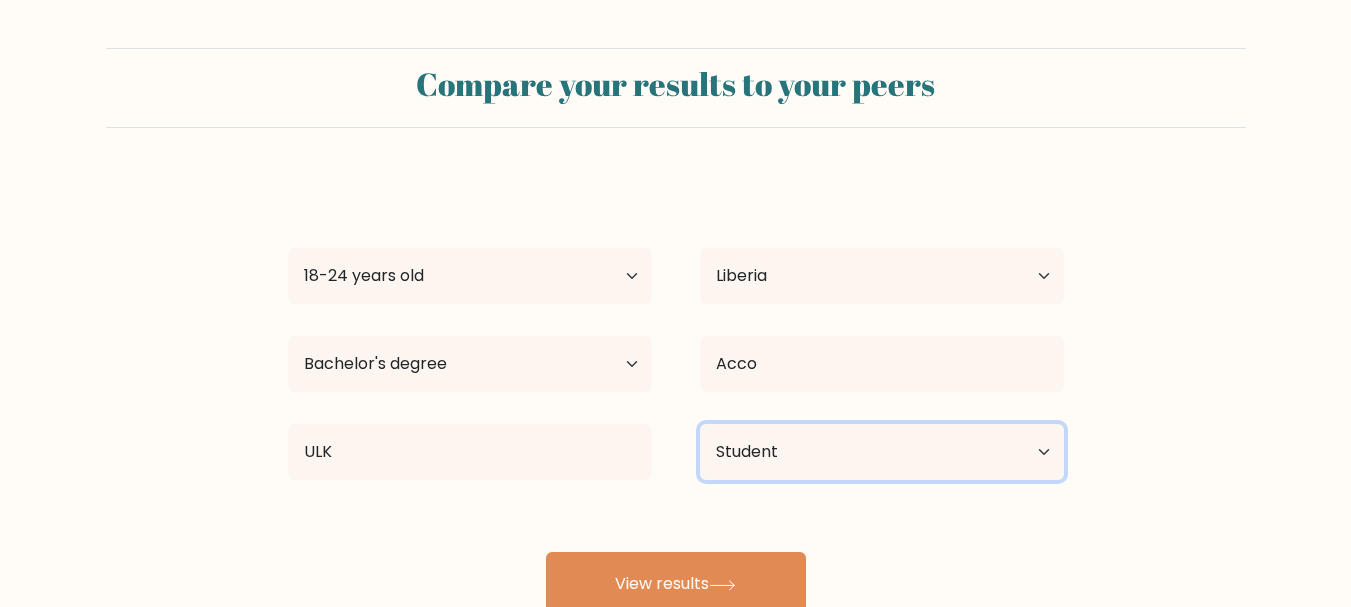 click on "Current employment status
Employed
Student
Retired
Other / prefer not to answer" at bounding box center [882, 452] 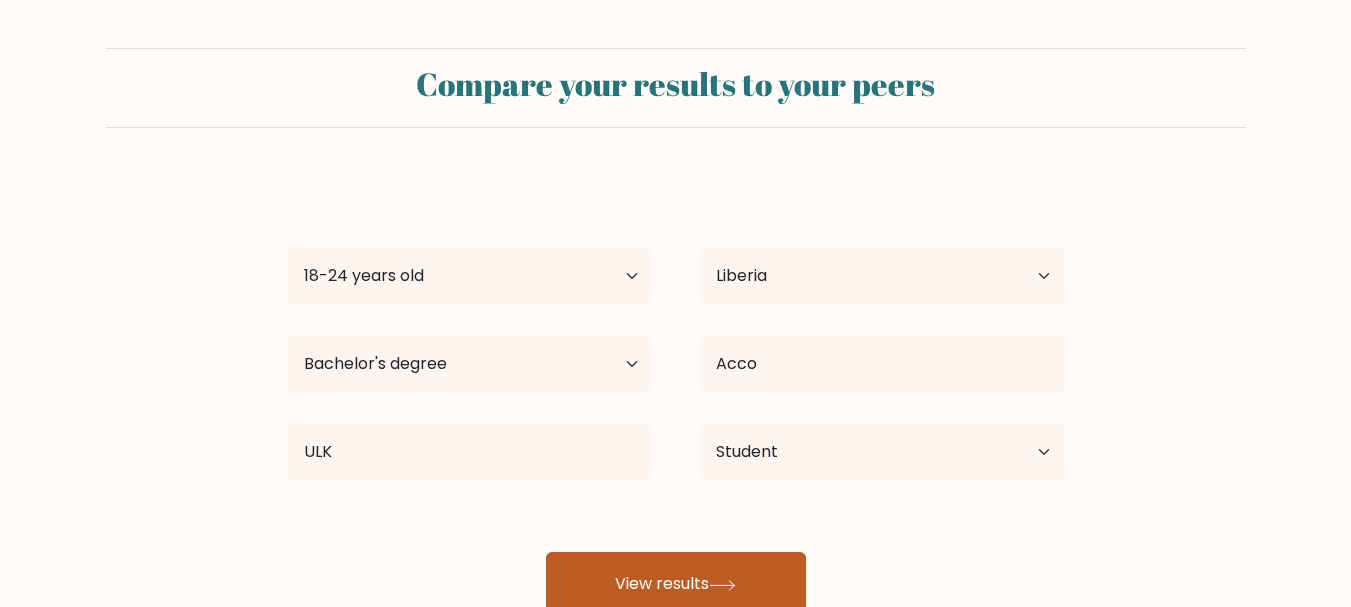 click on "View results" at bounding box center (676, 584) 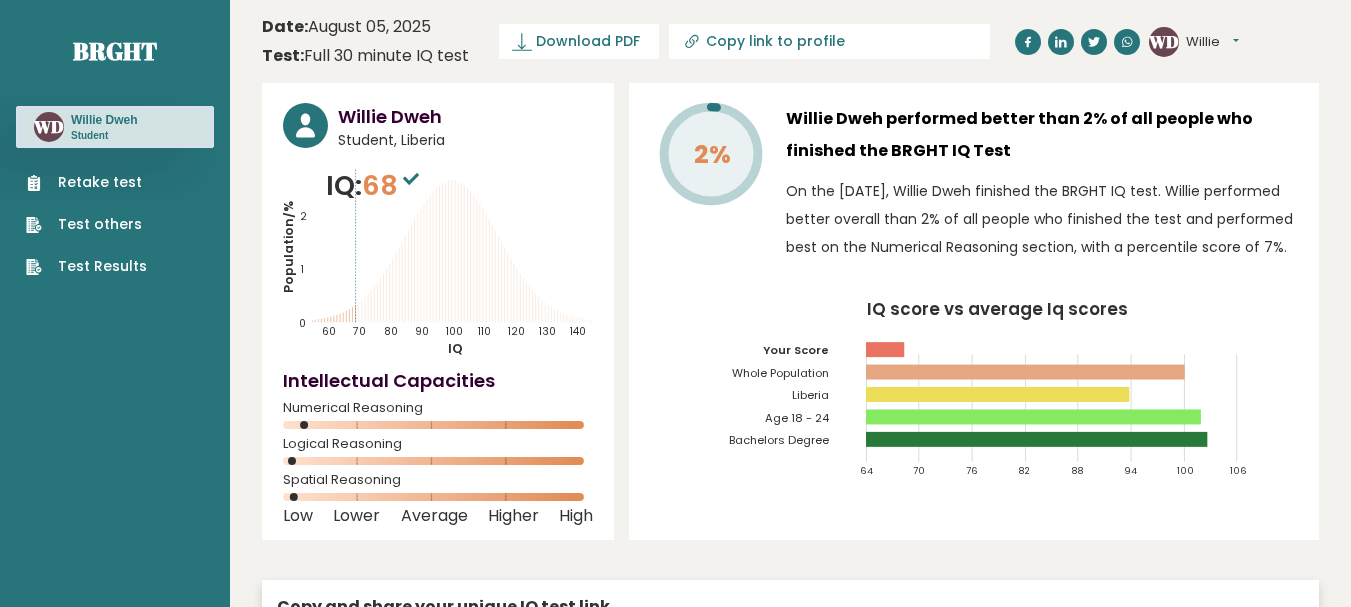 scroll, scrollTop: 0, scrollLeft: 0, axis: both 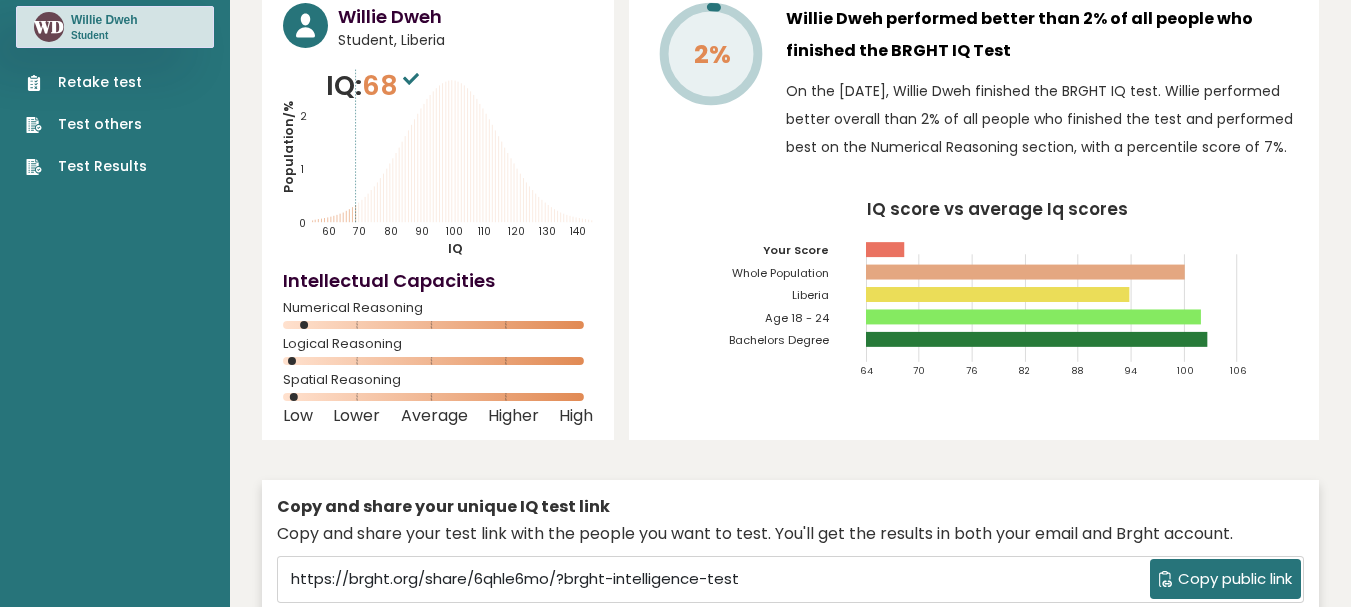 drag, startPoint x: 310, startPoint y: 322, endPoint x: 420, endPoint y: 326, distance: 110.0727 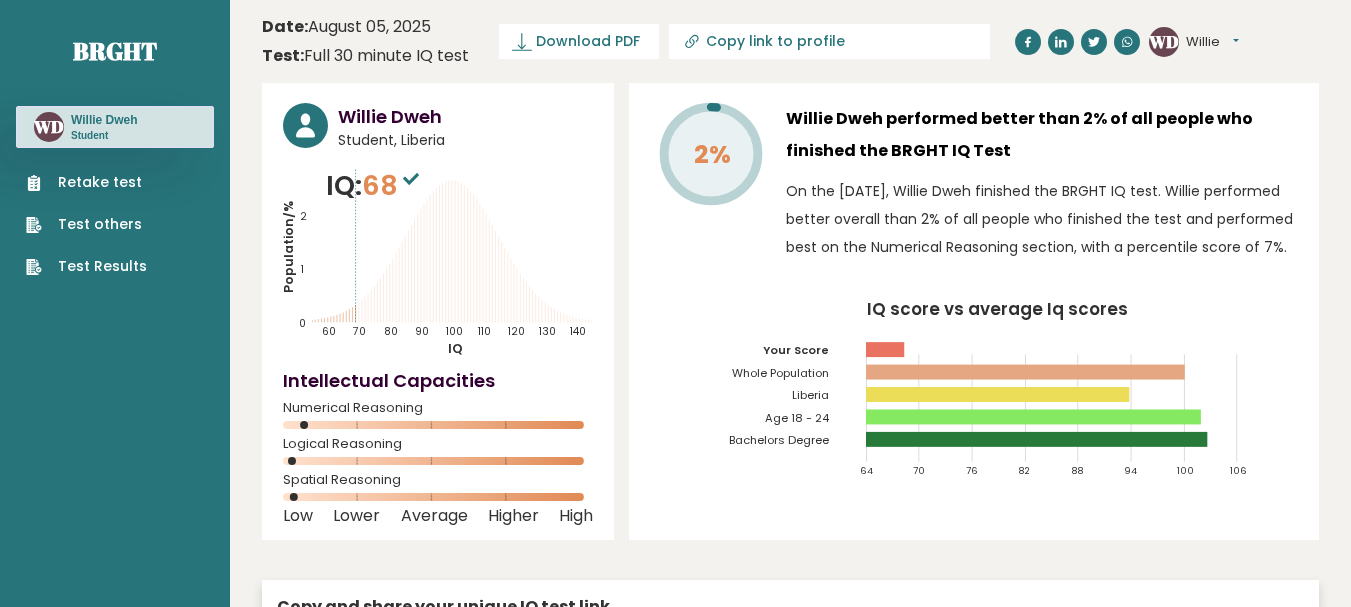 click on "Test others" at bounding box center [86, 224] 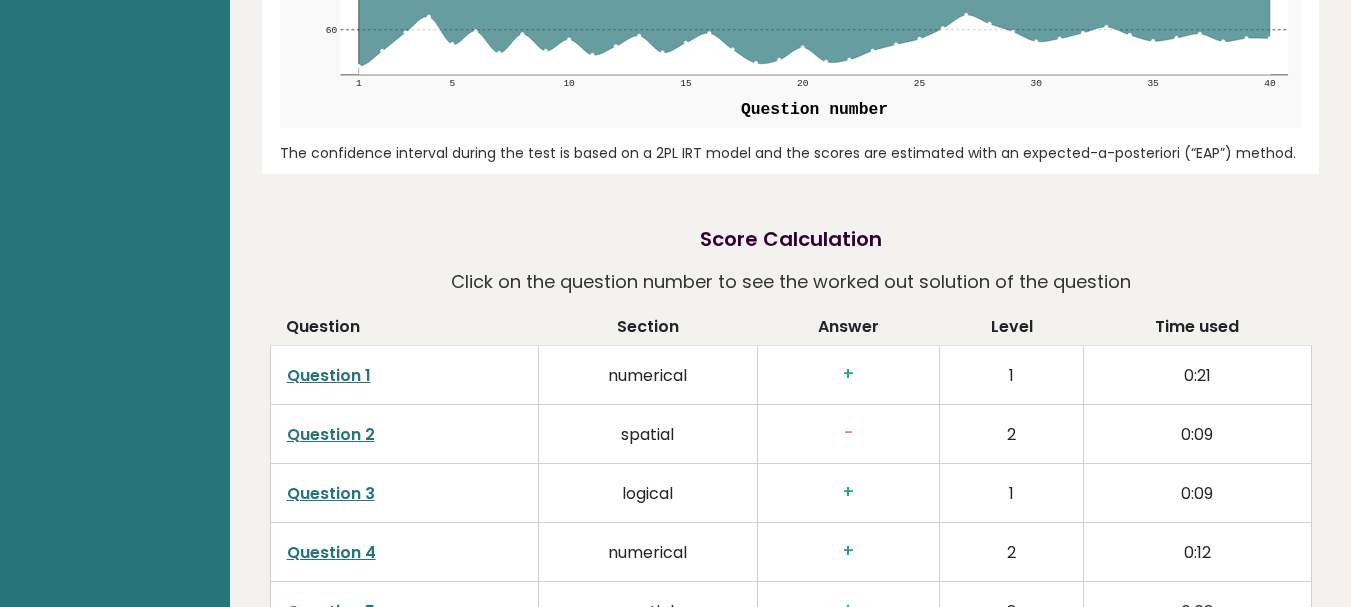 scroll, scrollTop: 2734, scrollLeft: 0, axis: vertical 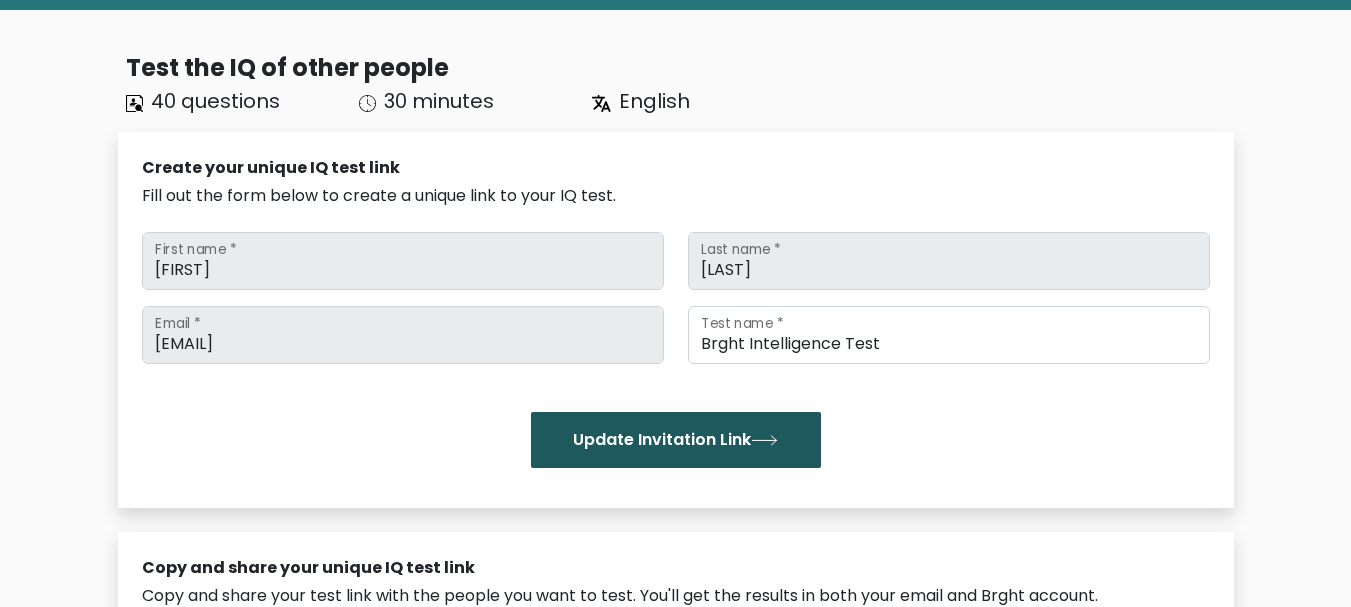 click on "Update Invitation Link" at bounding box center (676, 440) 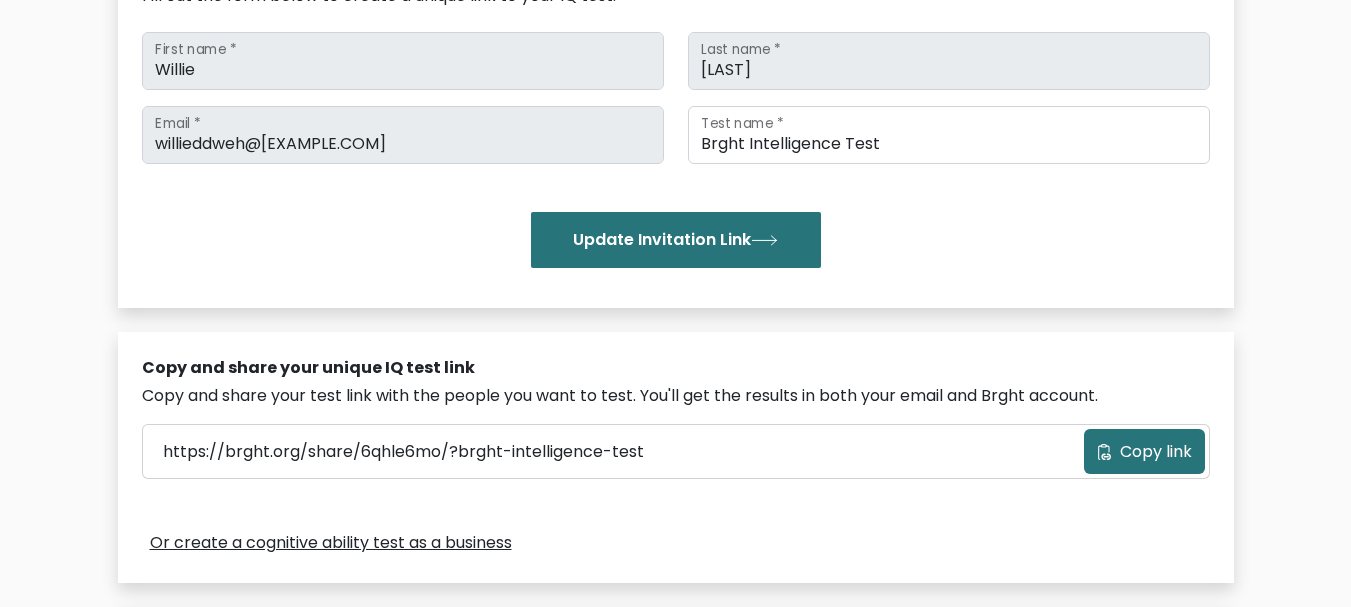 scroll, scrollTop: 400, scrollLeft: 0, axis: vertical 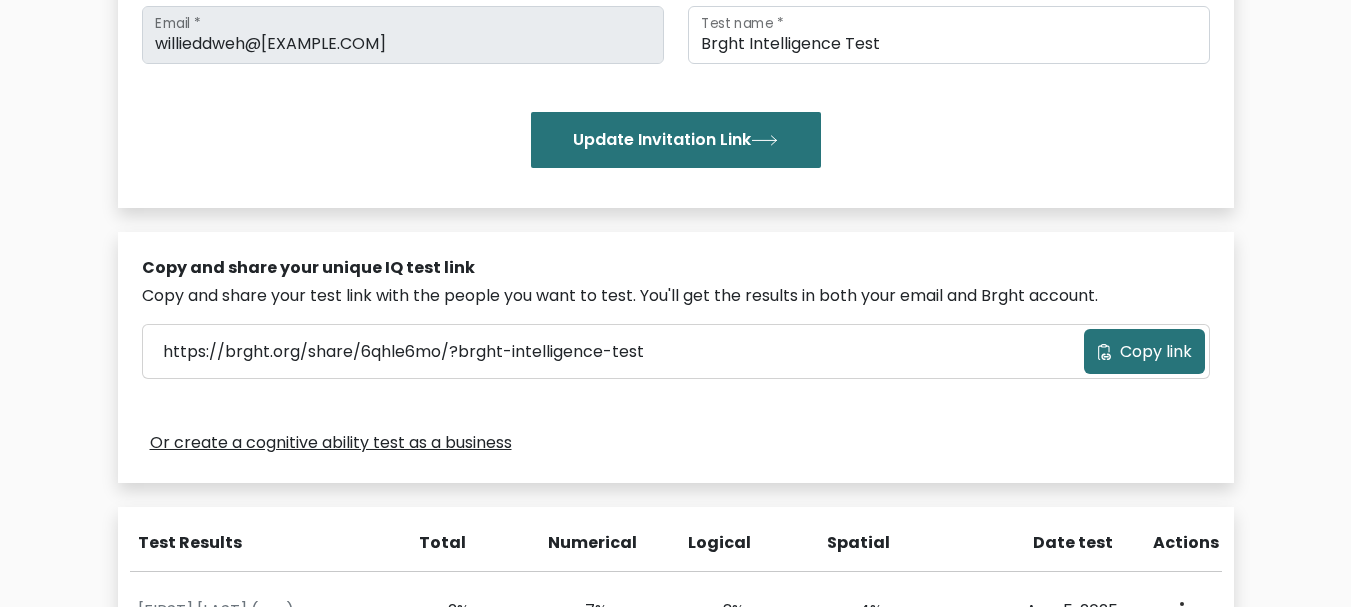 click on "Copy  link" at bounding box center [1156, 352] 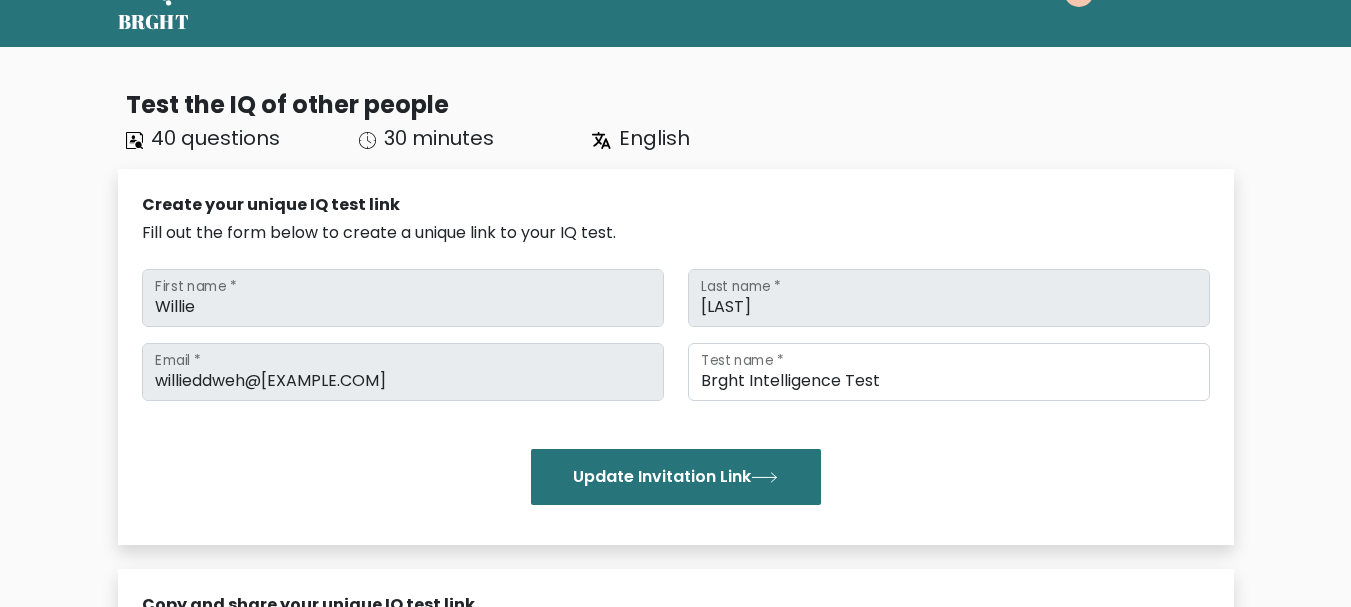 scroll, scrollTop: 0, scrollLeft: 0, axis: both 